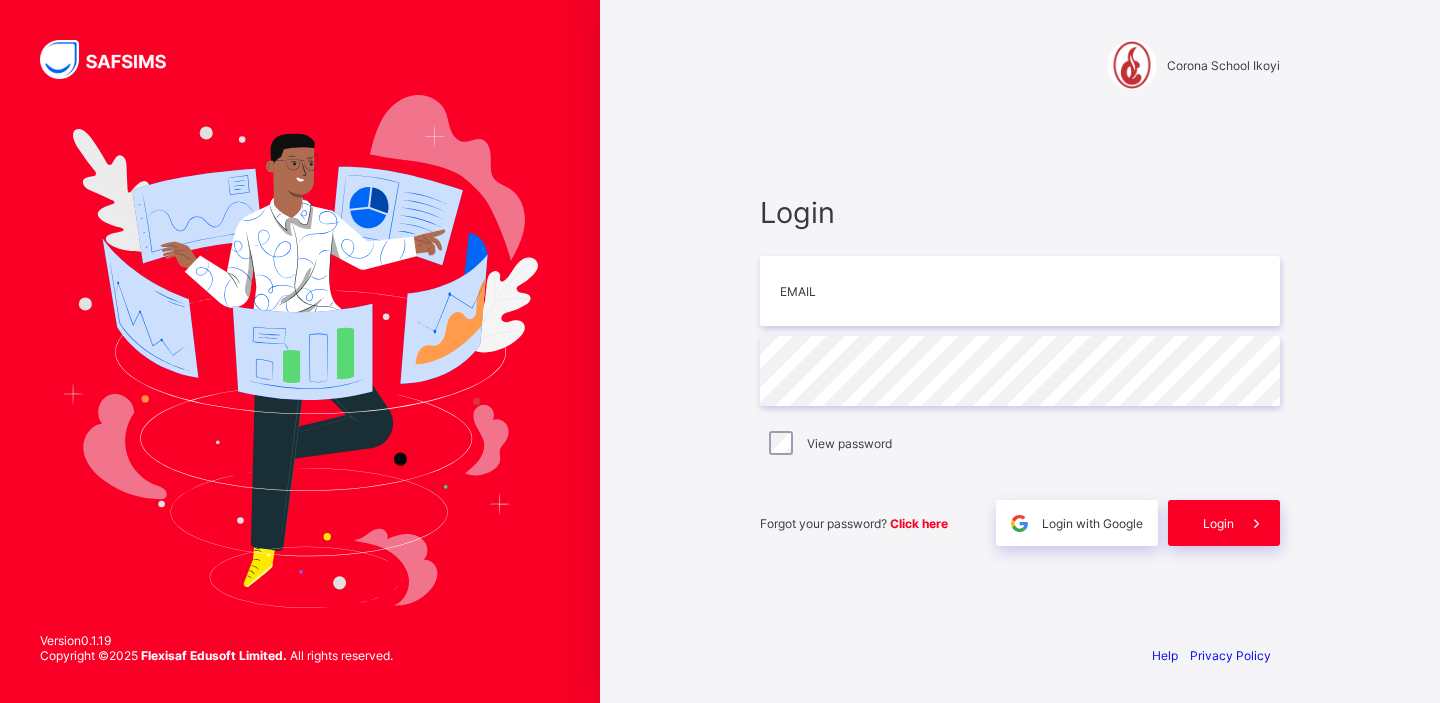 scroll, scrollTop: 0, scrollLeft: 0, axis: both 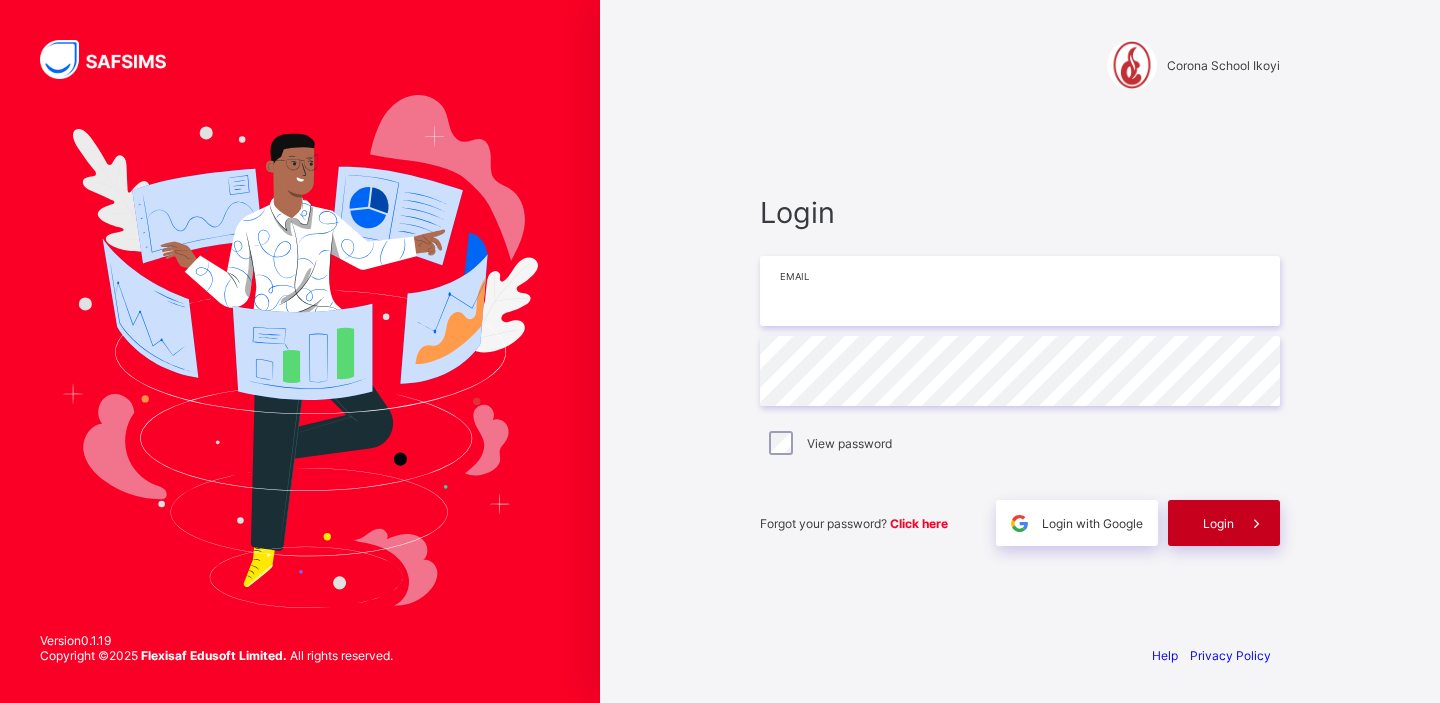 type on "**********" 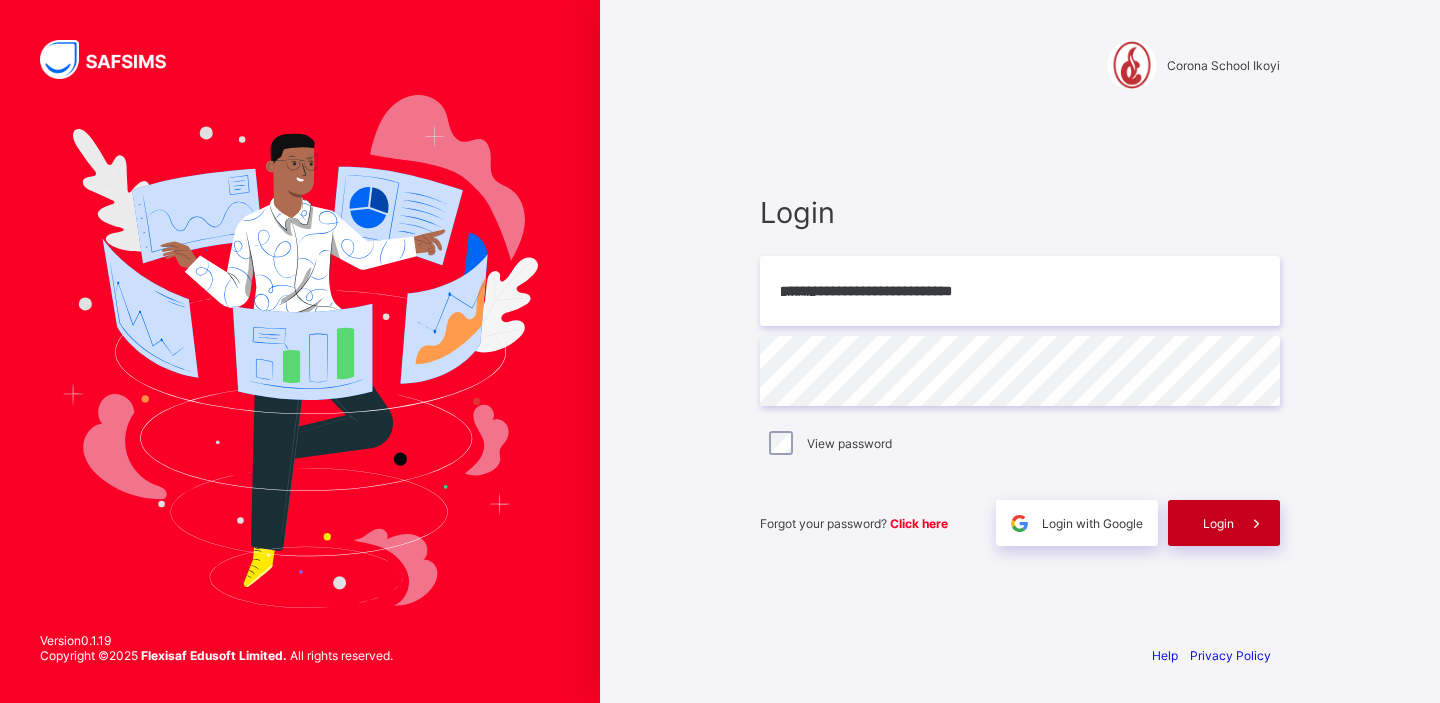 click on "Login" at bounding box center [1218, 523] 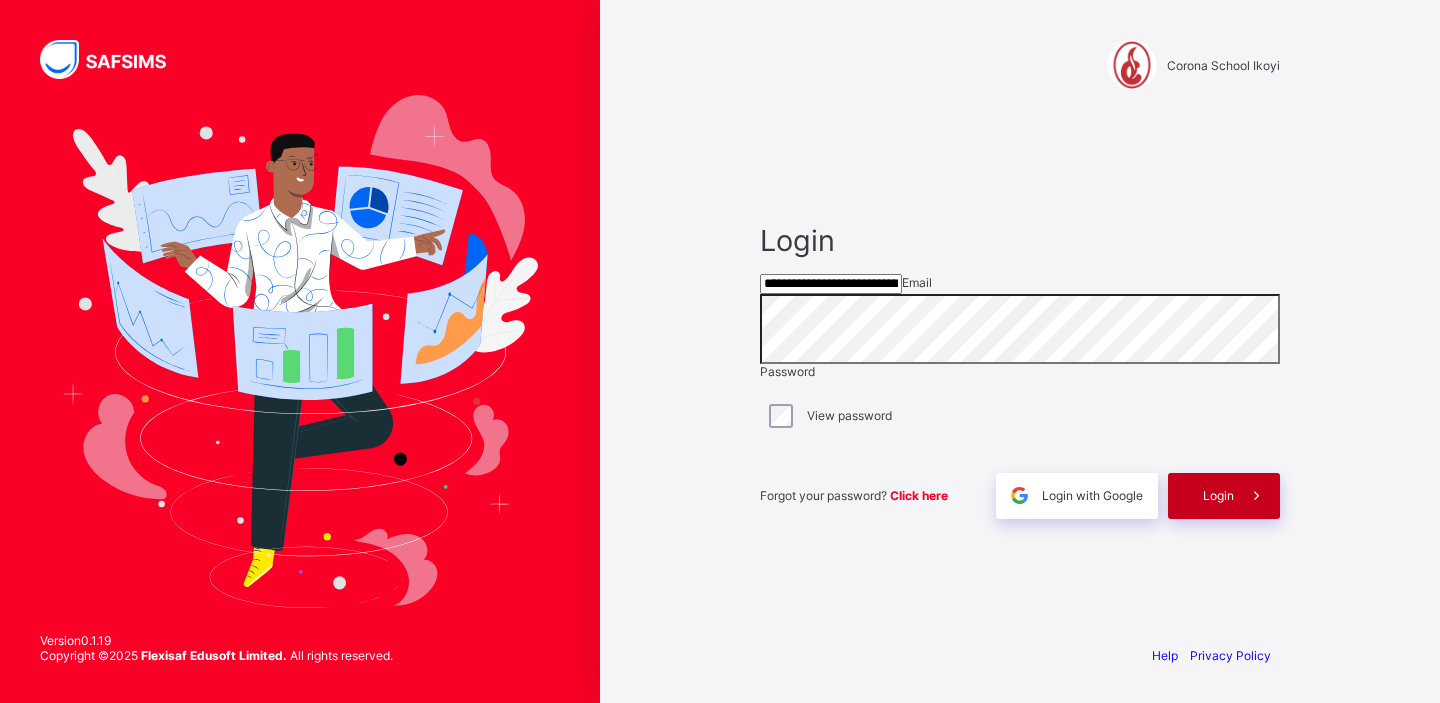 click on "Login" at bounding box center (1218, 495) 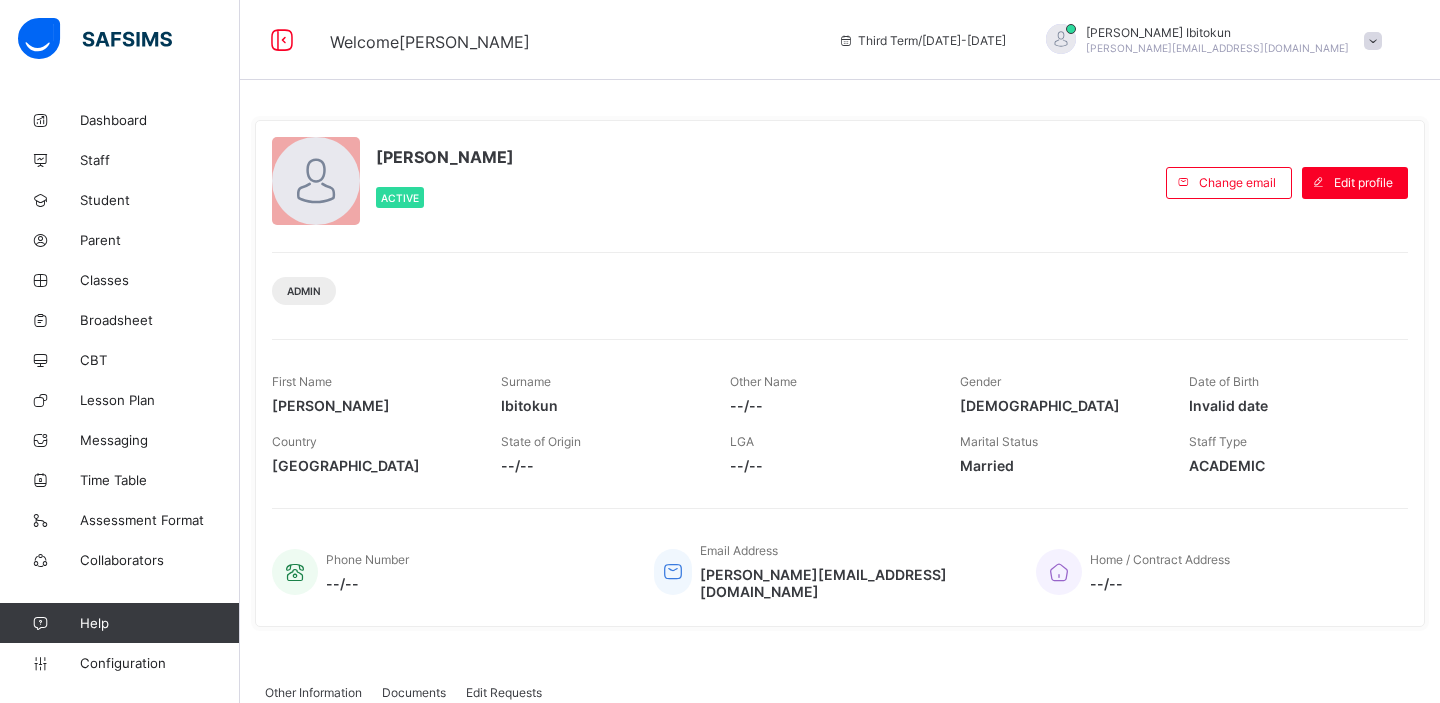 scroll, scrollTop: 0, scrollLeft: 0, axis: both 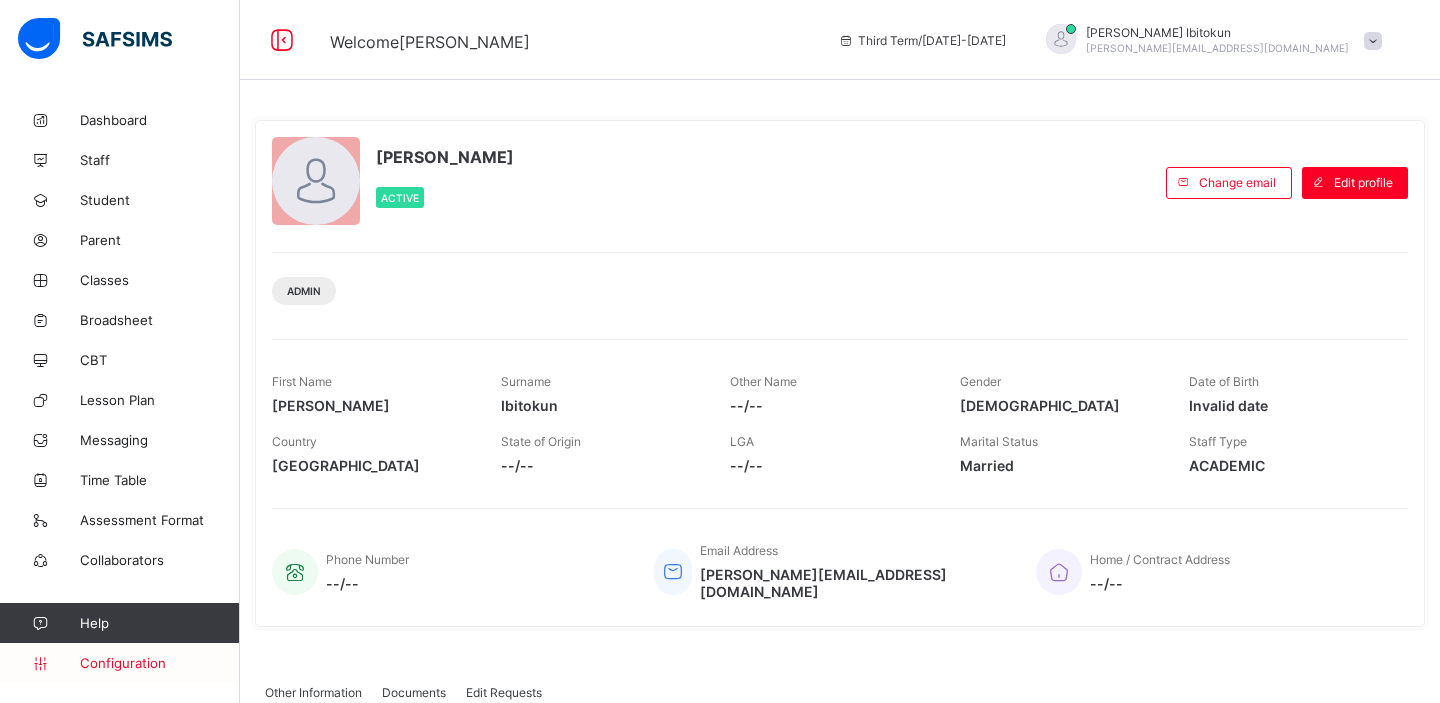 click on "Configuration" at bounding box center [159, 663] 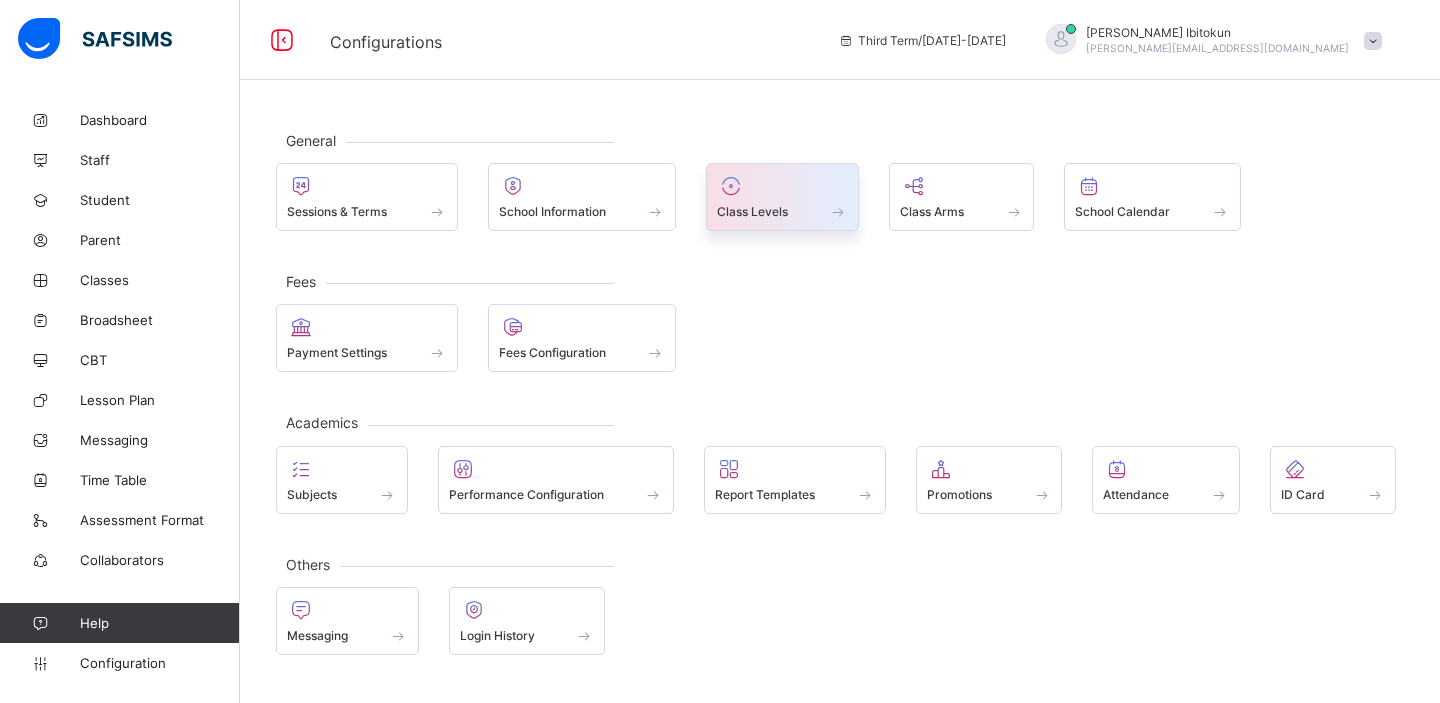 click at bounding box center [782, 186] 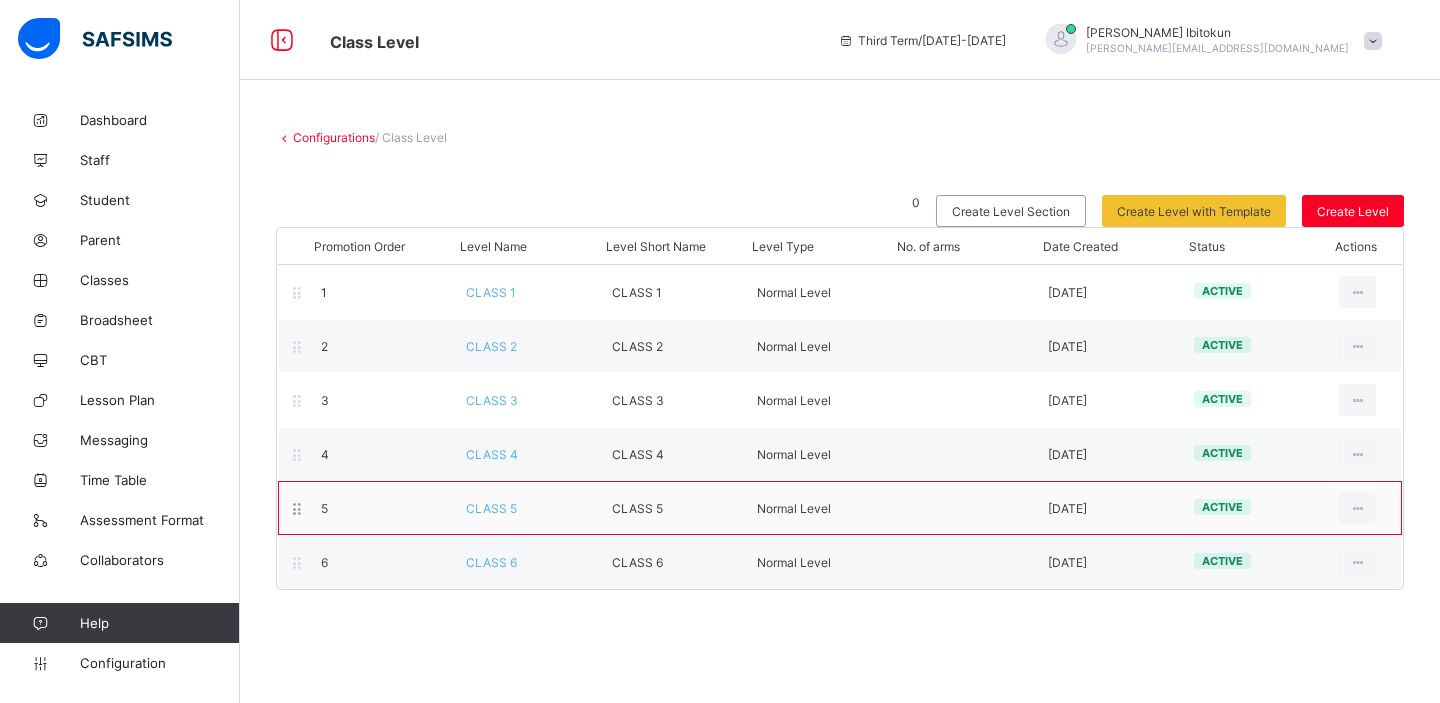 click on "CLASS 5" at bounding box center (491, 508) 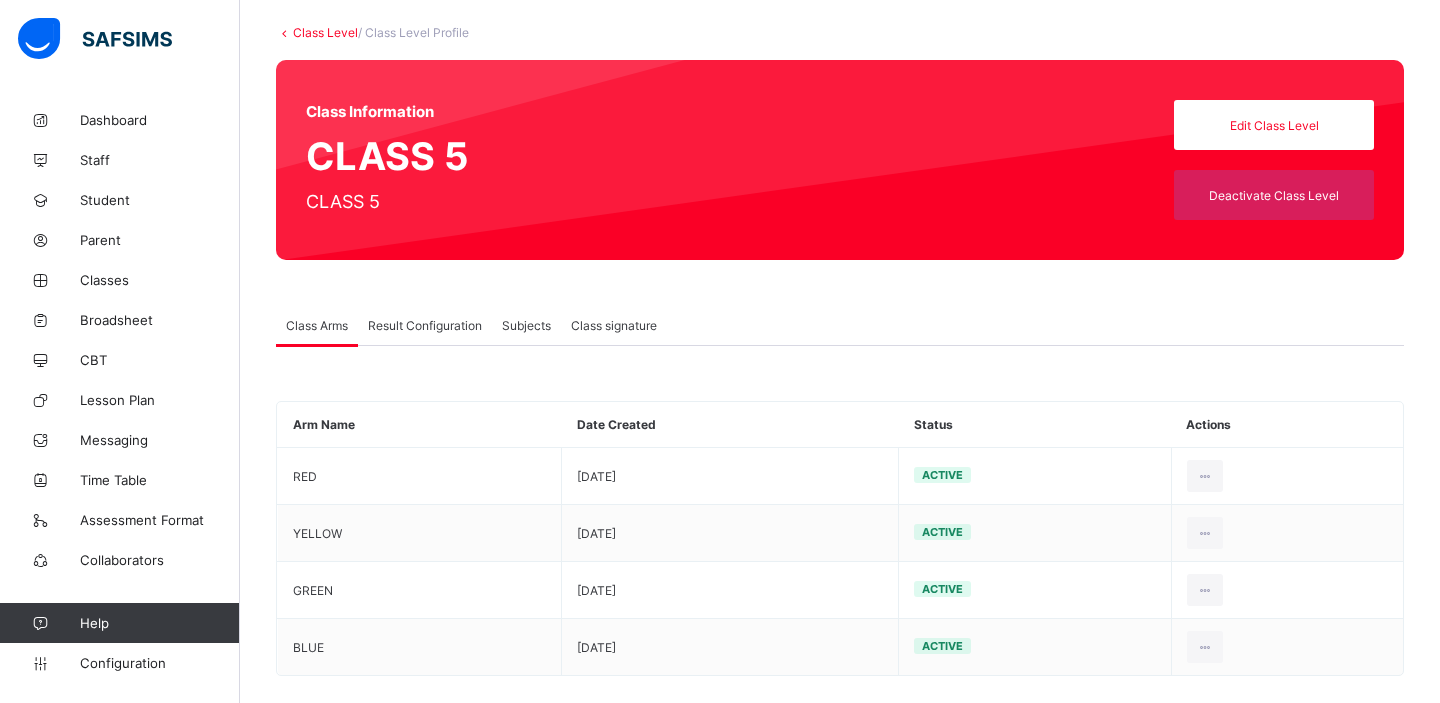 scroll, scrollTop: 127, scrollLeft: 0, axis: vertical 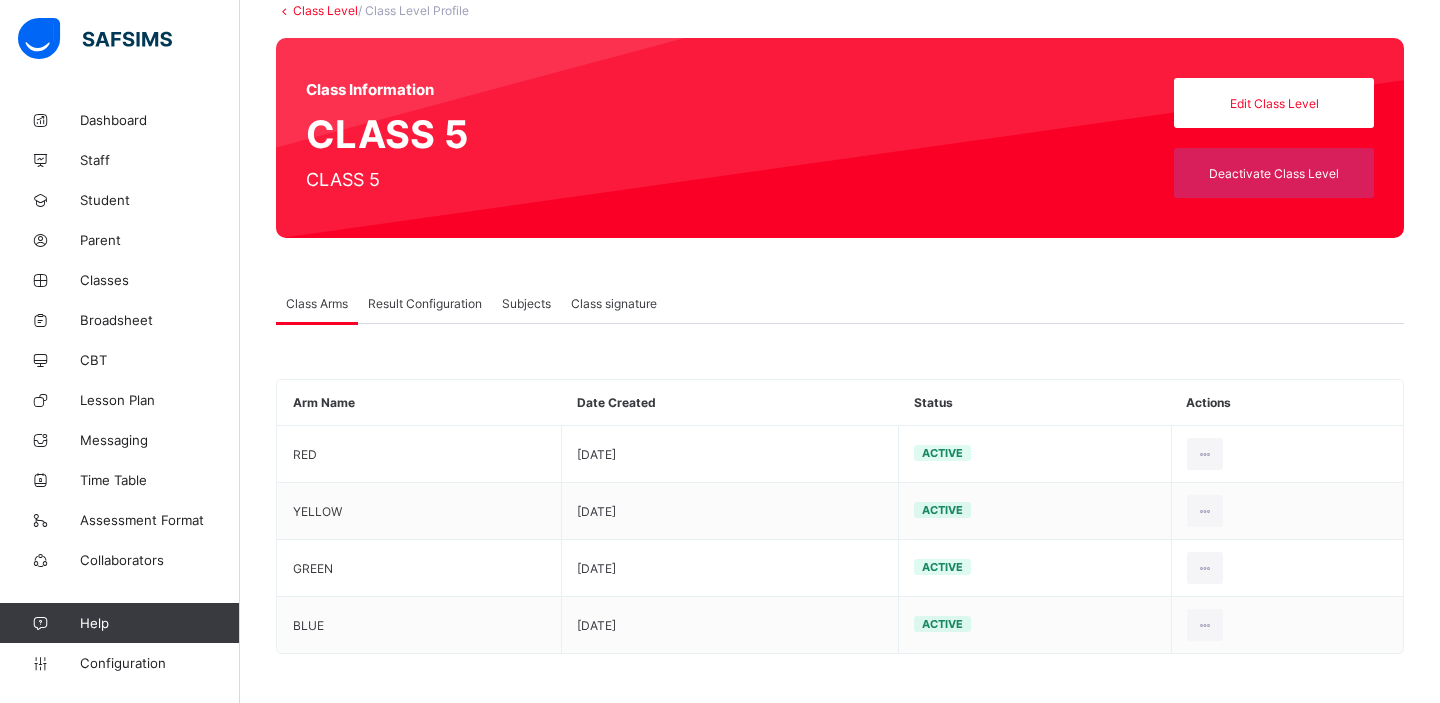 click on "Subjects" at bounding box center (526, 303) 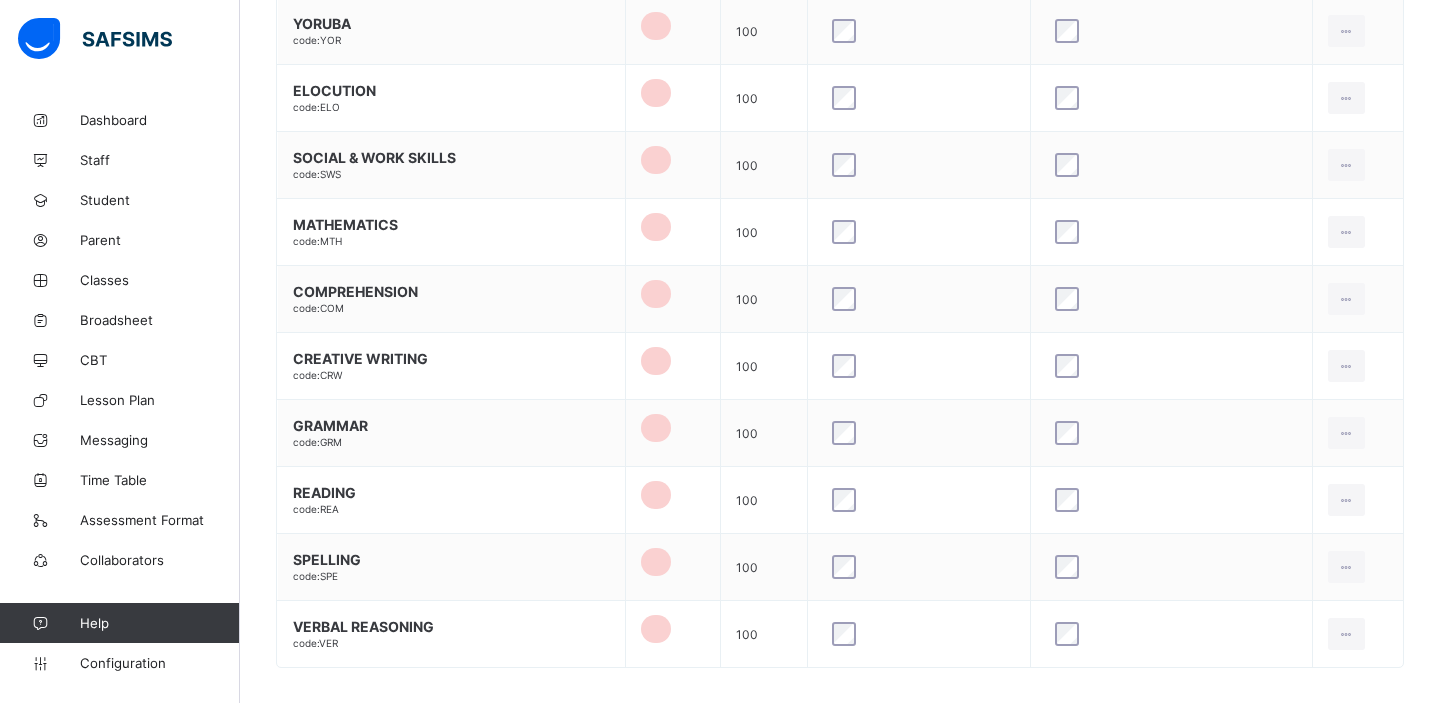 scroll, scrollTop: 1539, scrollLeft: 0, axis: vertical 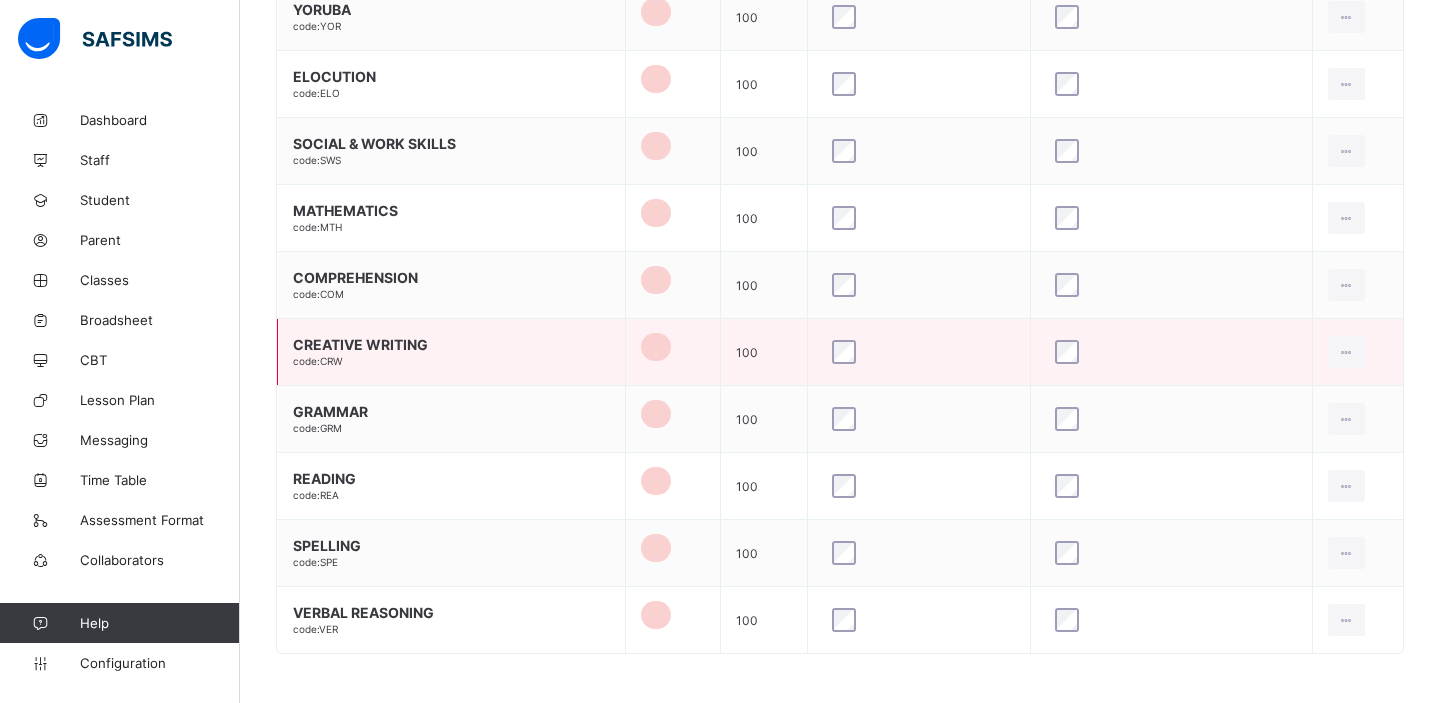 click on "CREATIVE WRITING" at bounding box center [451, 344] 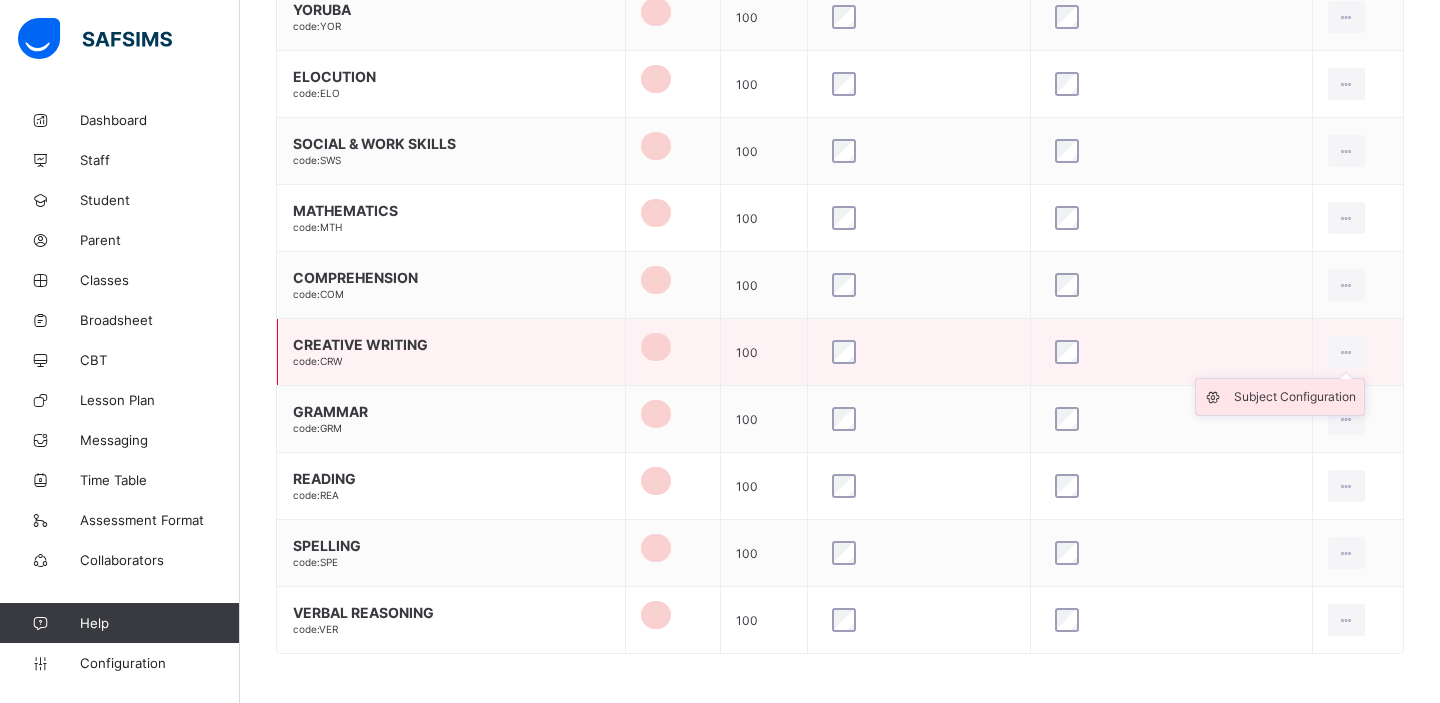 click on "Subject Configuration" at bounding box center (1295, 397) 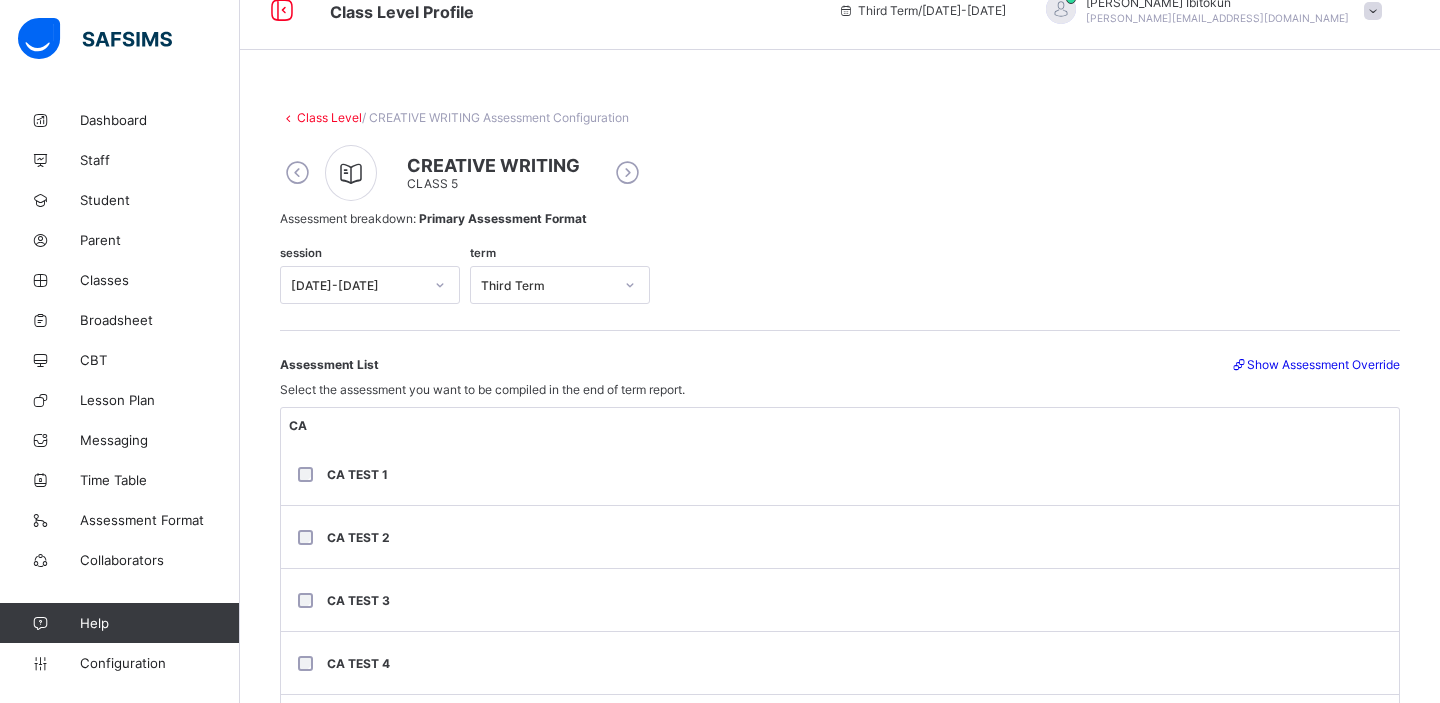scroll, scrollTop: 0, scrollLeft: 0, axis: both 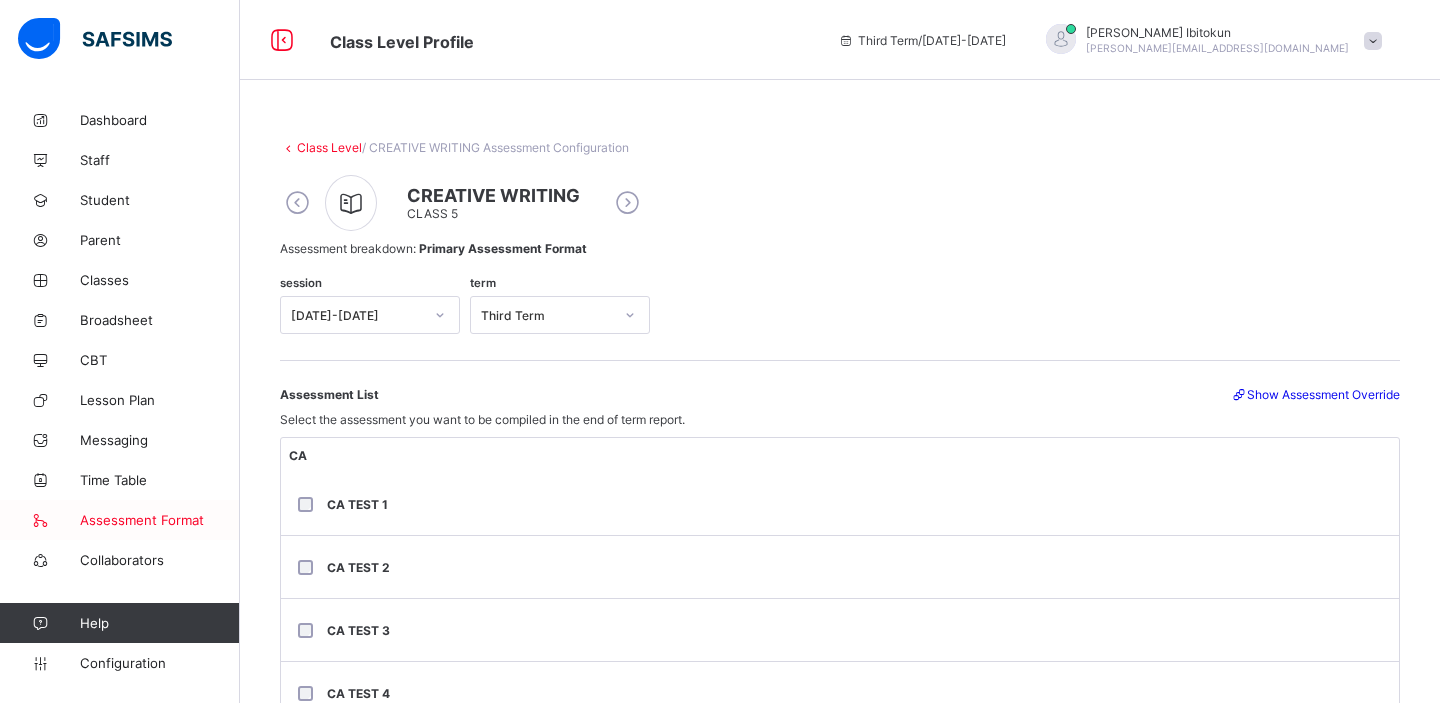 click on "Assessment Format" at bounding box center [160, 520] 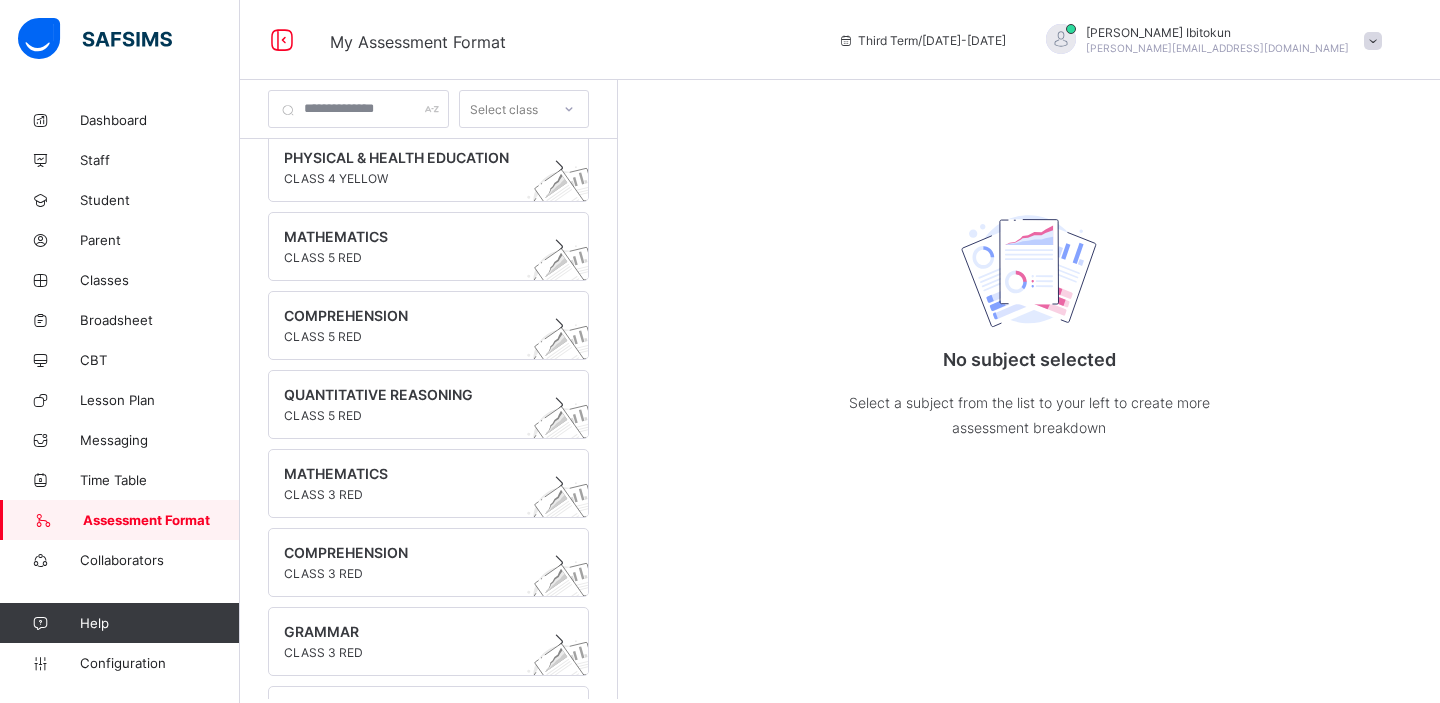 scroll, scrollTop: 498, scrollLeft: 0, axis: vertical 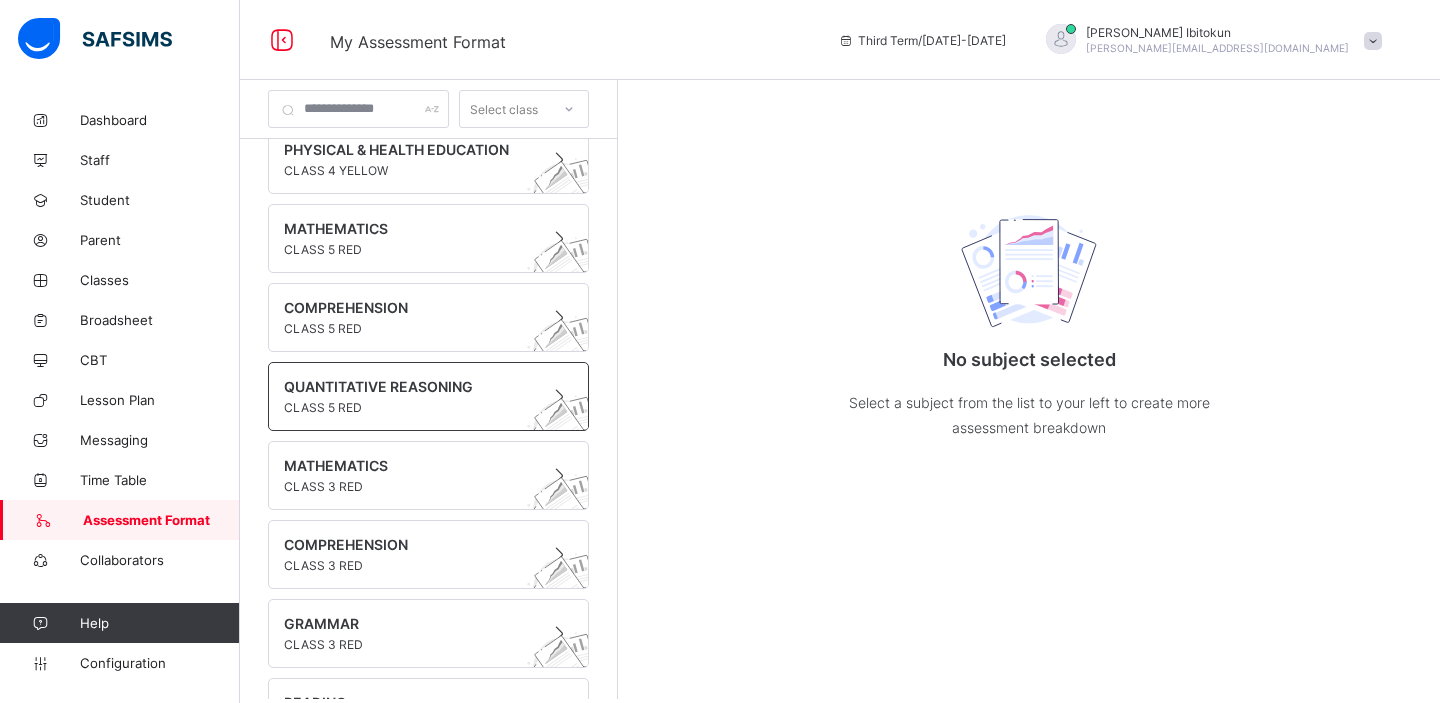 click on "CLASS 5 RED" at bounding box center (409, 407) 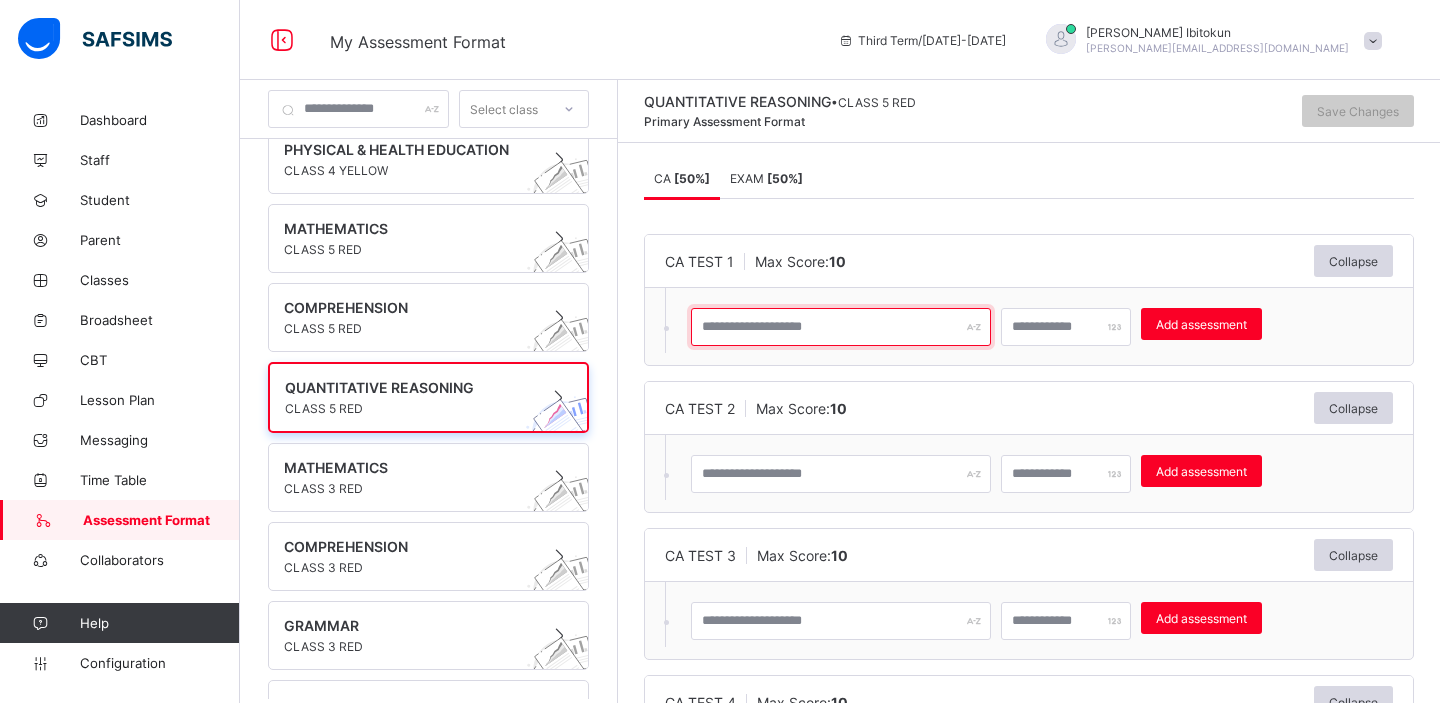 click at bounding box center (841, 327) 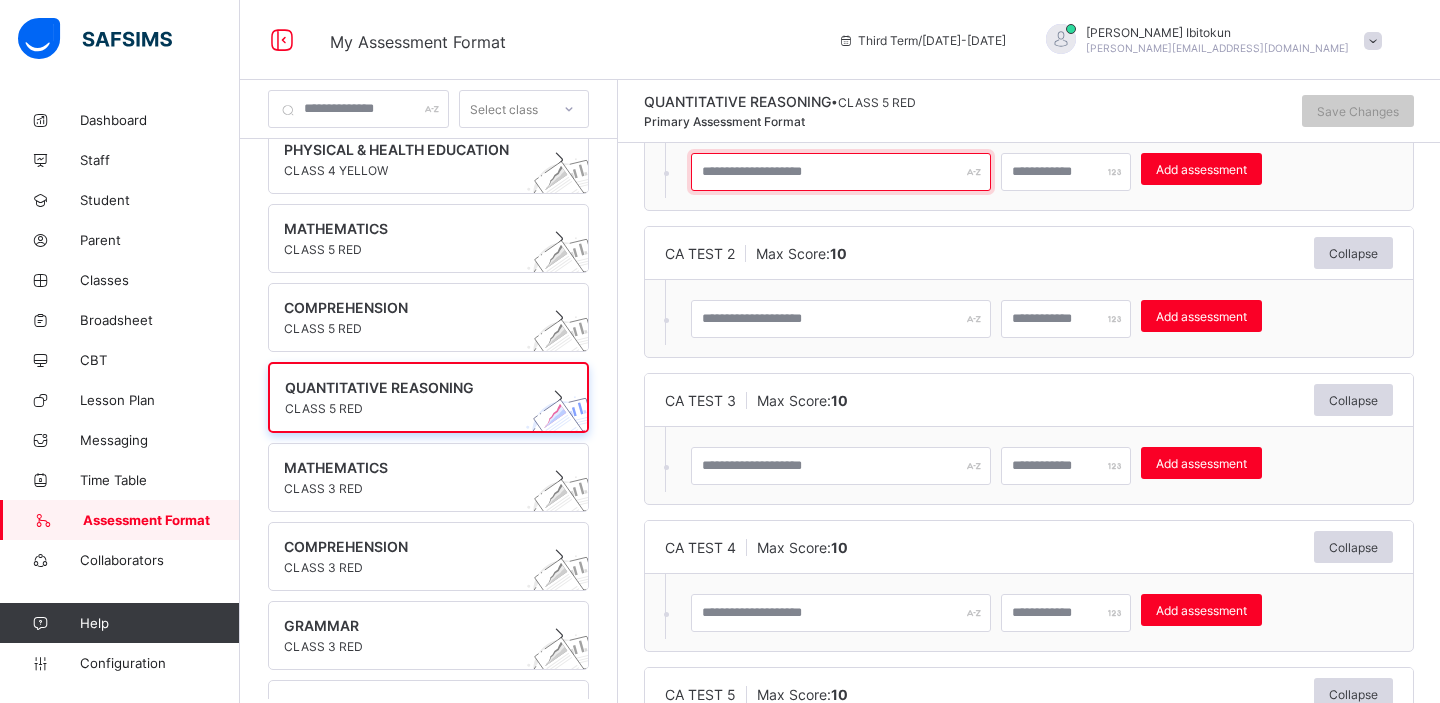 scroll, scrollTop: 0, scrollLeft: 0, axis: both 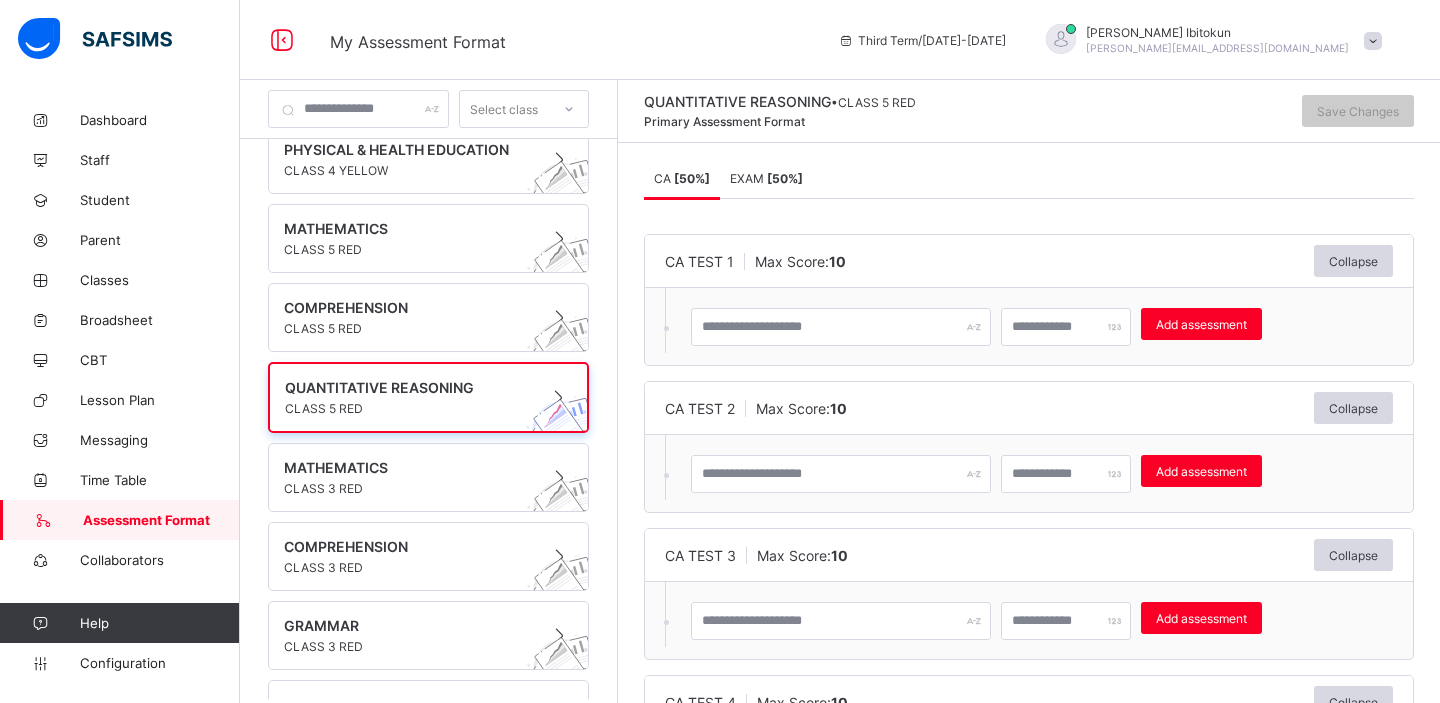 click on "EXAM    [ 50 %]" at bounding box center [766, 178] 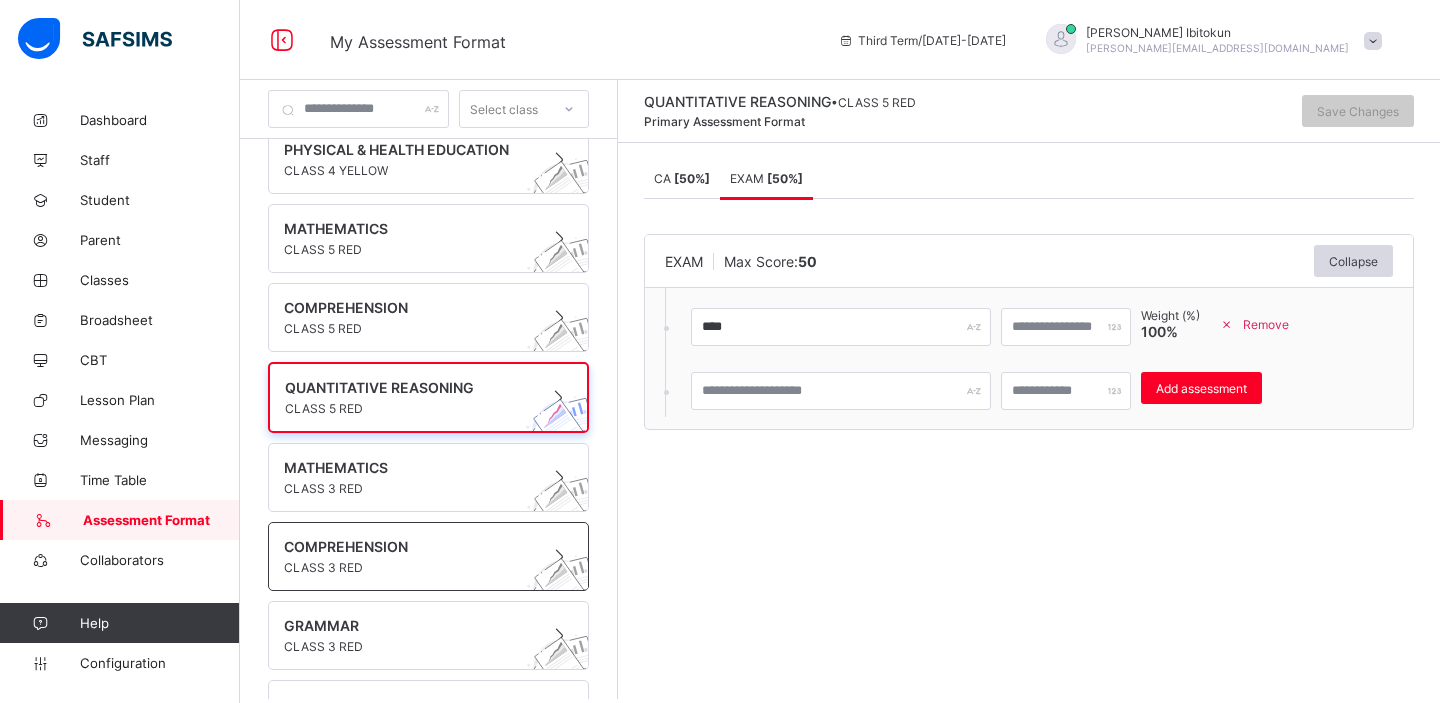 click on "CLASS 3 RED" at bounding box center (409, 567) 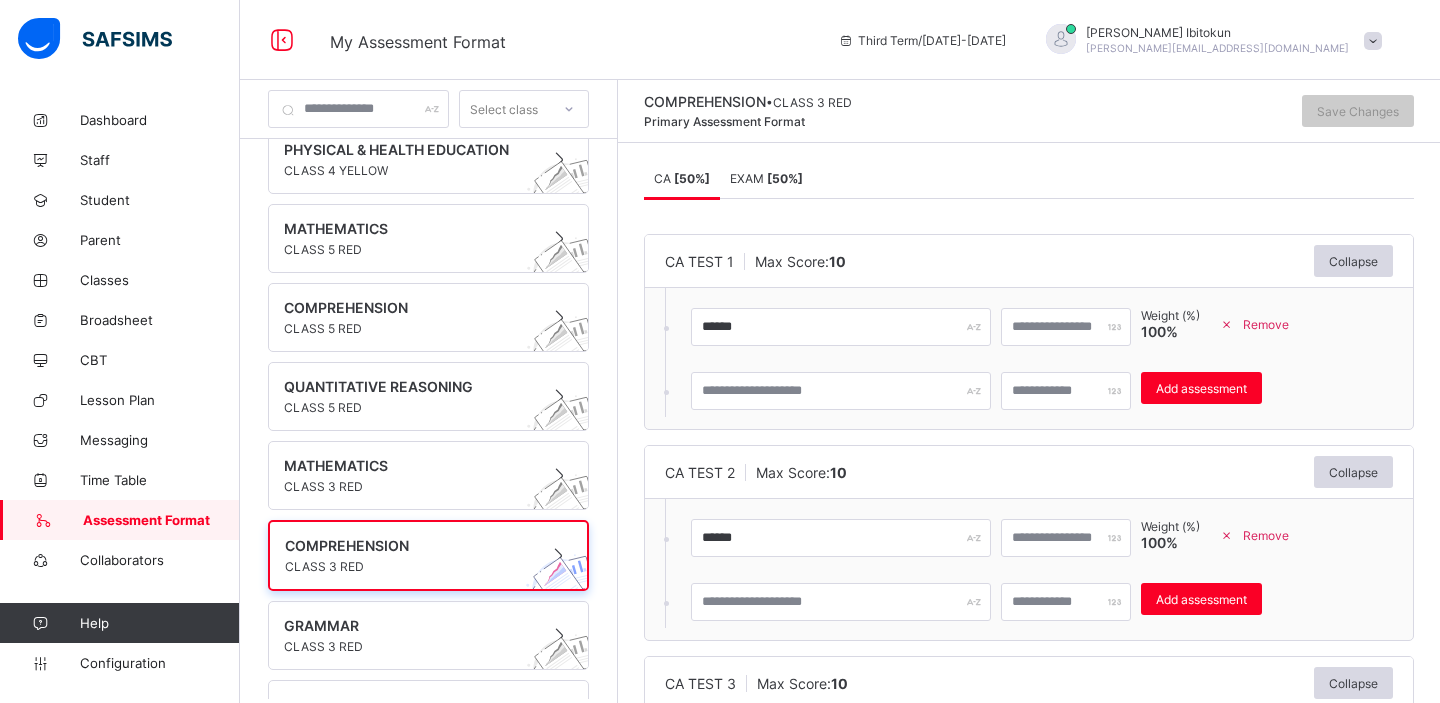 click on "[ 50 %]" at bounding box center [785, 178] 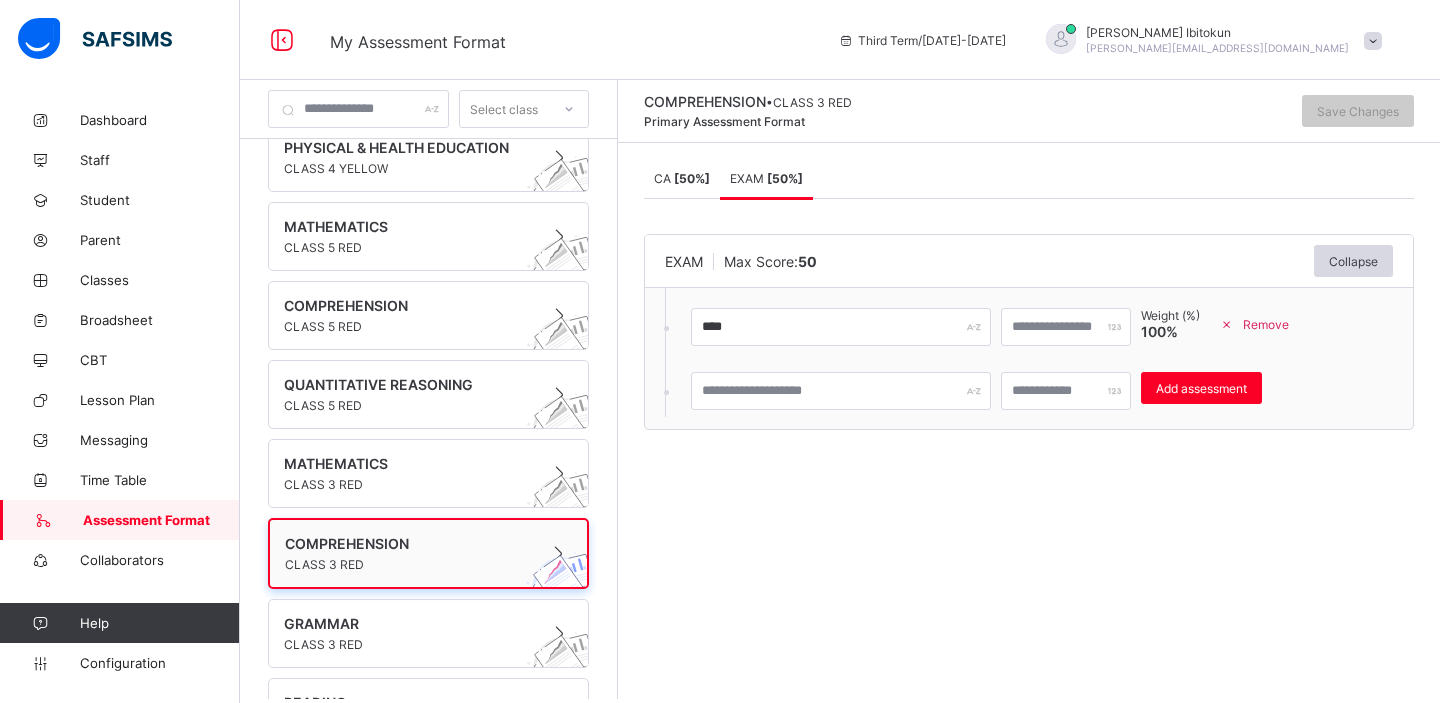 scroll, scrollTop: 561, scrollLeft: 0, axis: vertical 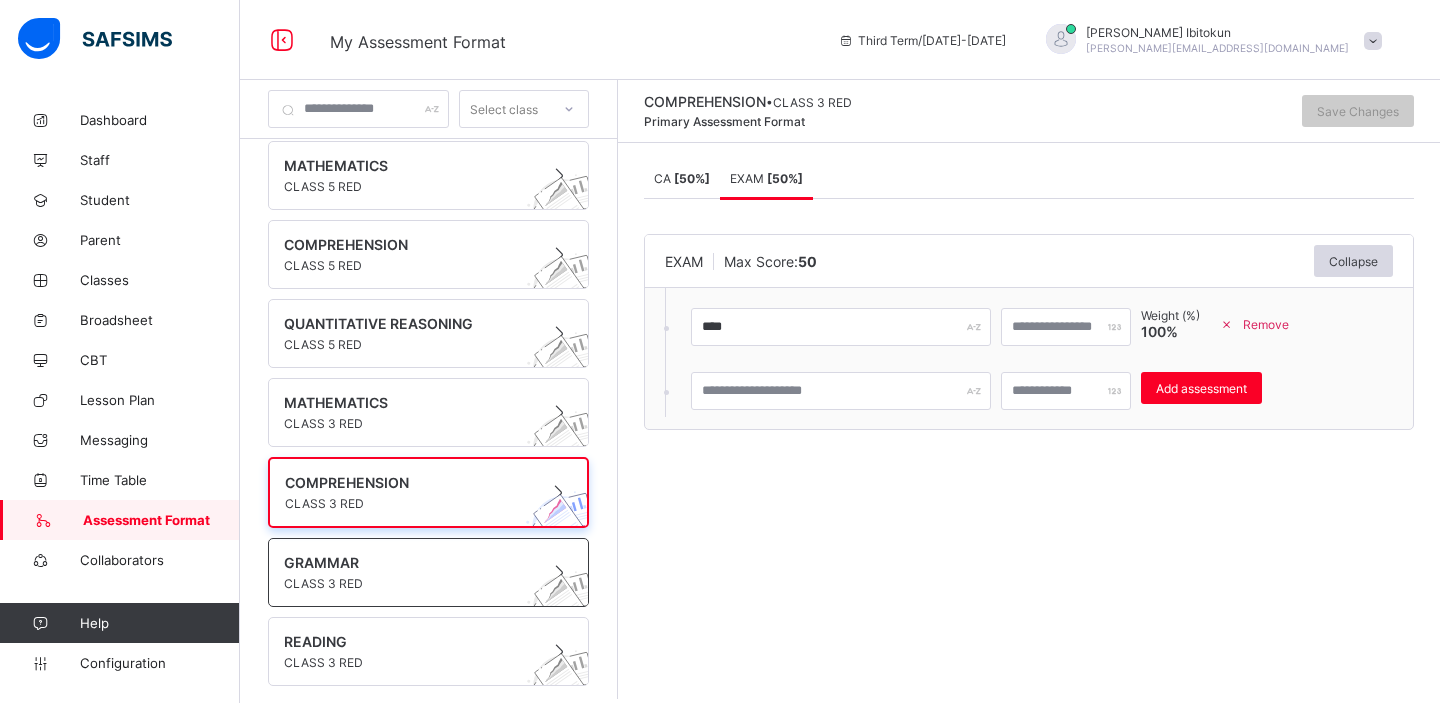 click on "CLASS 3 RED" at bounding box center [409, 583] 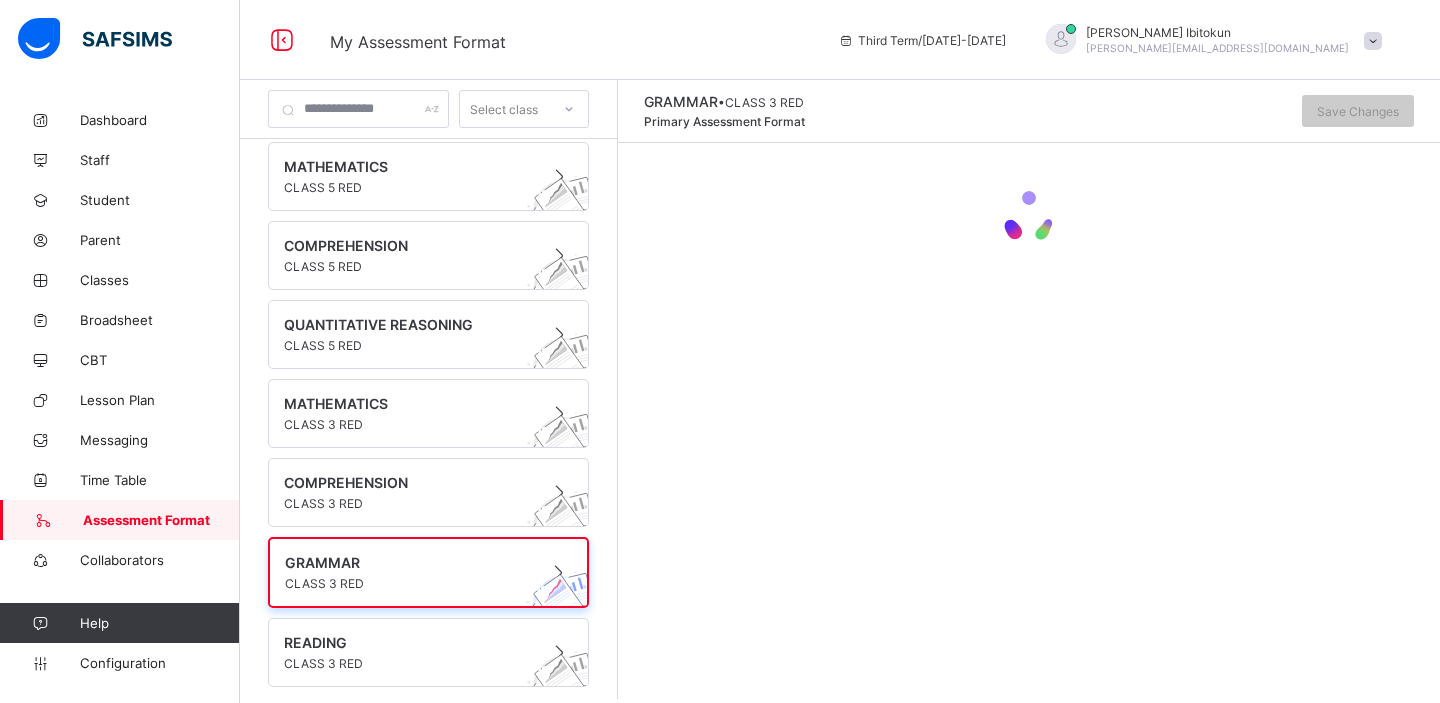 scroll, scrollTop: 561, scrollLeft: 0, axis: vertical 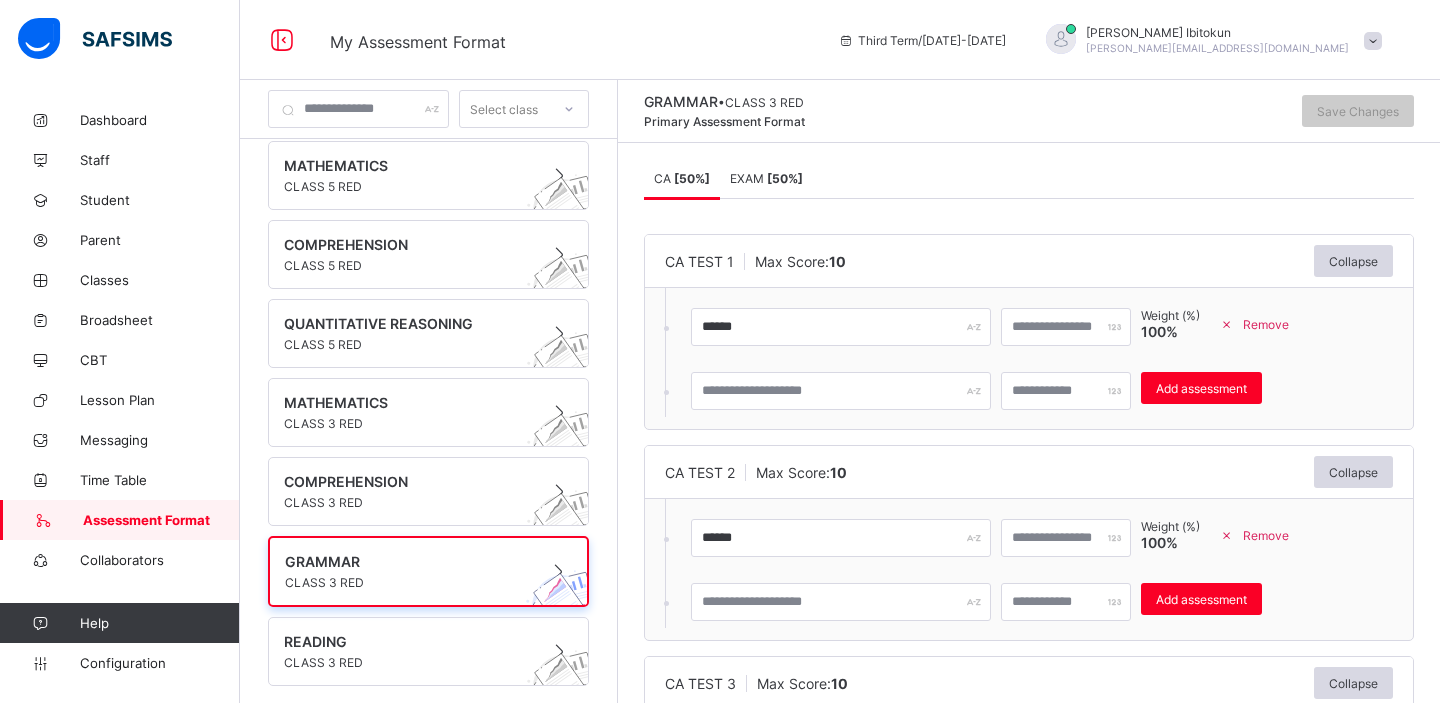 click on "[ 50 %]" at bounding box center [785, 178] 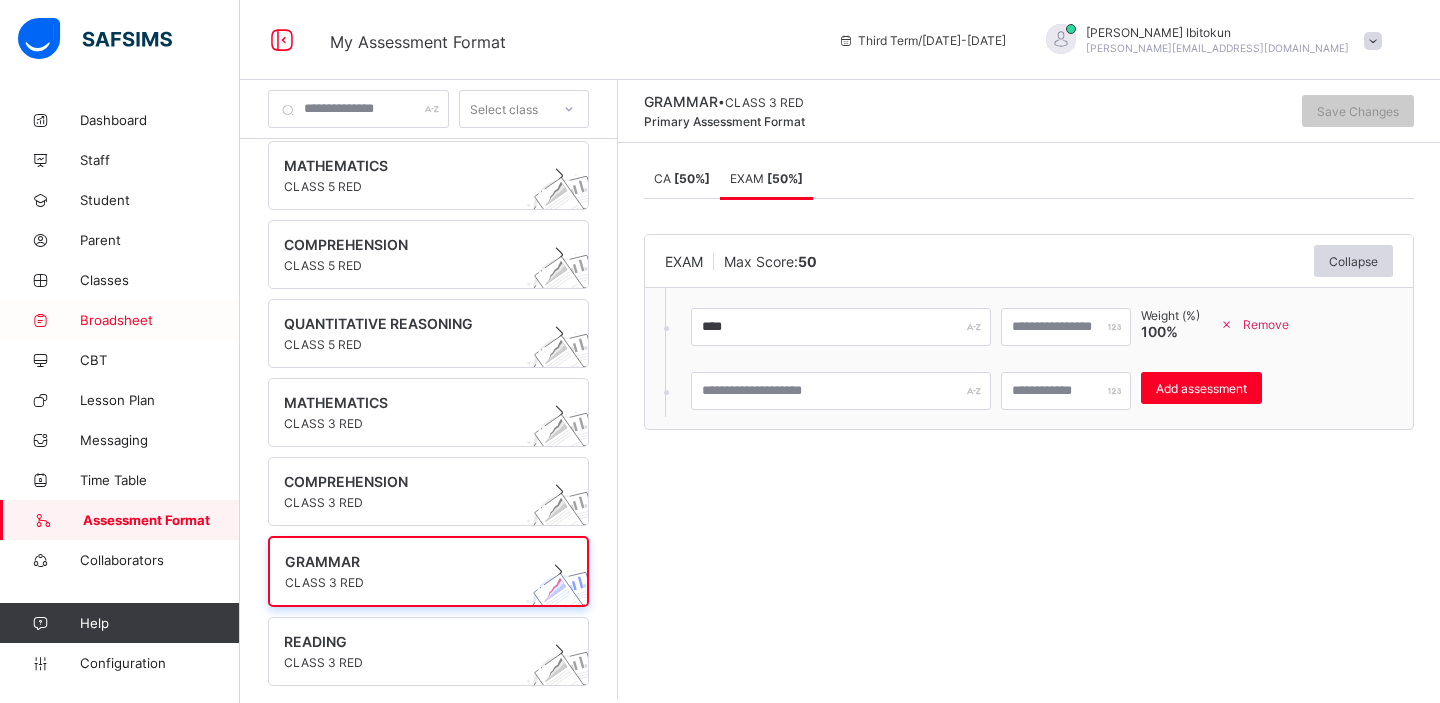 click on "Broadsheet" at bounding box center (160, 320) 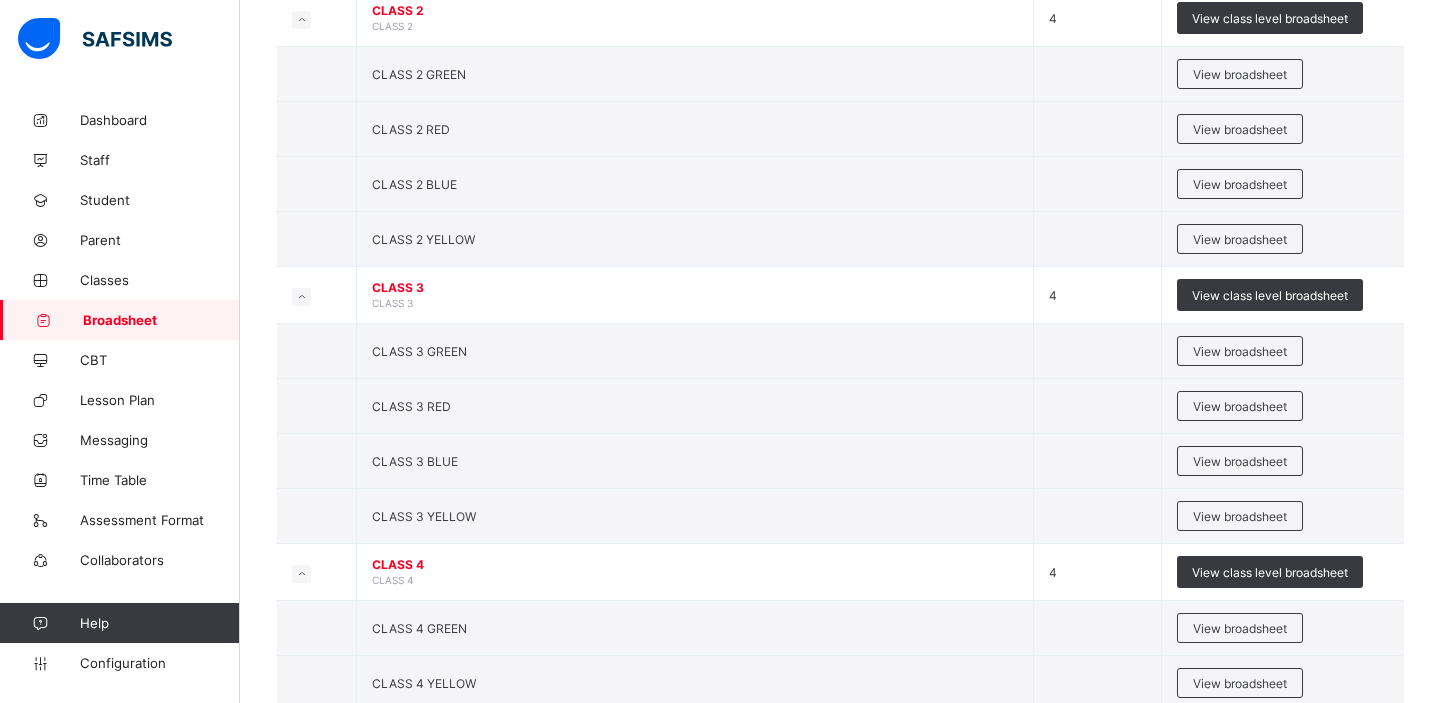 scroll, scrollTop: 582, scrollLeft: 0, axis: vertical 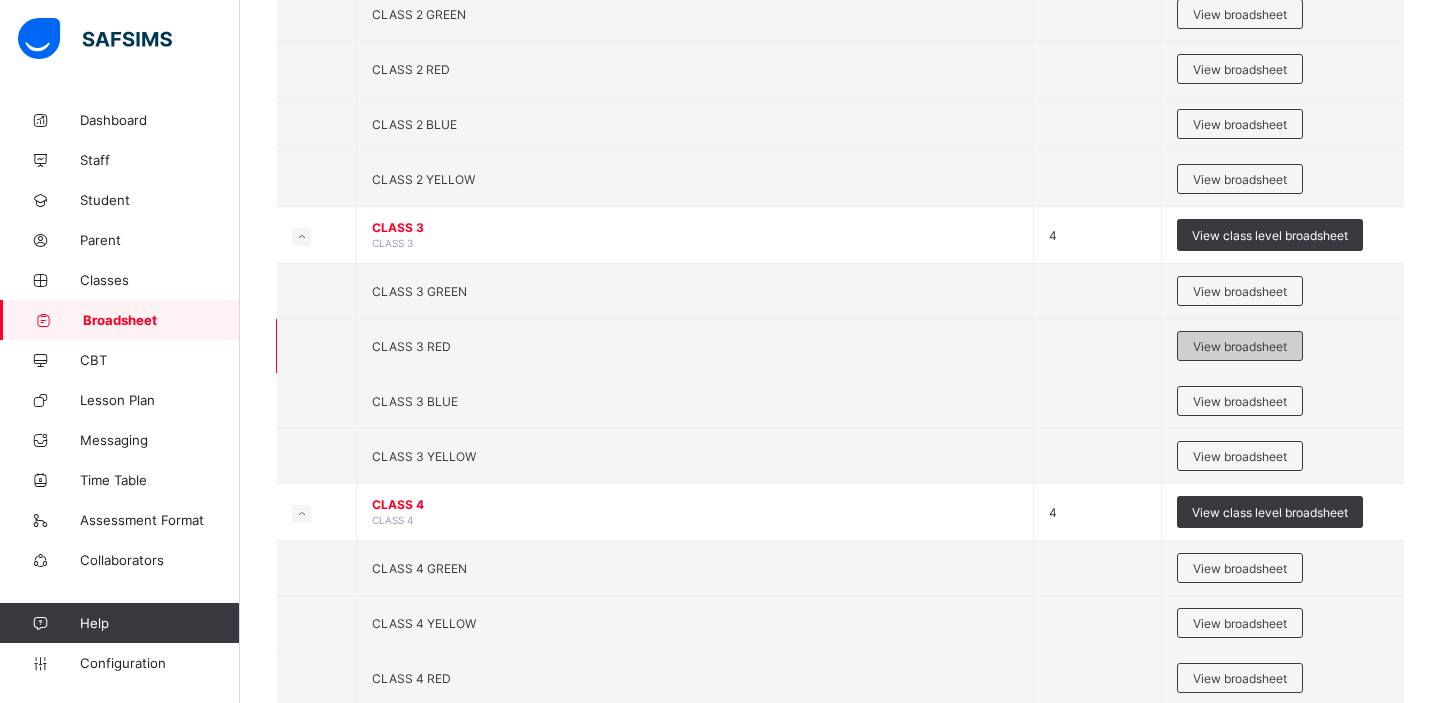 click on "View broadsheet" at bounding box center [1240, 346] 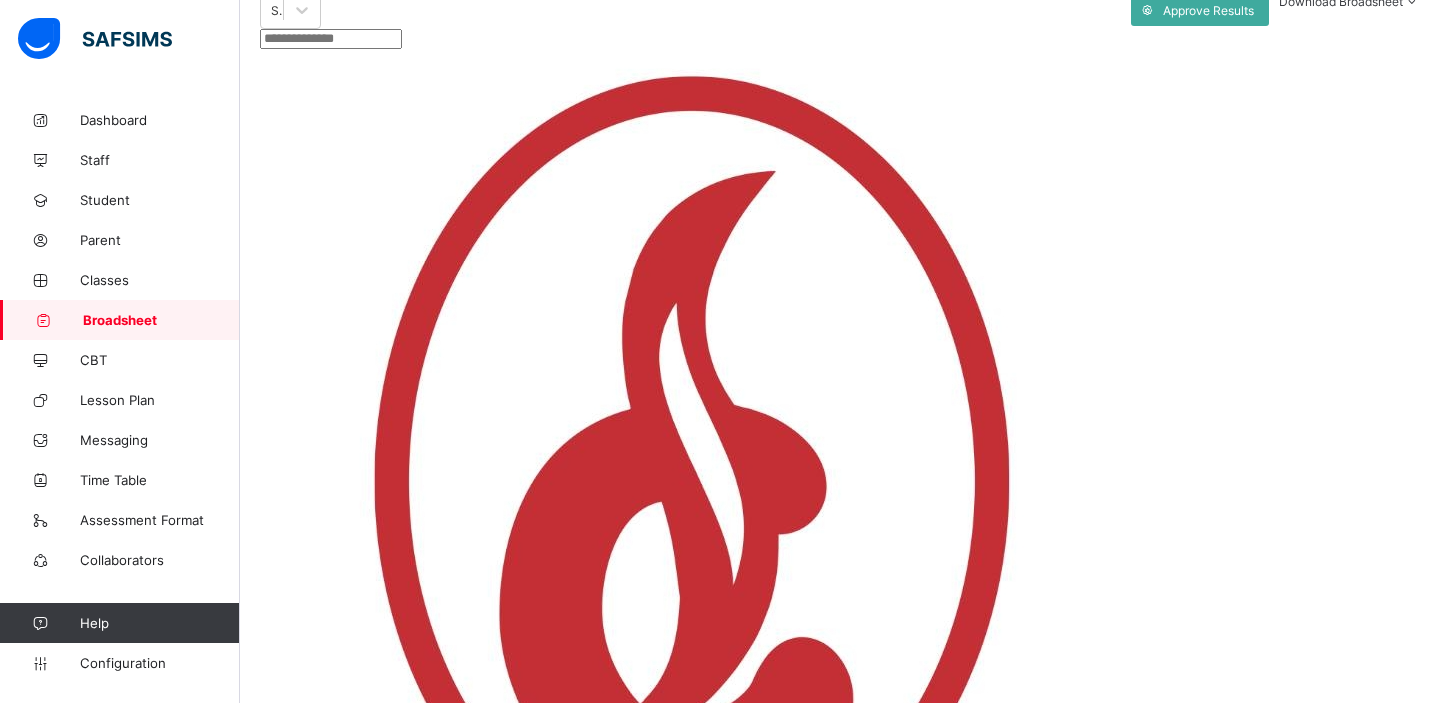 scroll, scrollTop: 367, scrollLeft: 0, axis: vertical 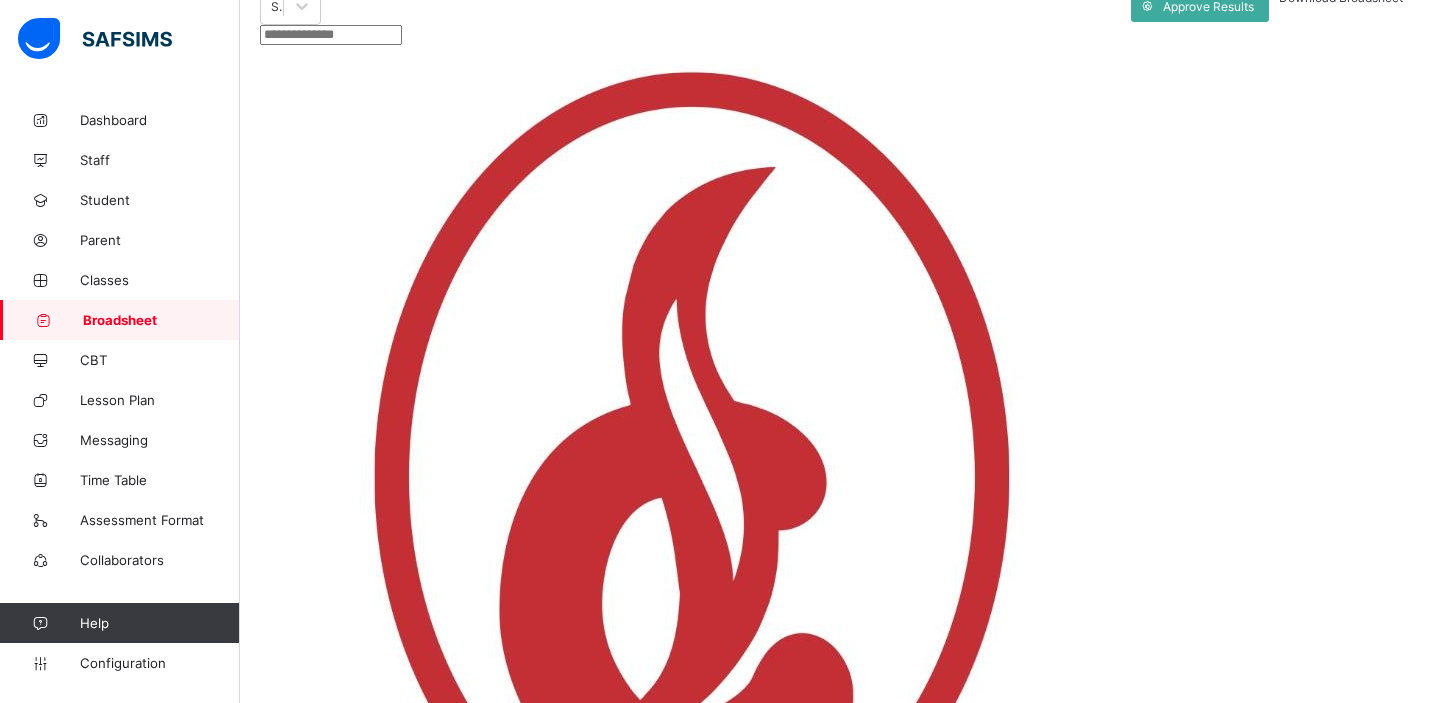 click on "AANUOLUWA  LASISI" at bounding box center (400, 1640) 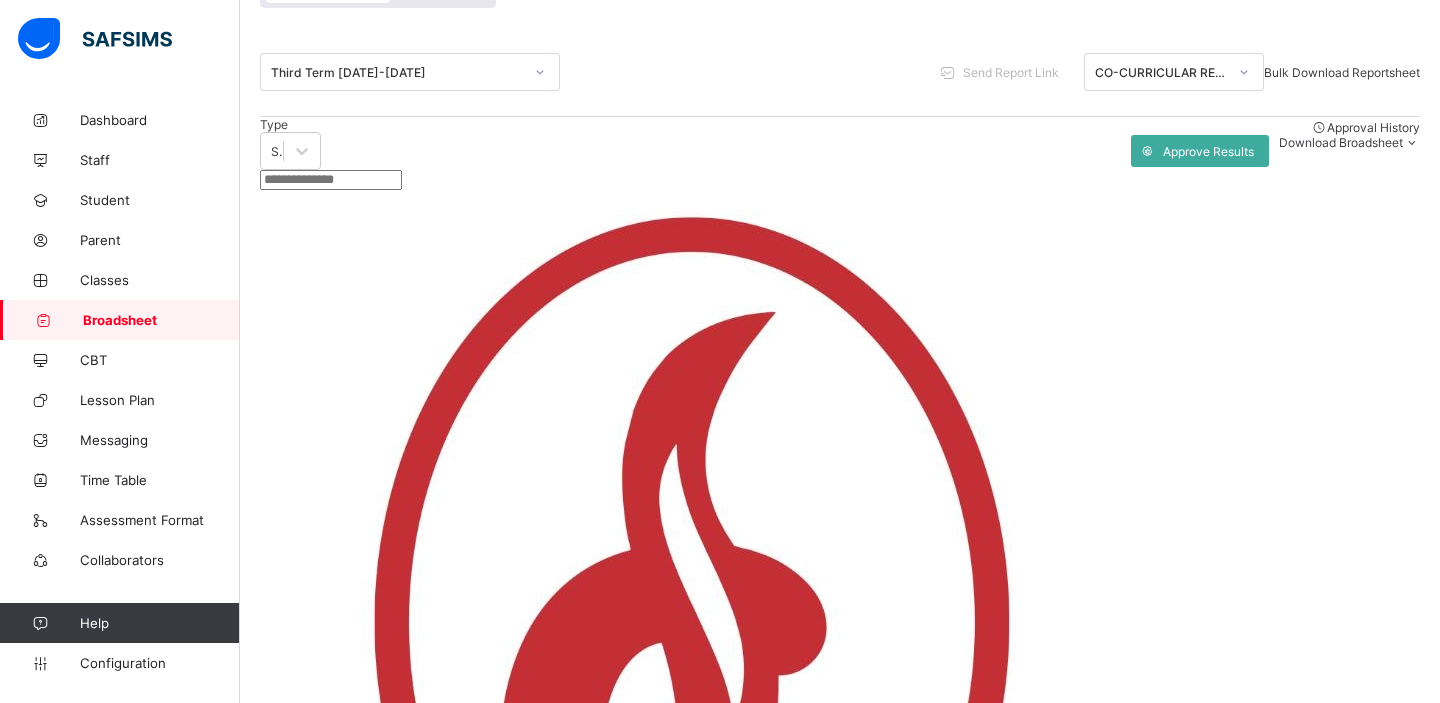 scroll, scrollTop: 214, scrollLeft: 0, axis: vertical 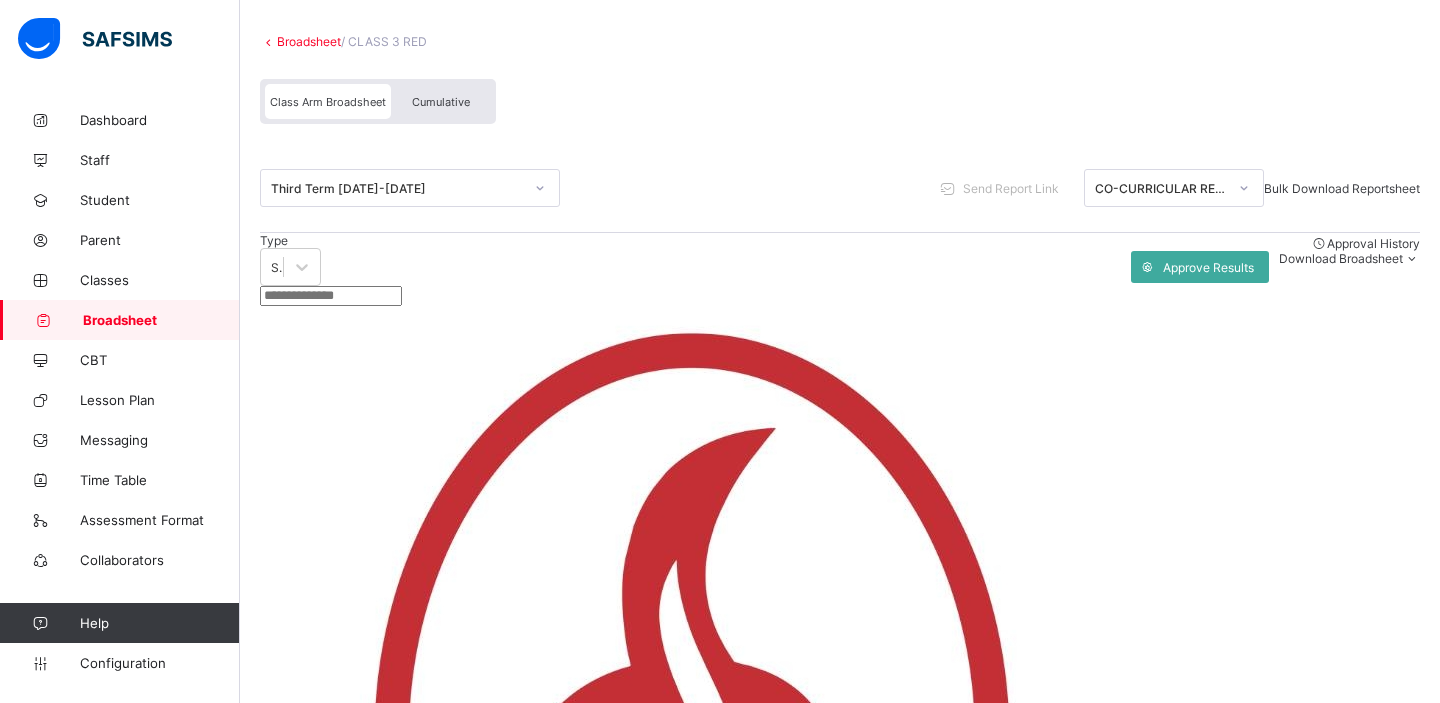 click on "Cumulative" at bounding box center [441, 101] 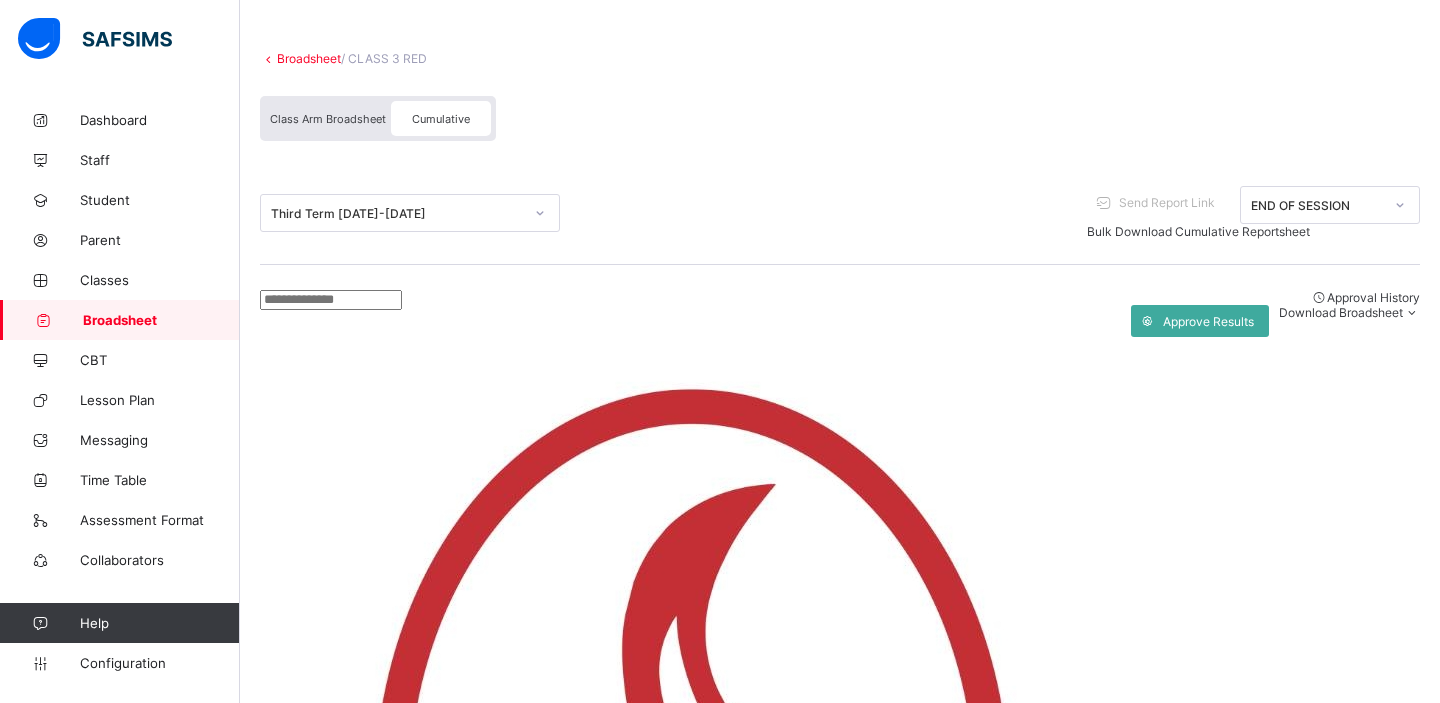 scroll, scrollTop: 92, scrollLeft: 0, axis: vertical 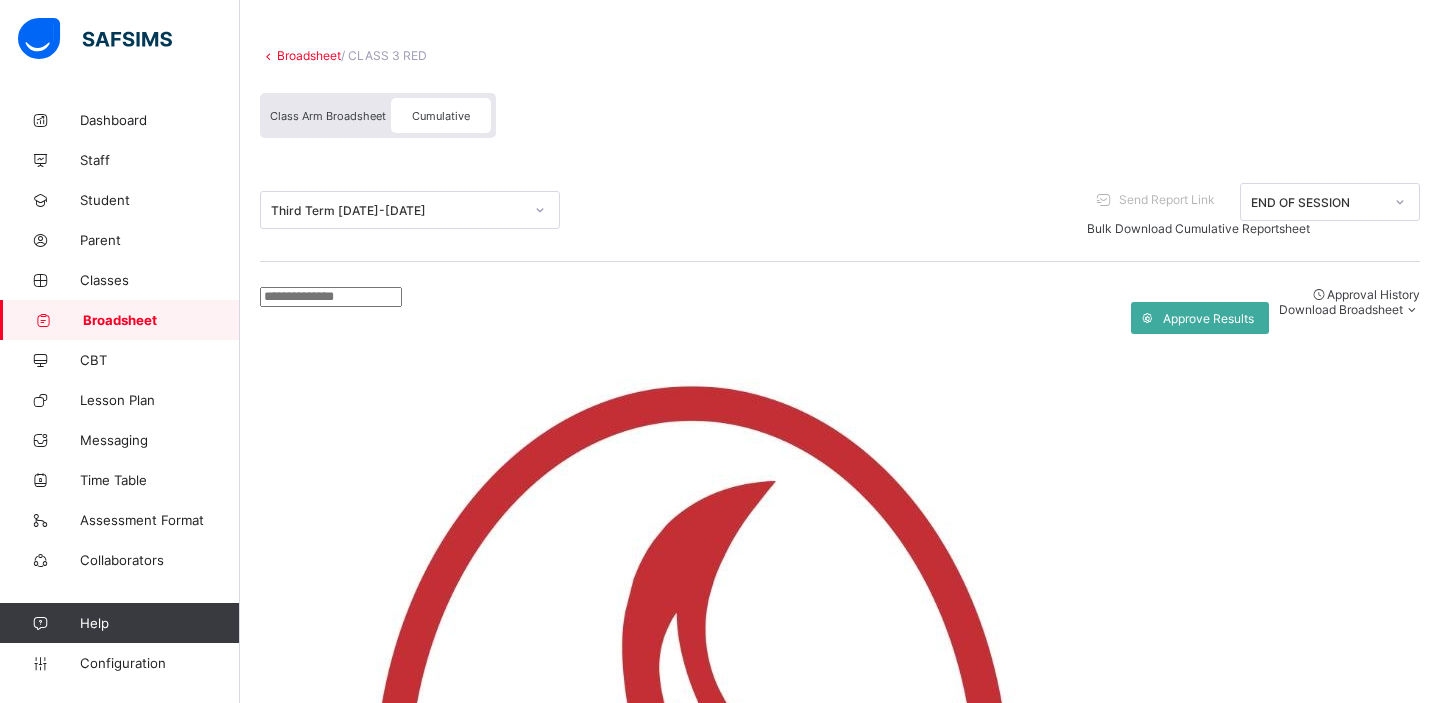 click on "END OF SESSION" at bounding box center [1317, 202] 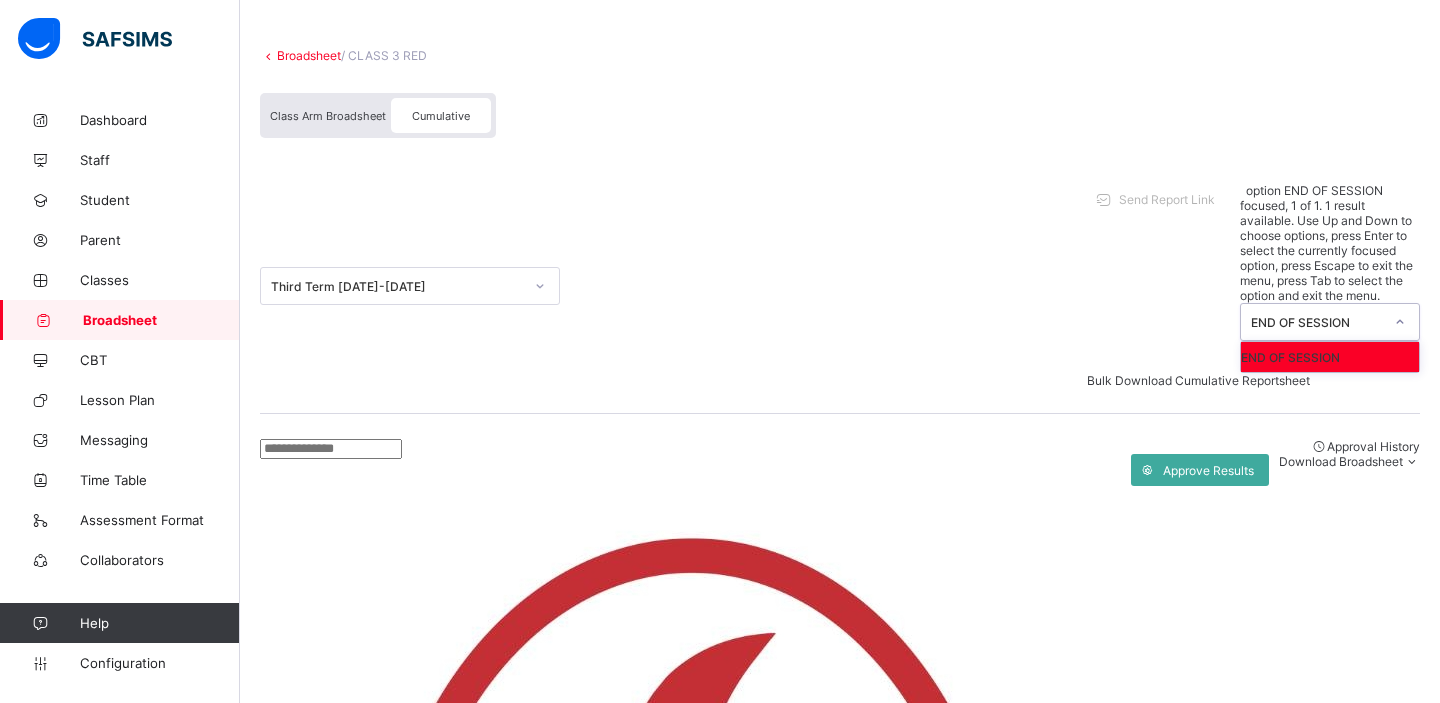 click on "END OF SESSION" at bounding box center (1317, 322) 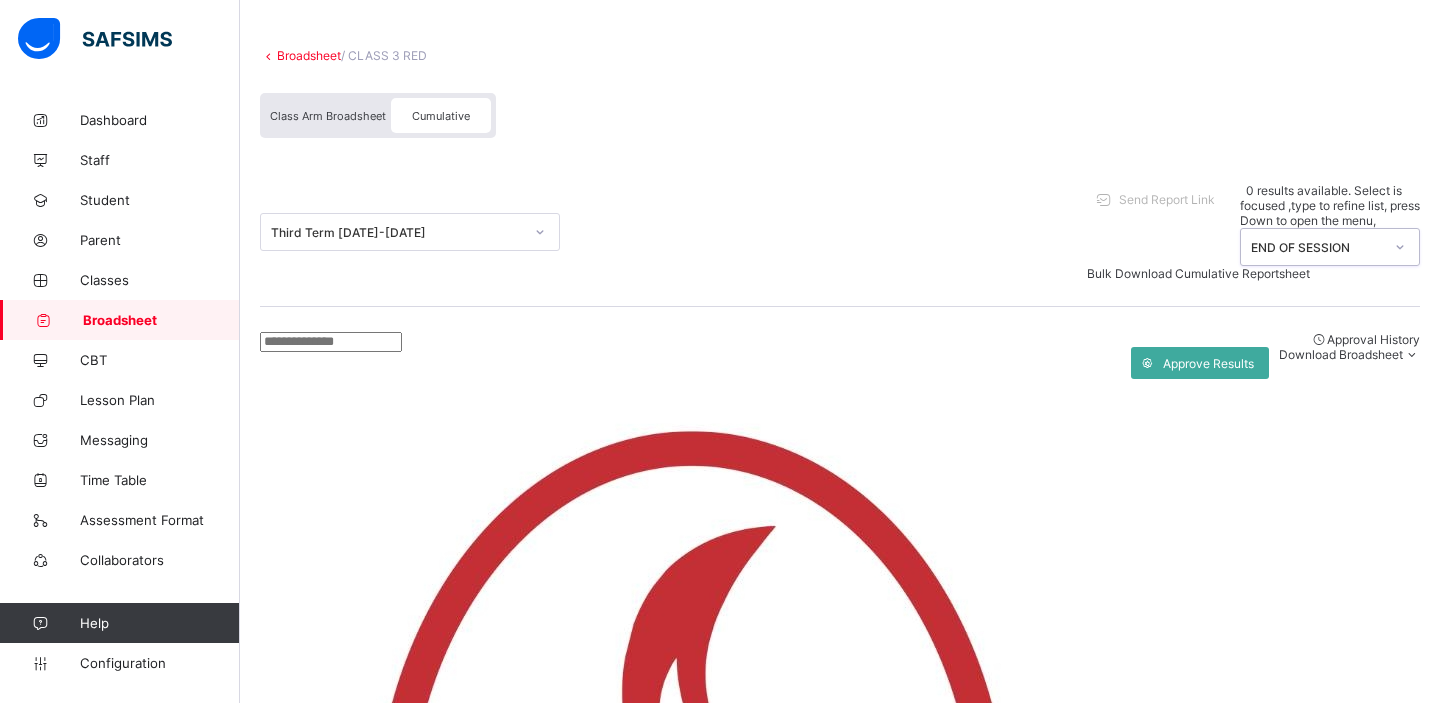 scroll, scrollTop: 0, scrollLeft: 0, axis: both 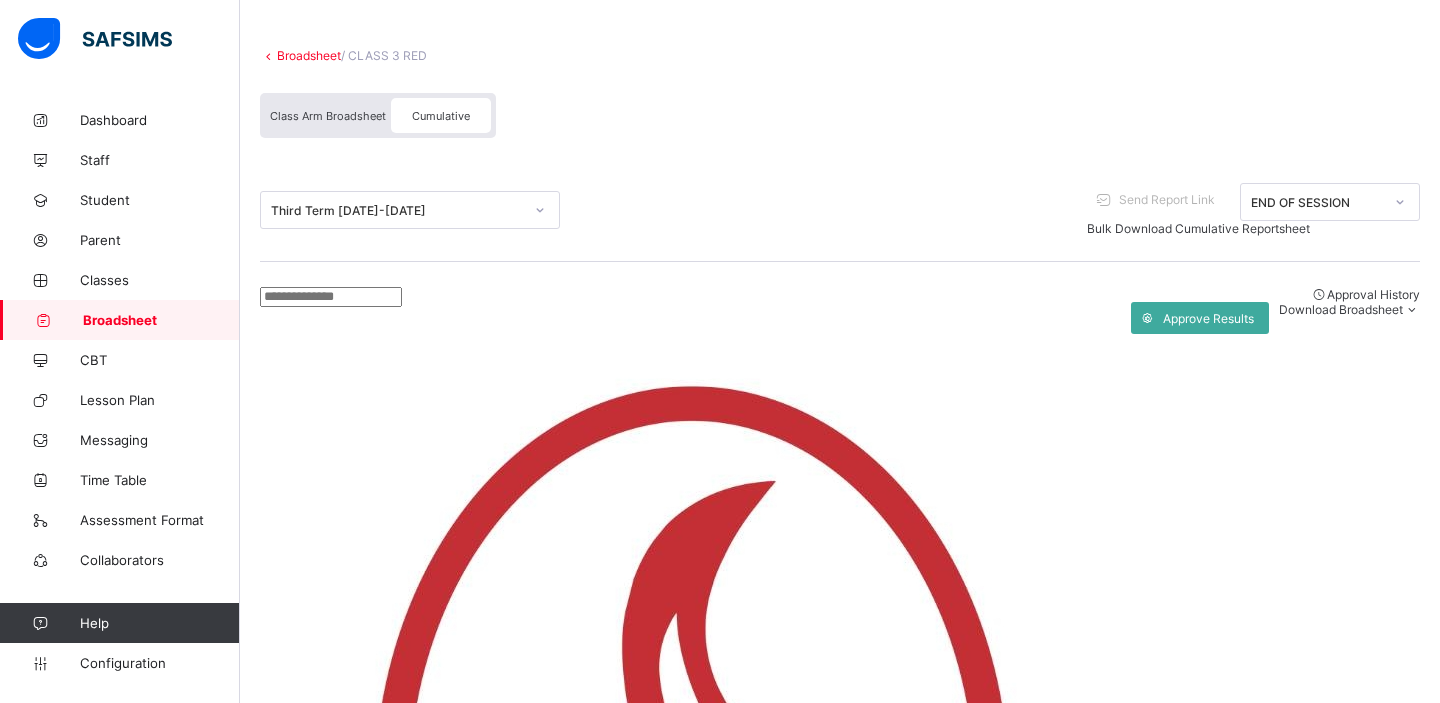 click on "View Reportsheet" at bounding box center [1254, 3096] 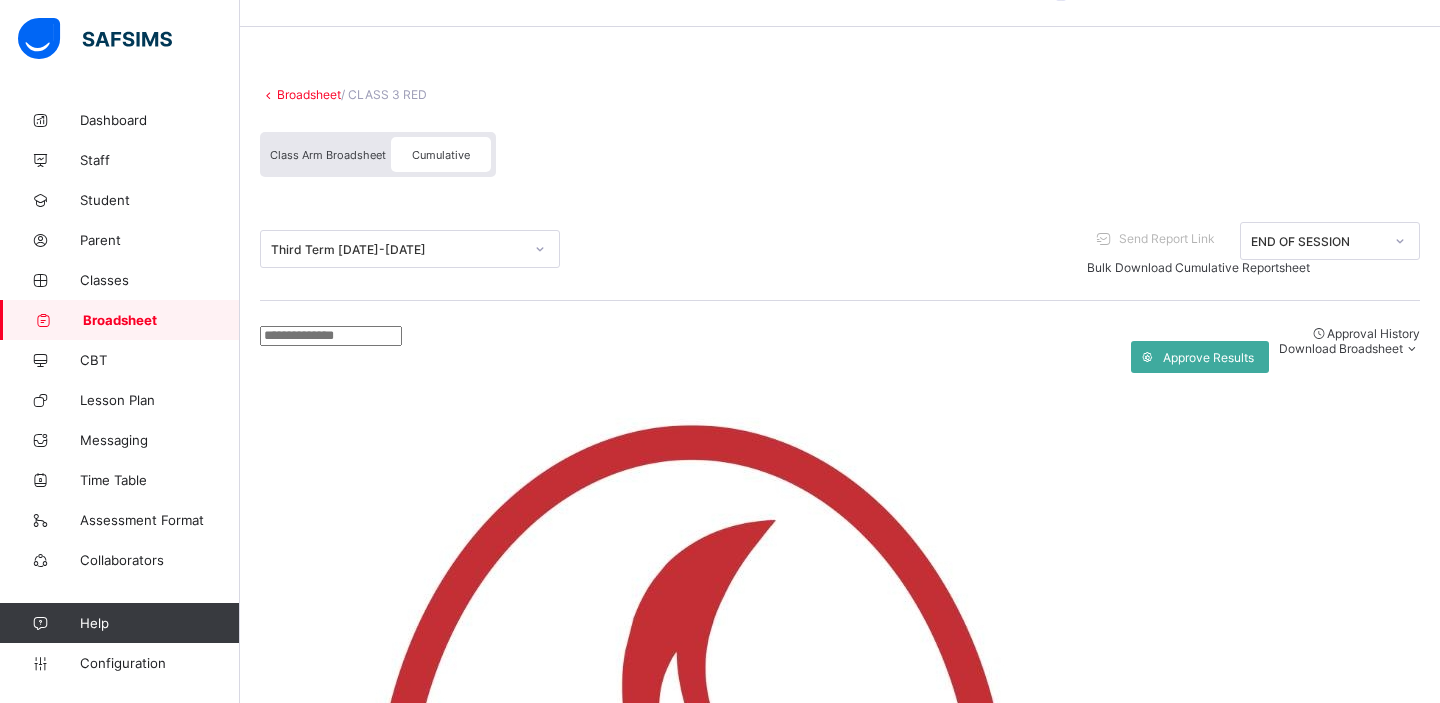 scroll, scrollTop: 41, scrollLeft: 0, axis: vertical 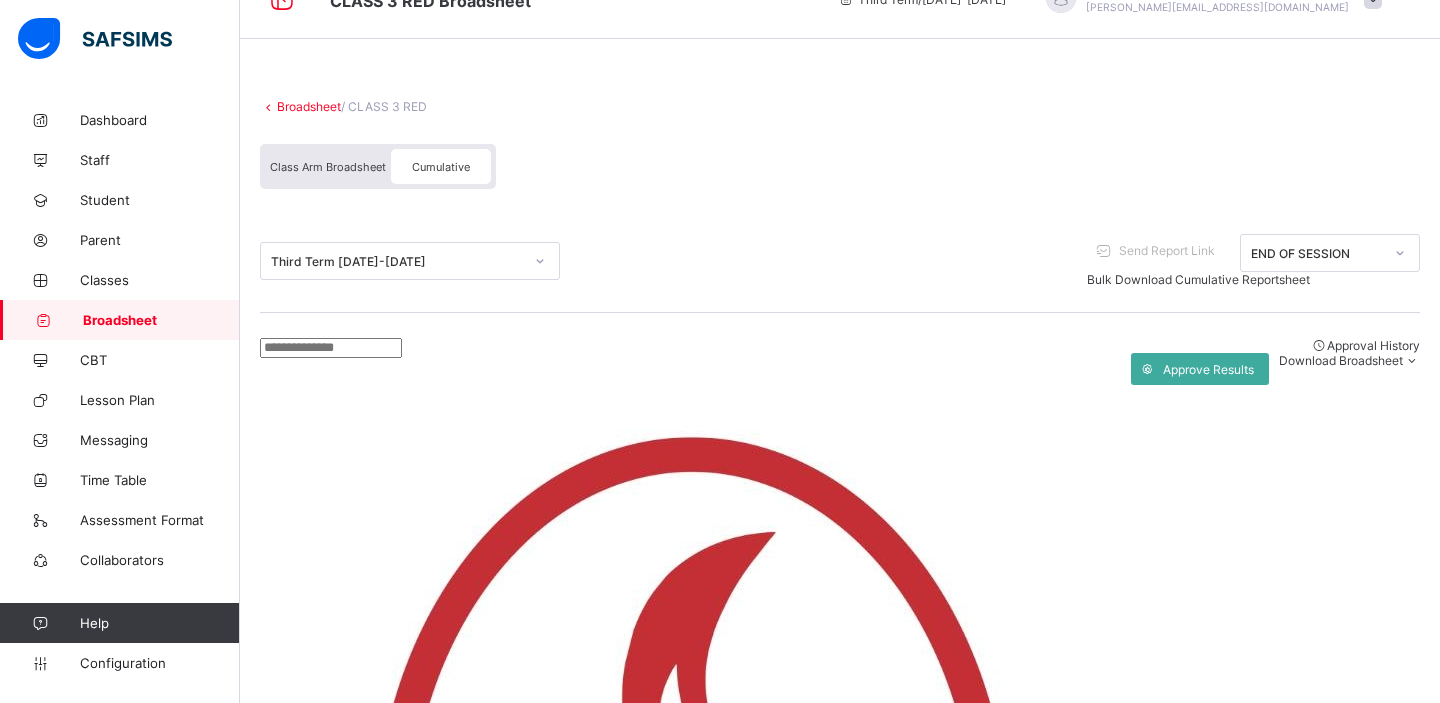 click on "Broadsheet" at bounding box center [309, 106] 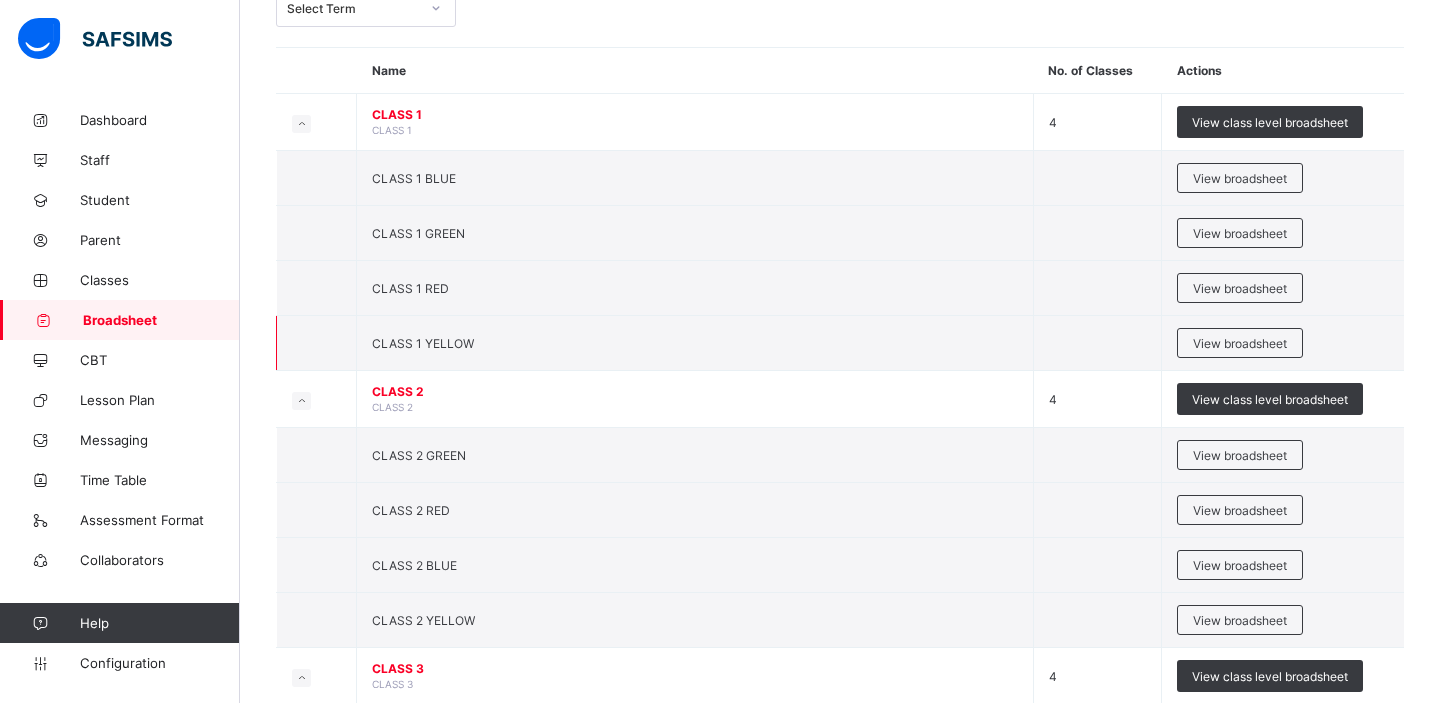 scroll, scrollTop: 150, scrollLeft: 0, axis: vertical 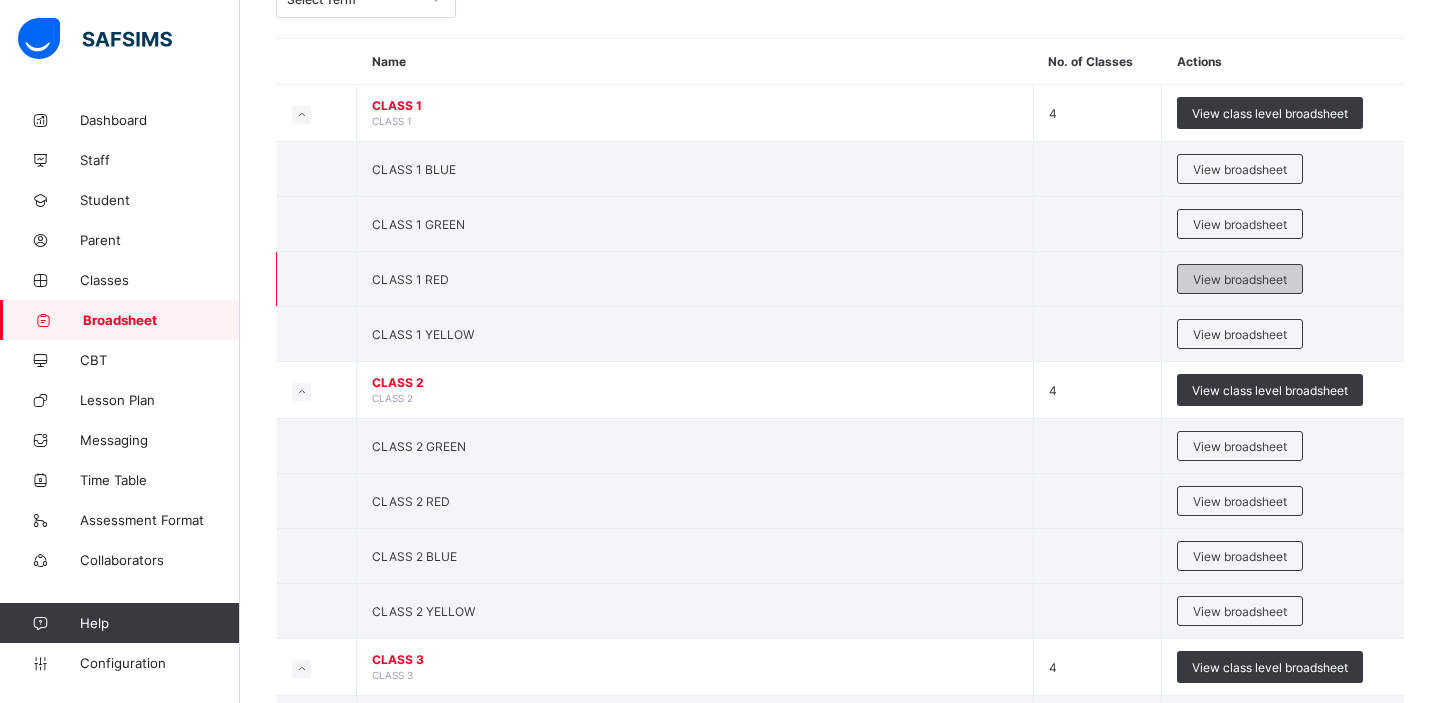 click on "View broadsheet" at bounding box center (1240, 279) 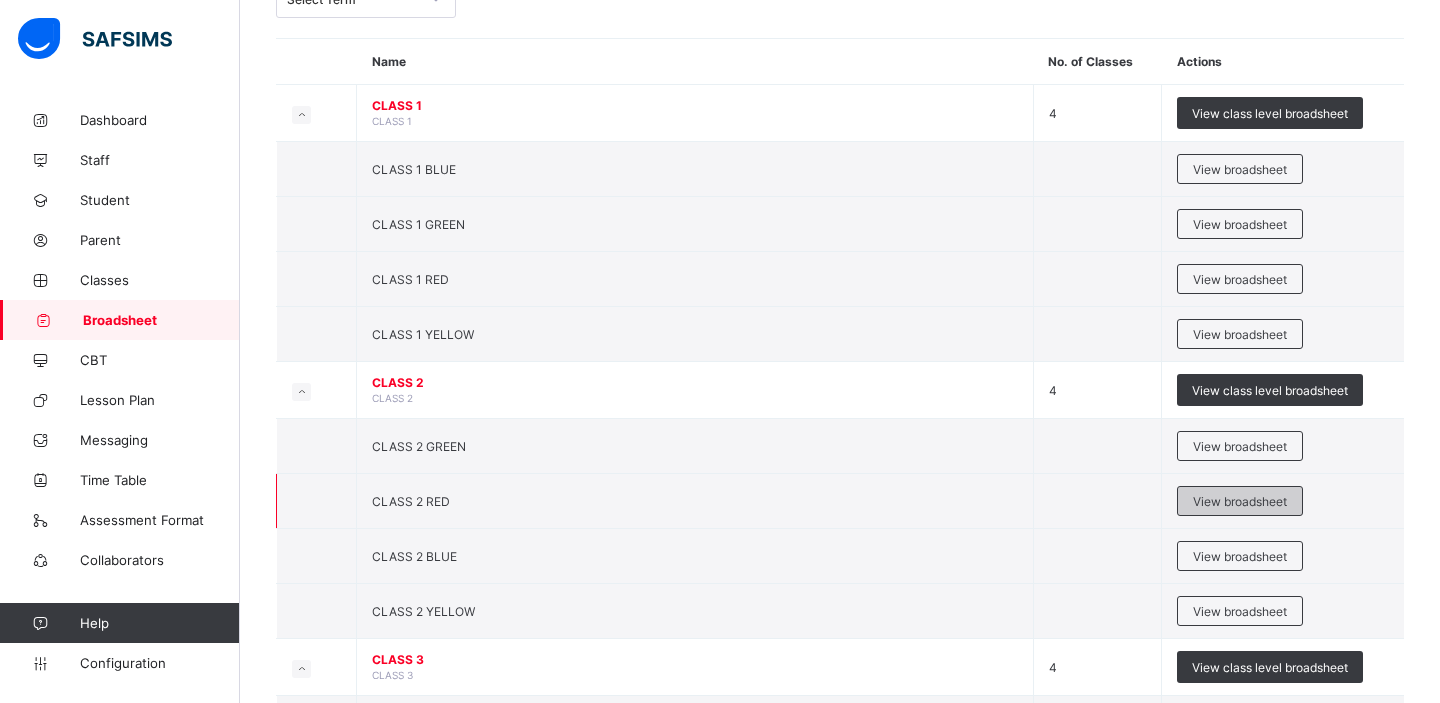 click on "View broadsheet" at bounding box center (1240, 501) 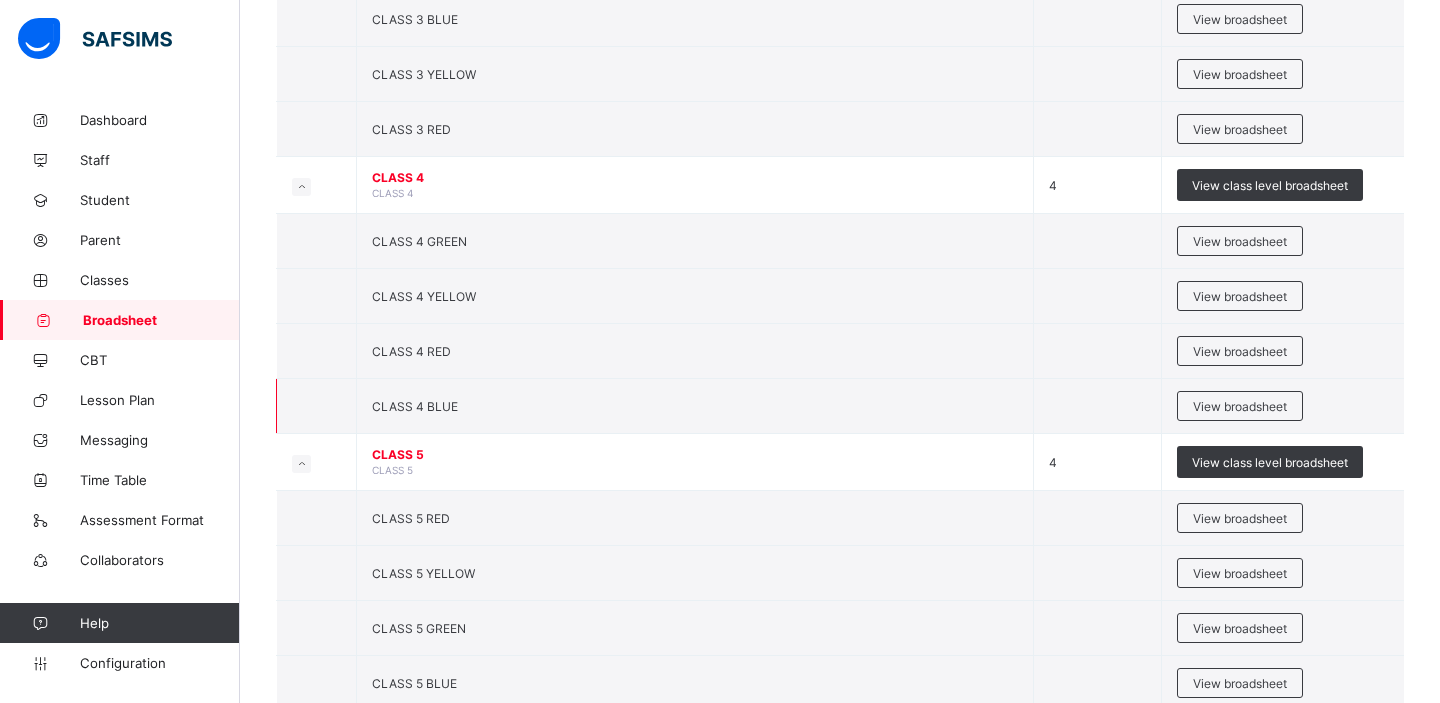 scroll, scrollTop: 927, scrollLeft: 0, axis: vertical 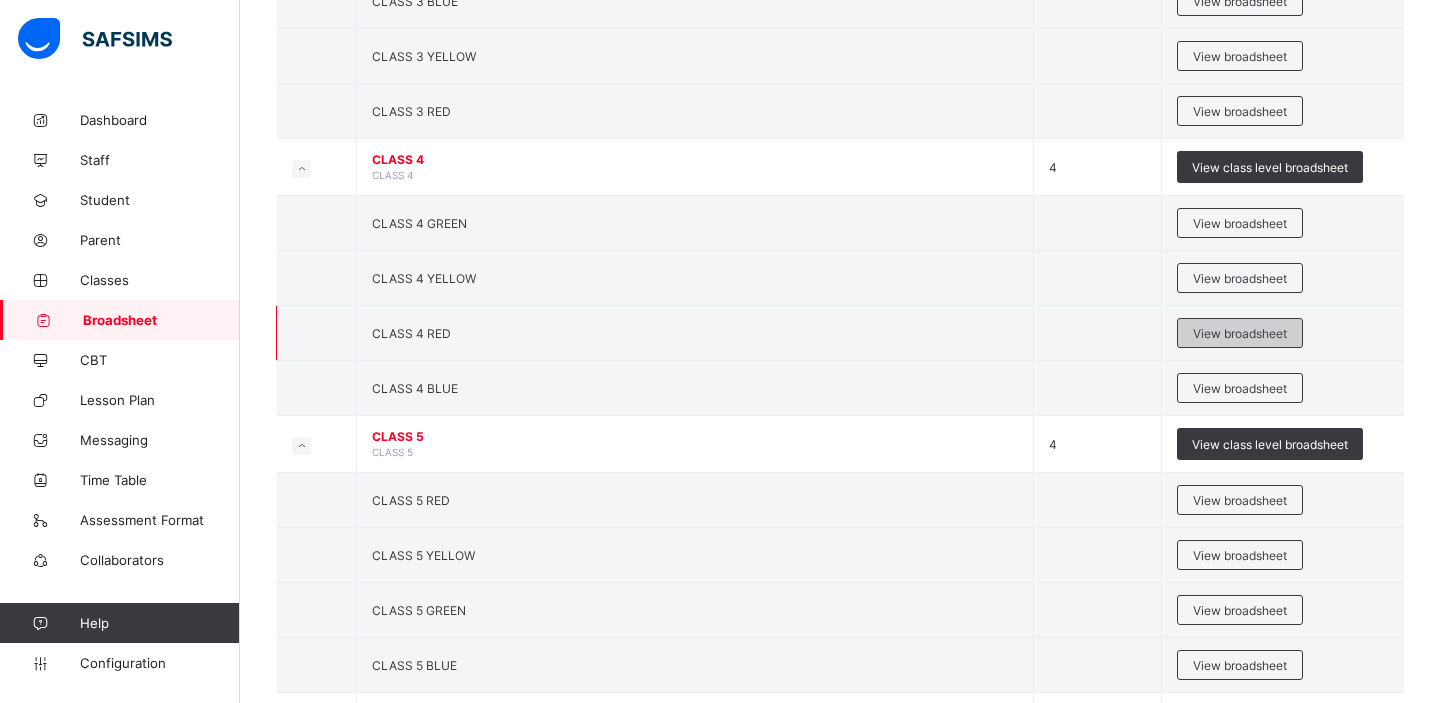 click on "View broadsheet" at bounding box center [1240, 333] 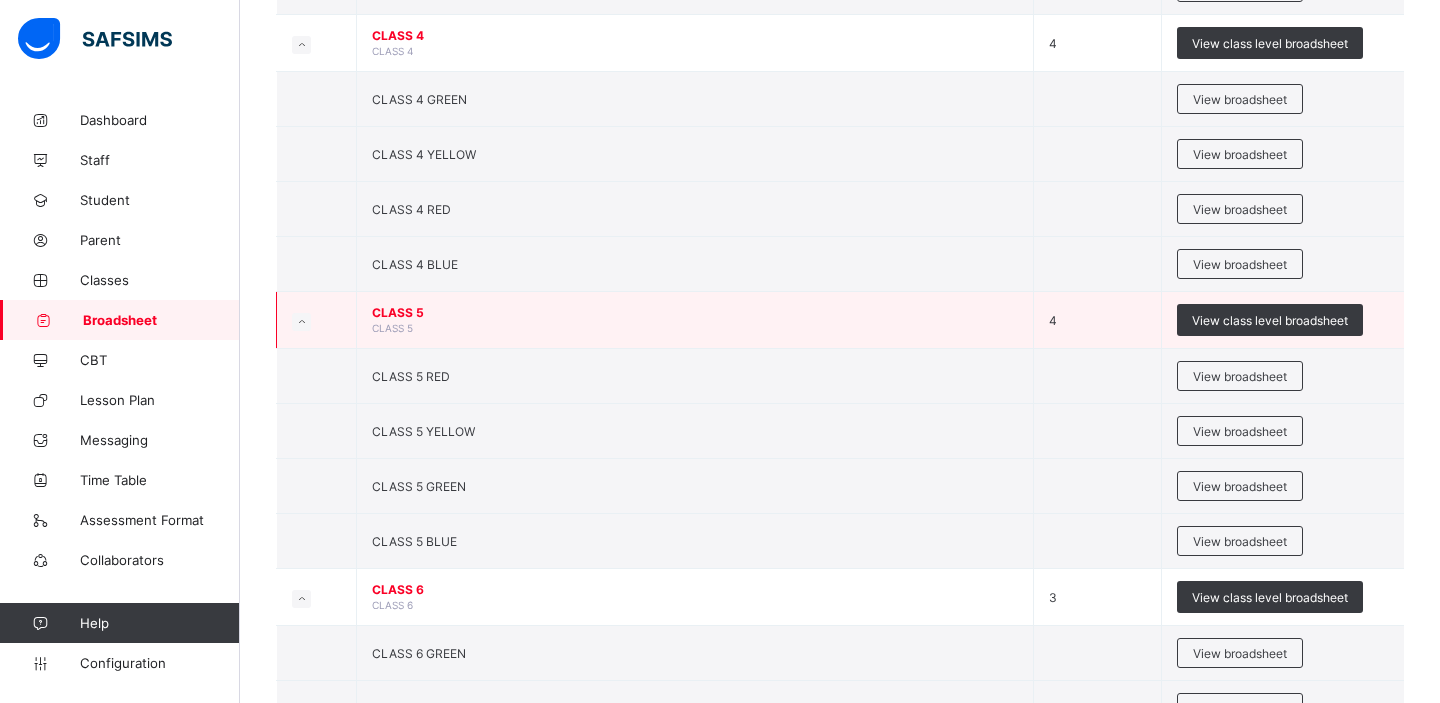 scroll, scrollTop: 1188, scrollLeft: 0, axis: vertical 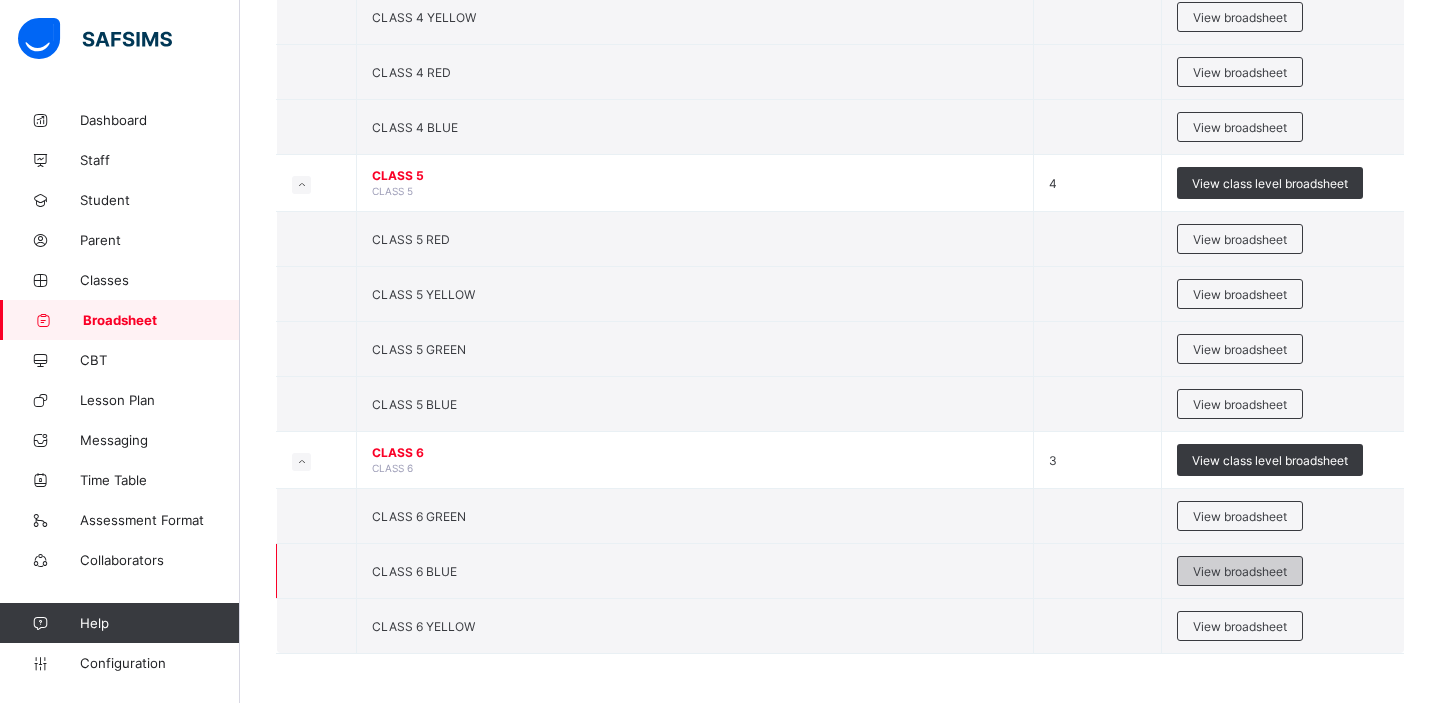 click on "View broadsheet" at bounding box center [1240, 571] 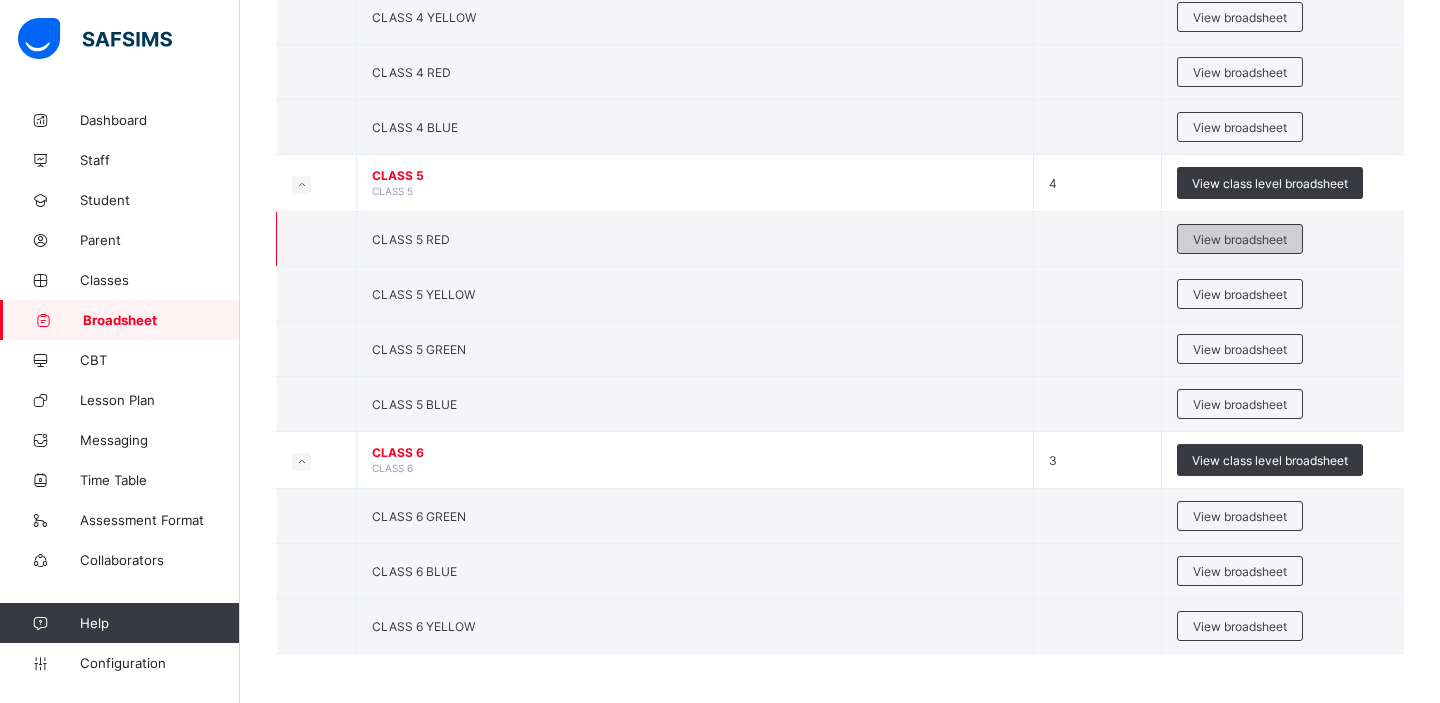 click on "View broadsheet" at bounding box center [1240, 239] 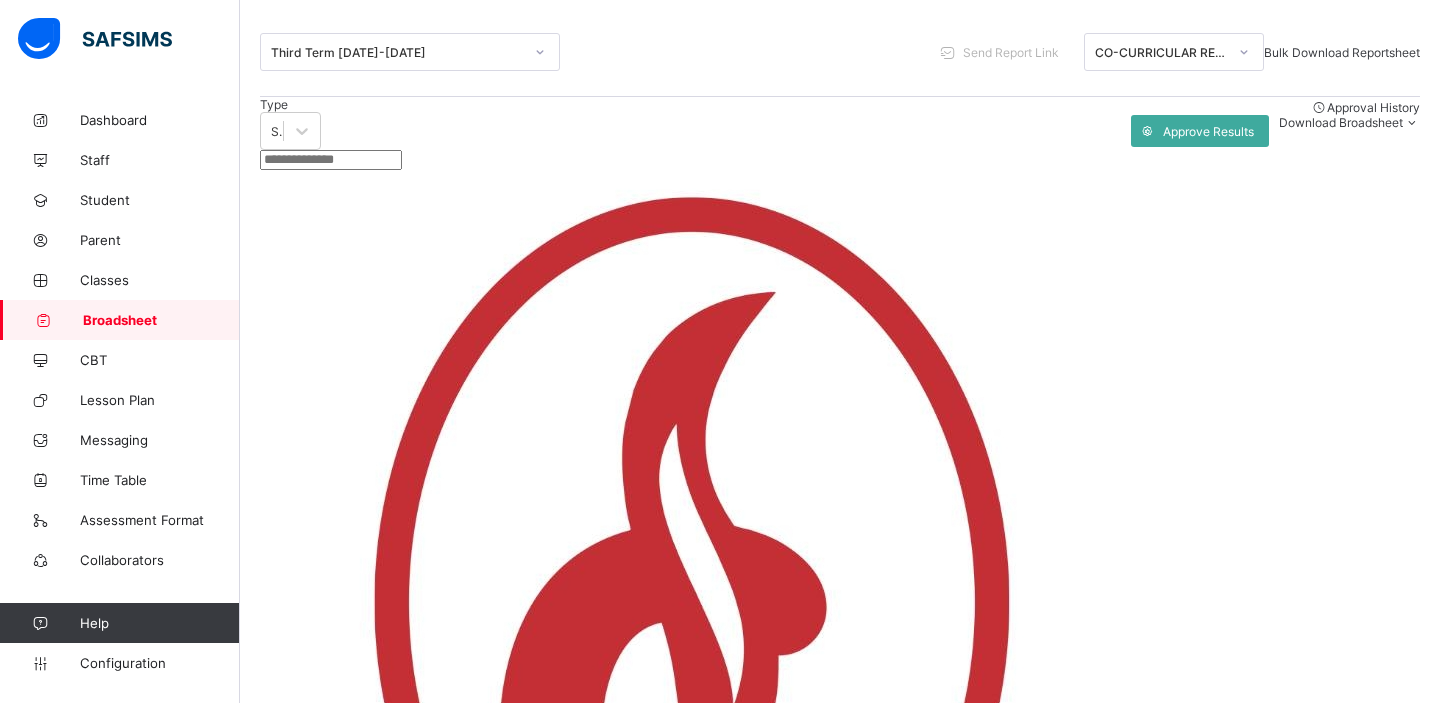 scroll, scrollTop: 374, scrollLeft: 0, axis: vertical 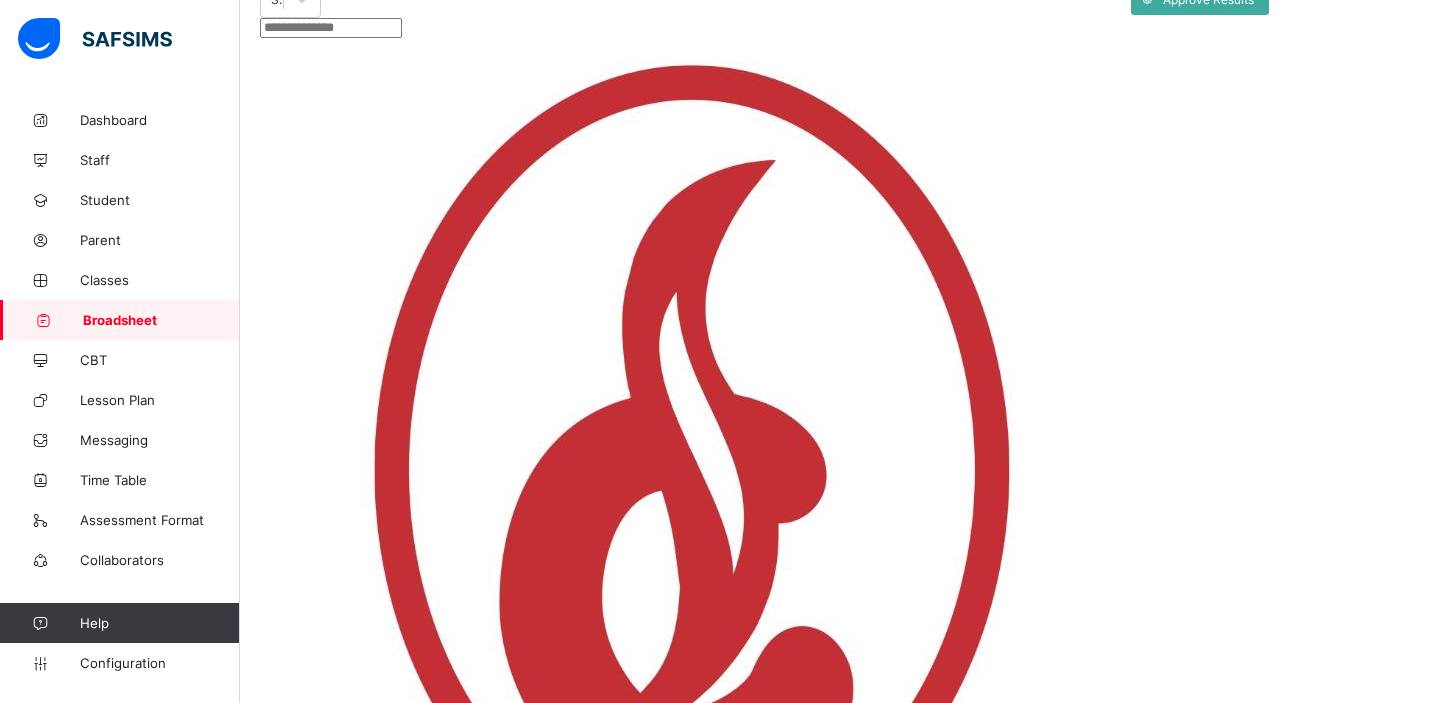 click on "[PERSON_NAME]" at bounding box center [382, 1587] 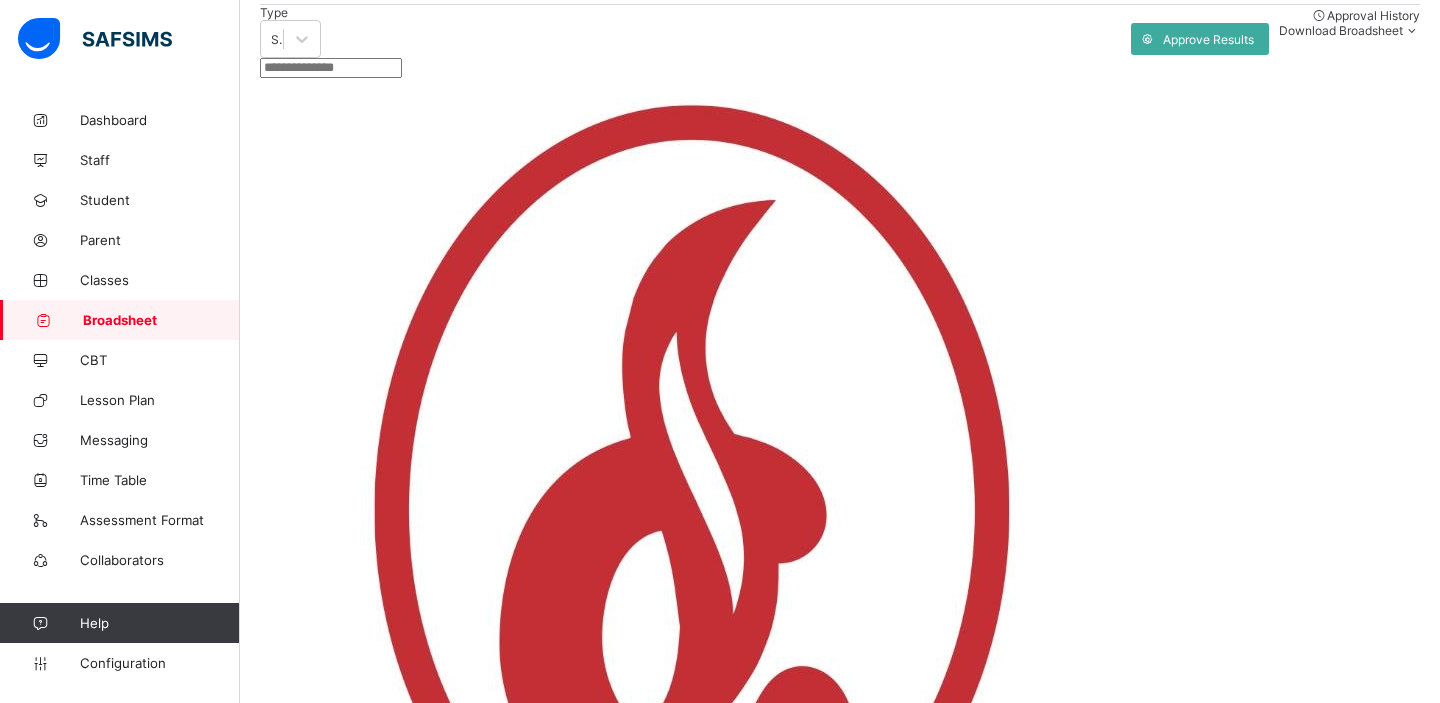 scroll, scrollTop: 318, scrollLeft: 0, axis: vertical 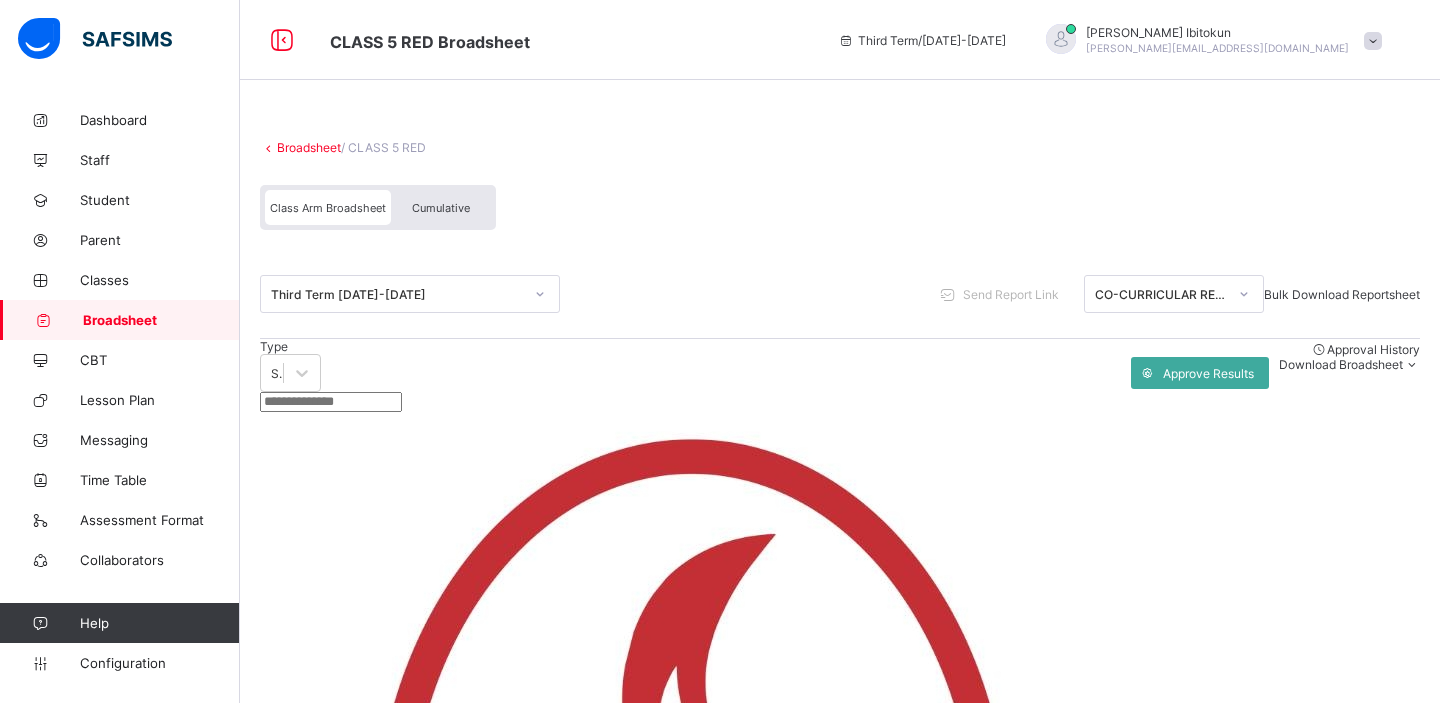 click on "Cumulative" at bounding box center (441, 207) 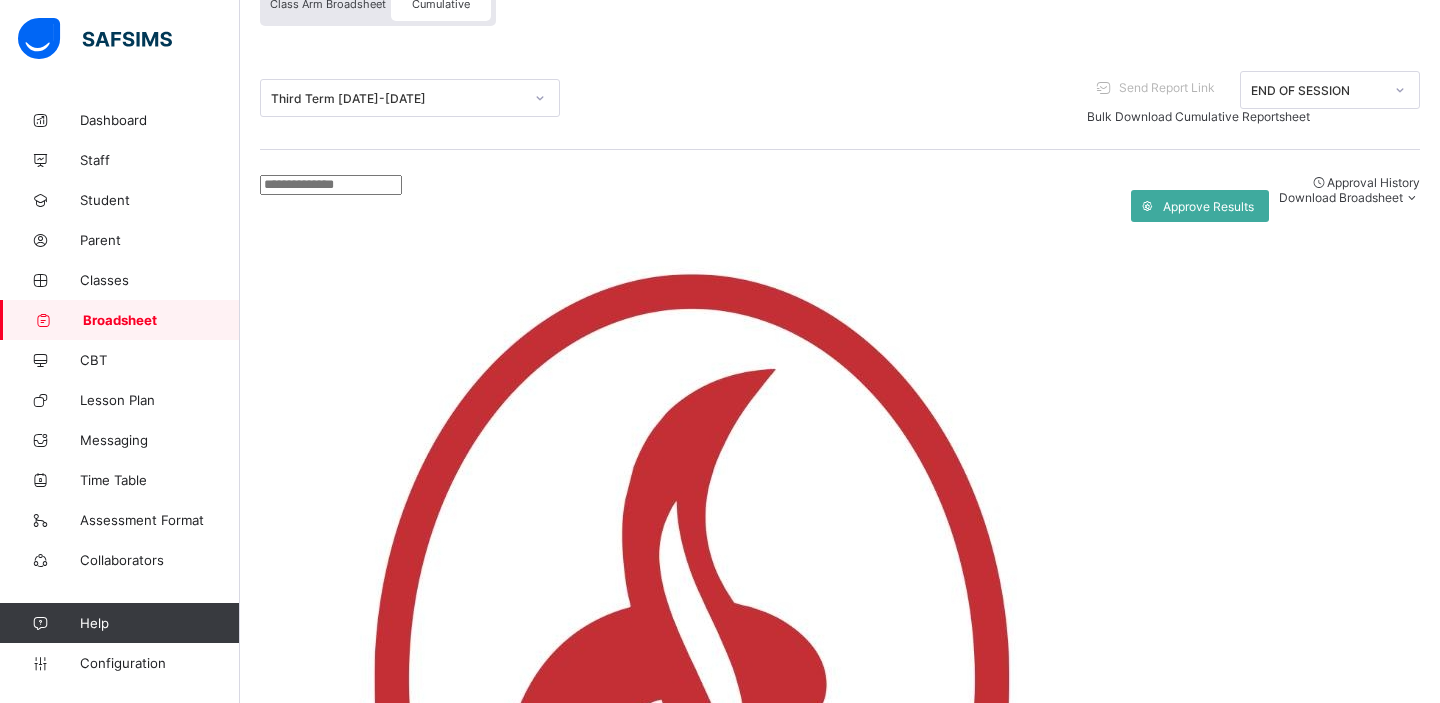 scroll, scrollTop: 242, scrollLeft: 0, axis: vertical 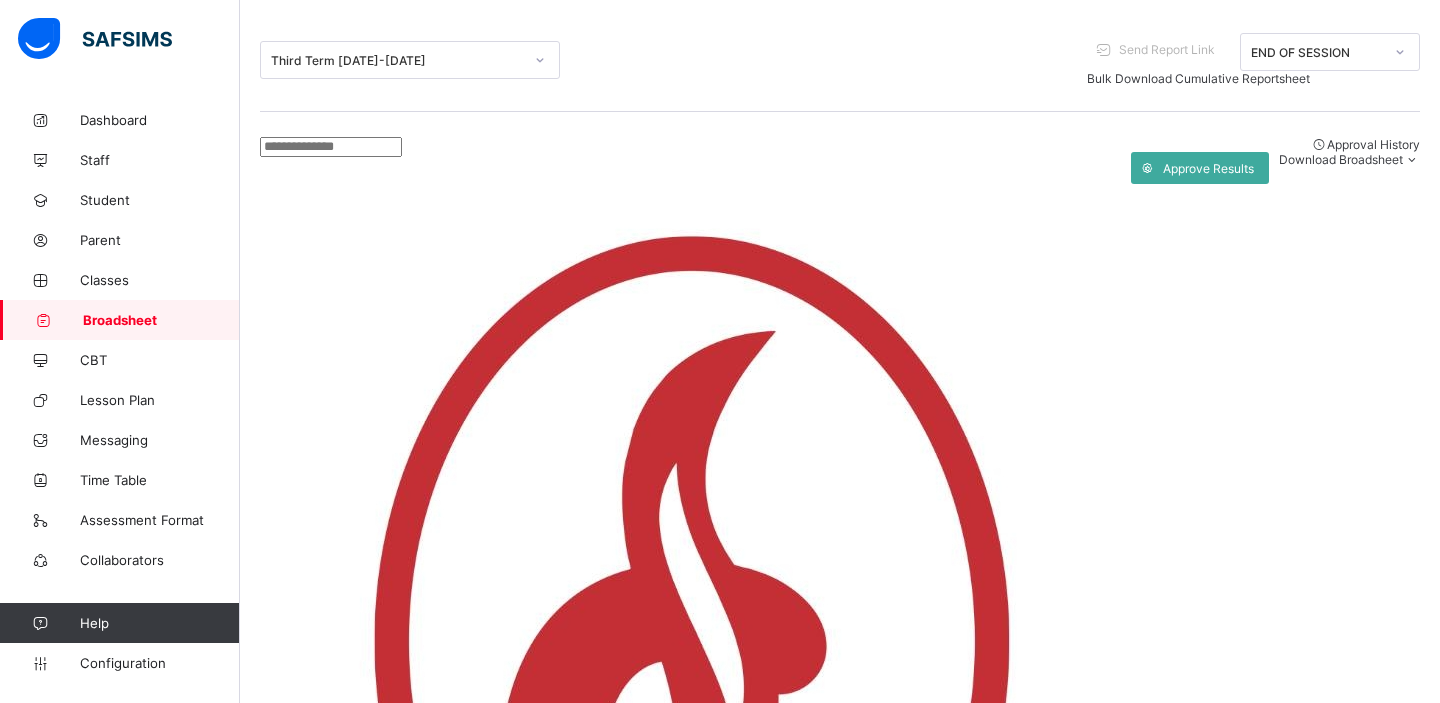 click on "IDU  NWOBI" at bounding box center (361, 1836) 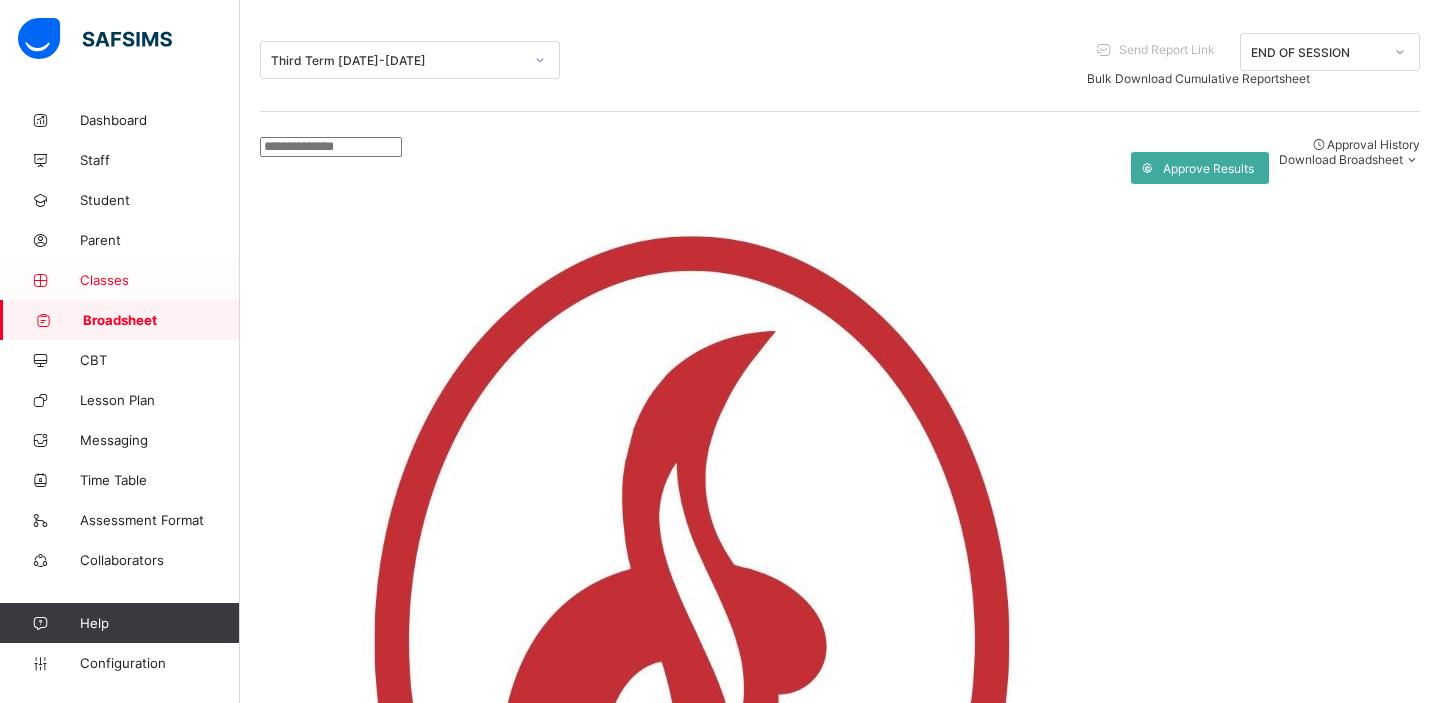 click on "Classes" at bounding box center (160, 280) 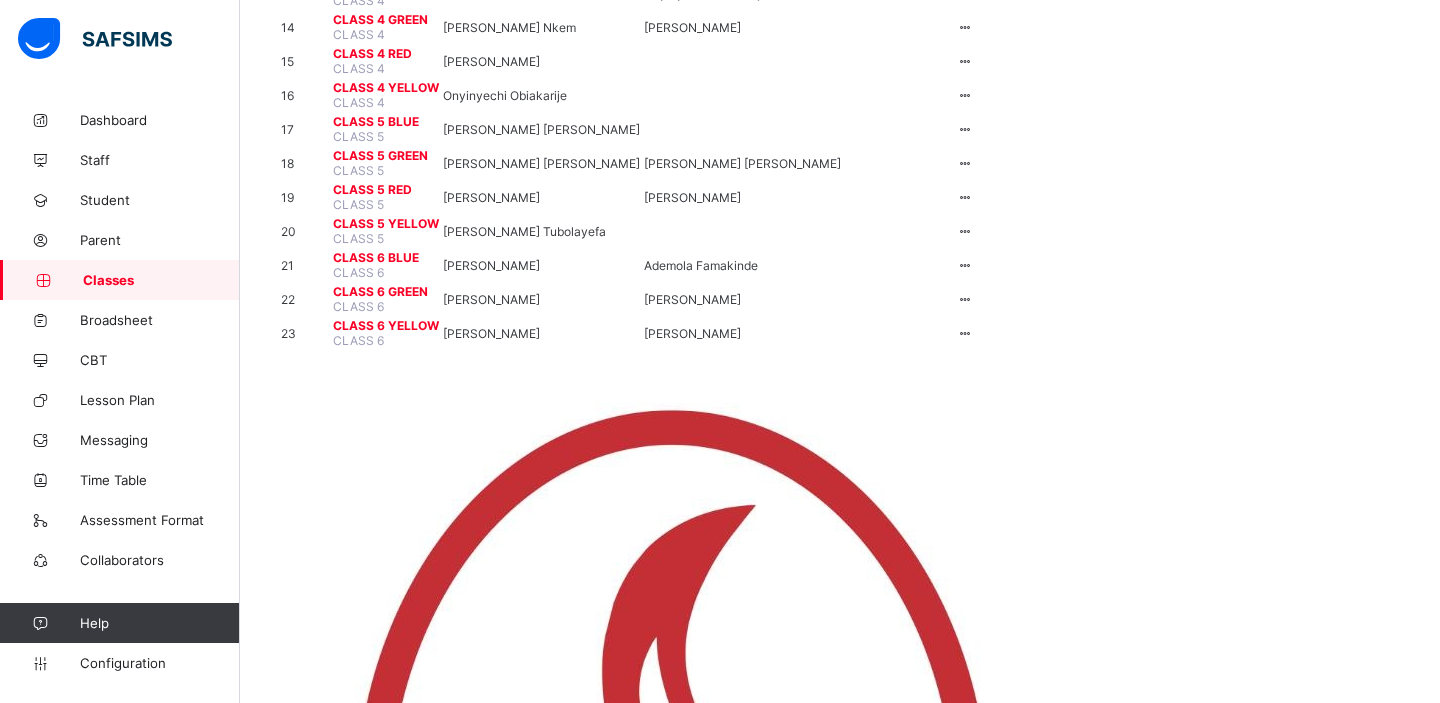 scroll, scrollTop: 789, scrollLeft: 0, axis: vertical 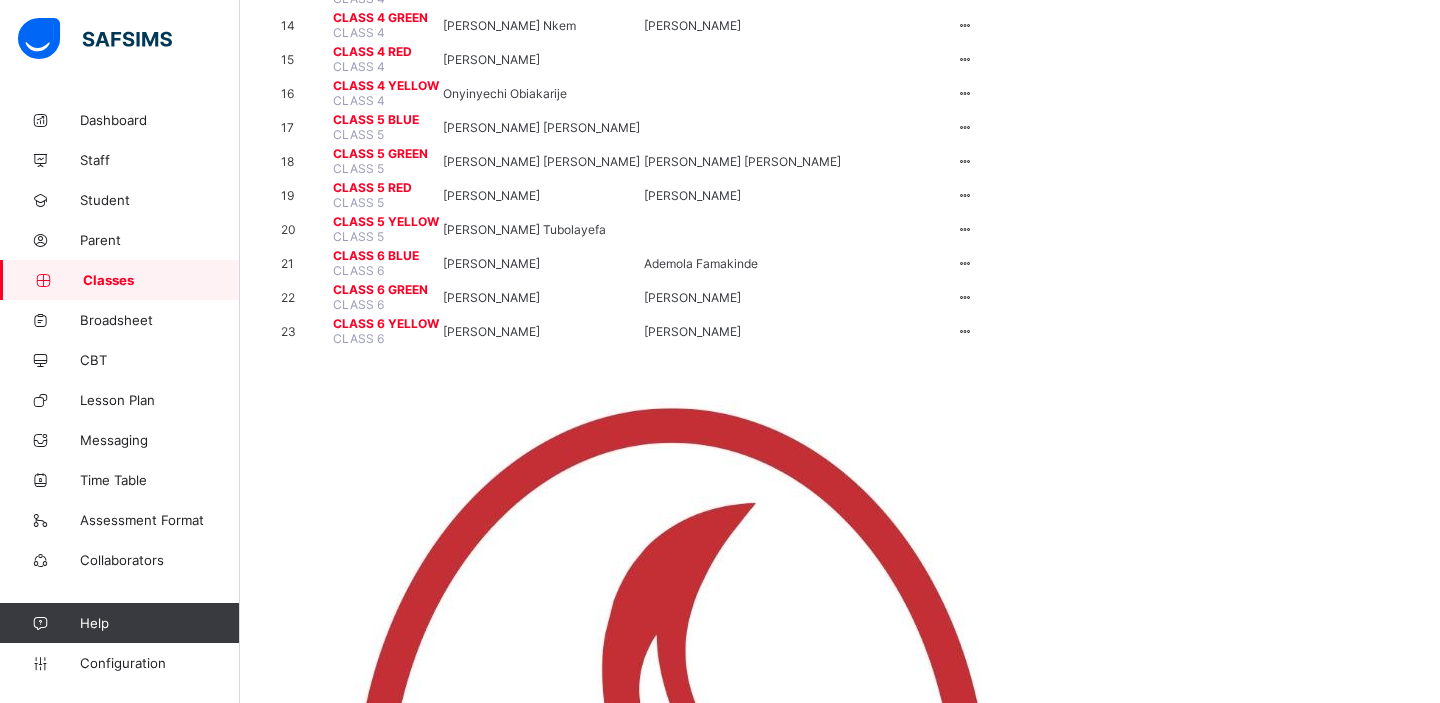 click on "CLASS 5   RED" at bounding box center (386, 187) 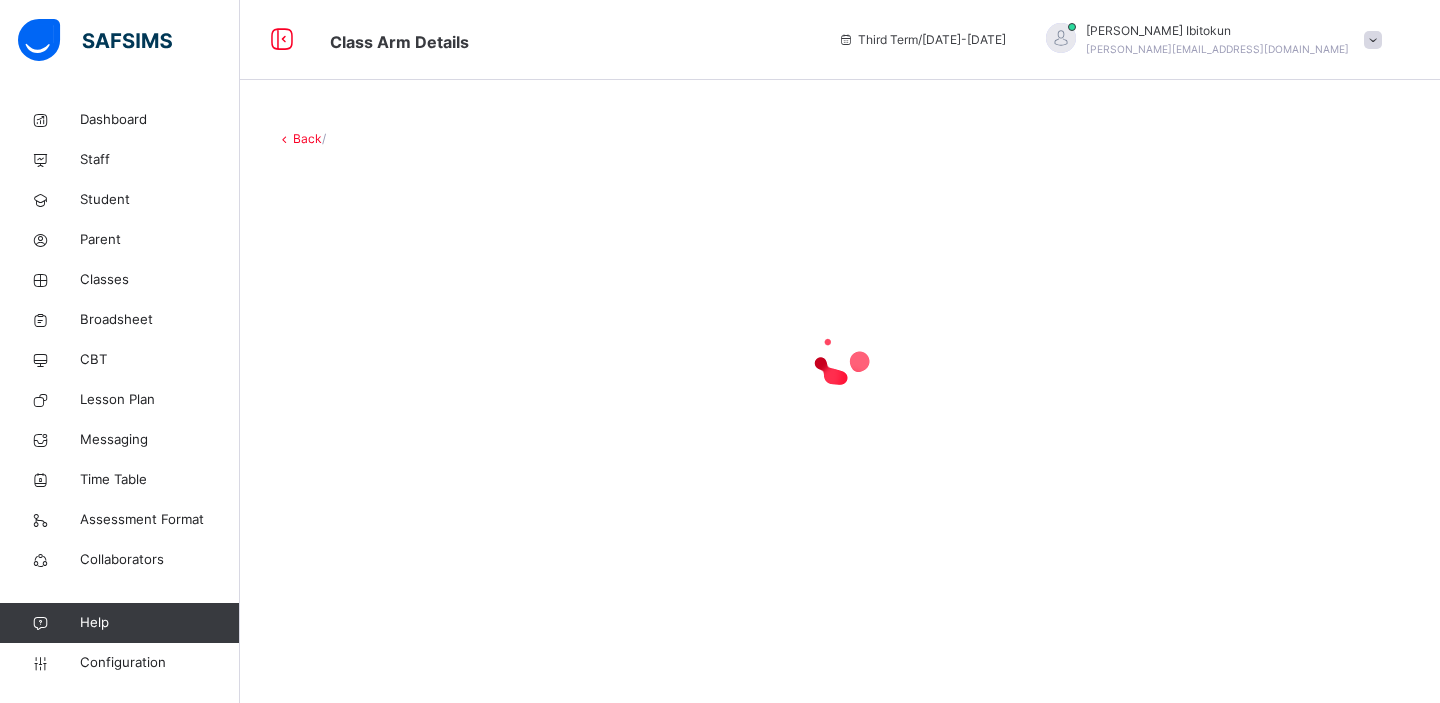 scroll, scrollTop: 0, scrollLeft: 0, axis: both 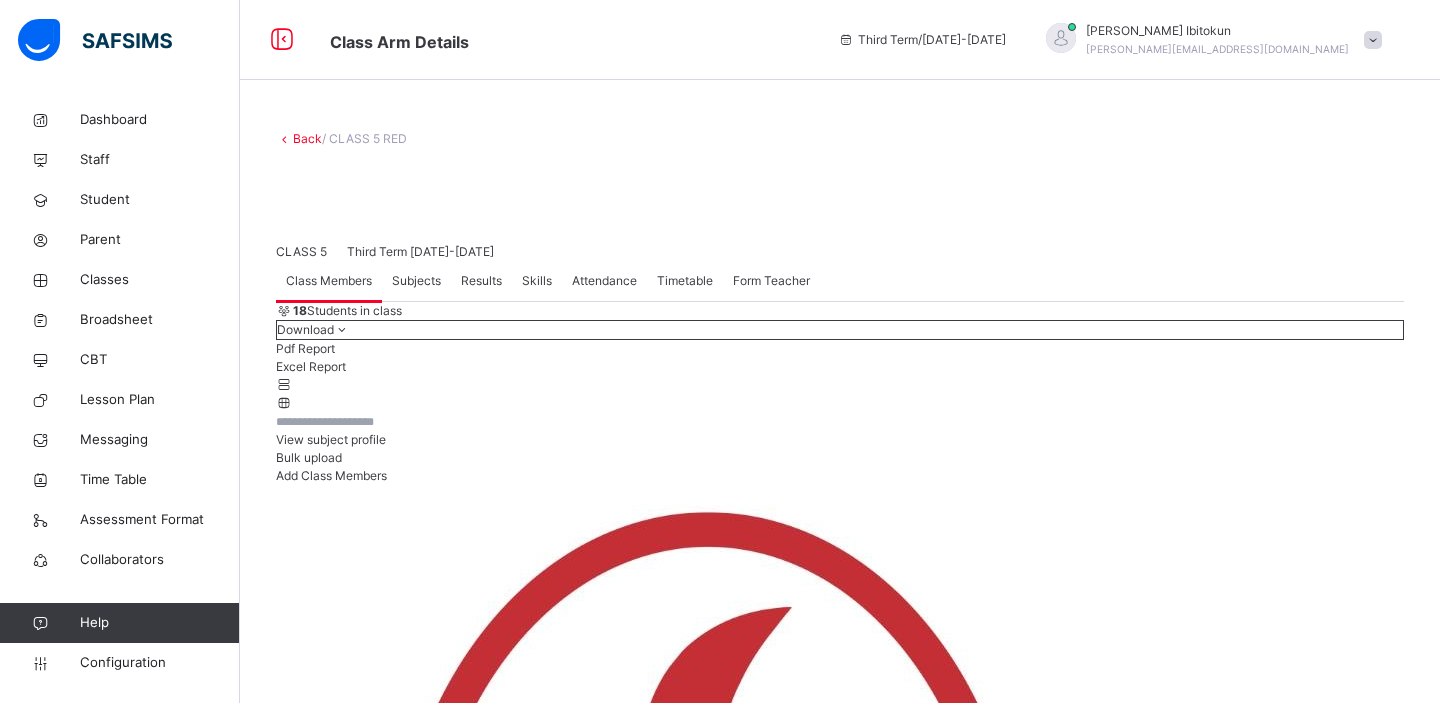 click on "Subjects" at bounding box center (416, 281) 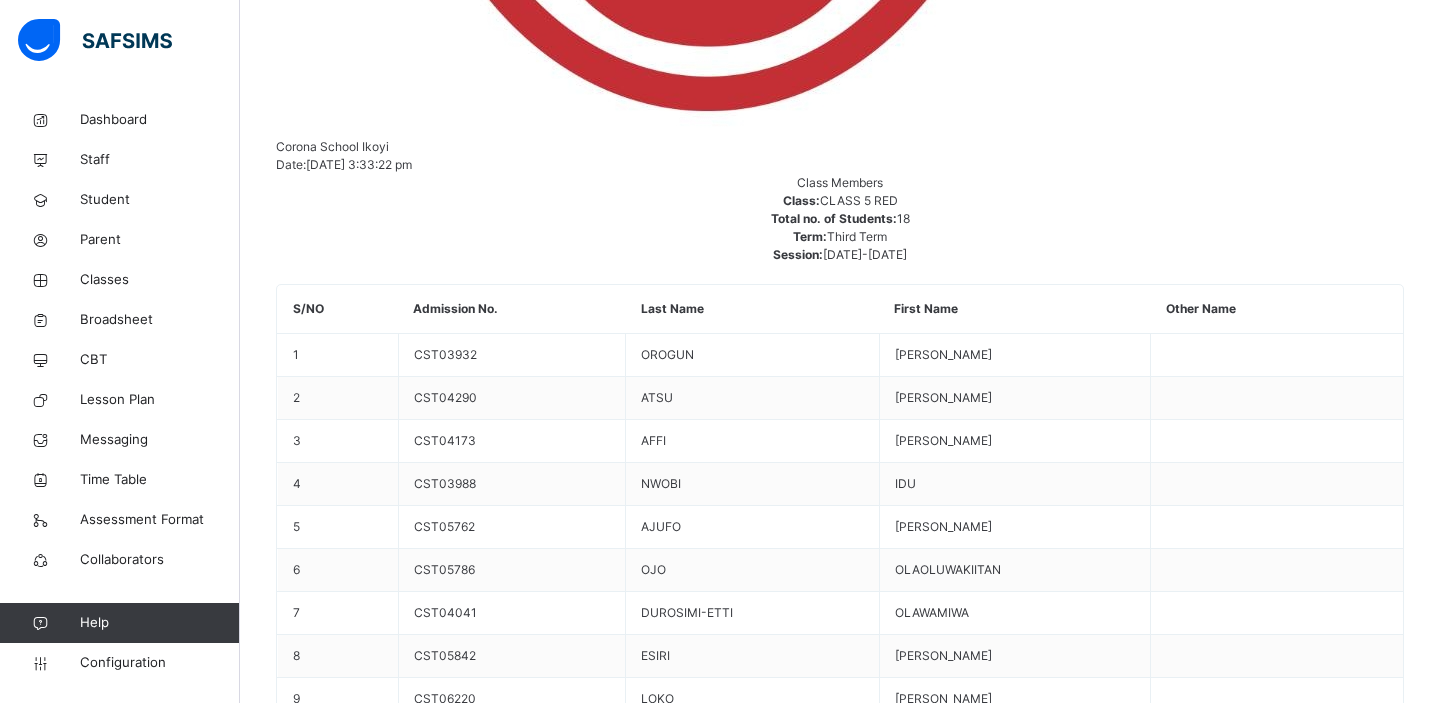 scroll, scrollTop: 1214, scrollLeft: 0, axis: vertical 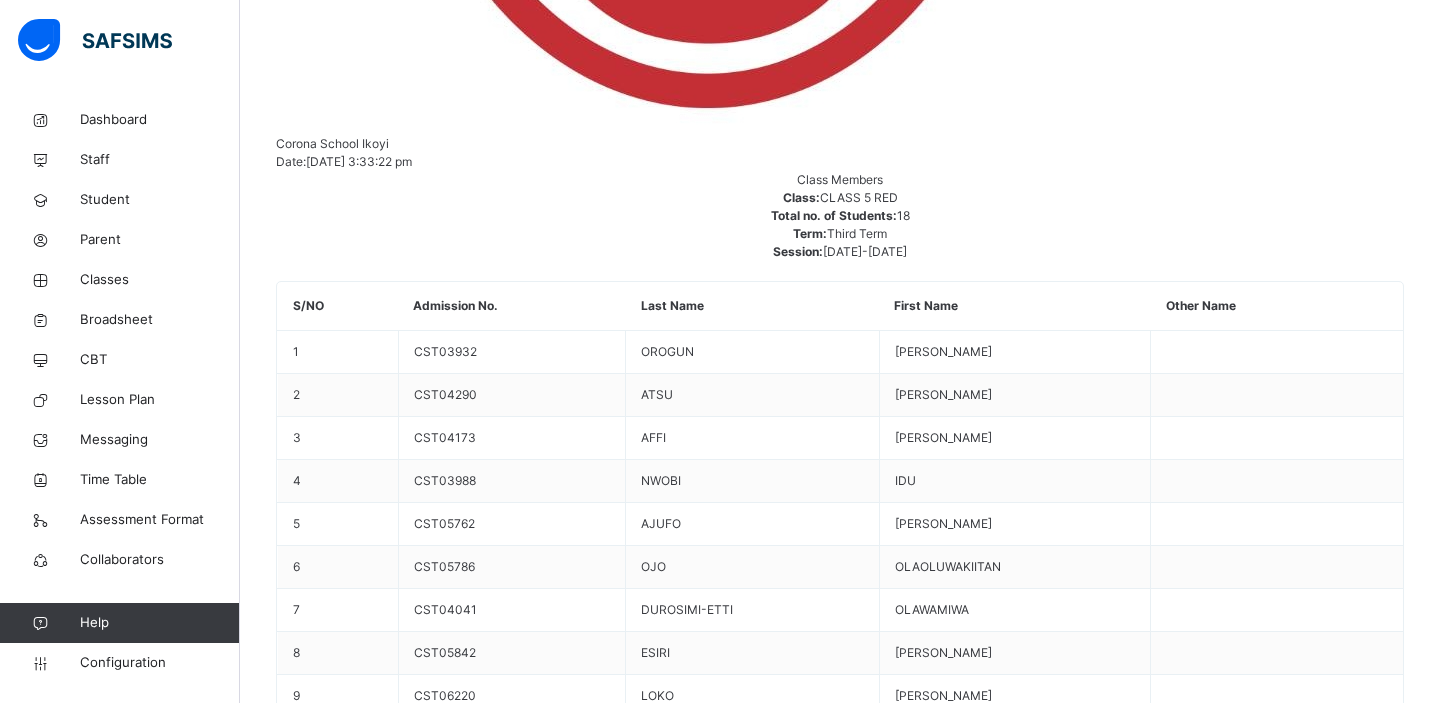 click on "Change Teacher" at bounding box center [1346, 3572] 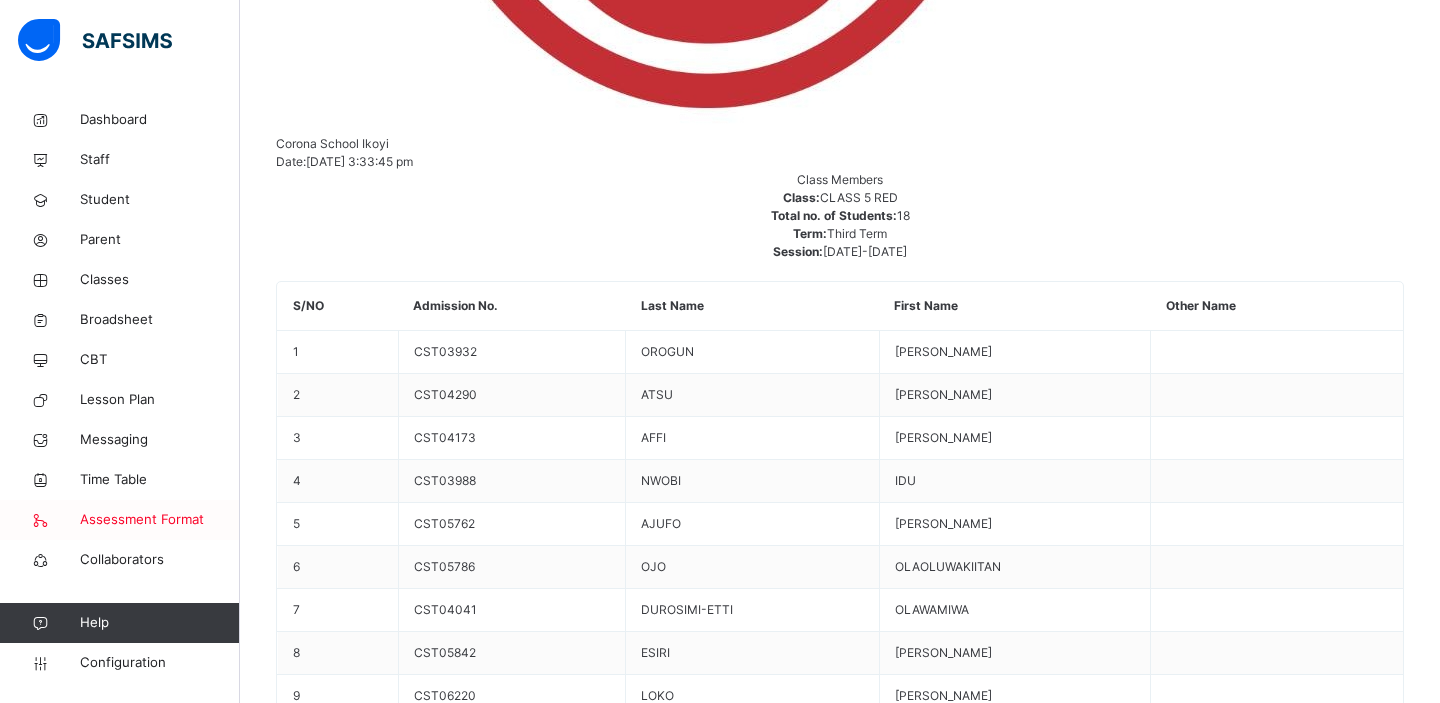 click on "Assessment Format" at bounding box center (160, 520) 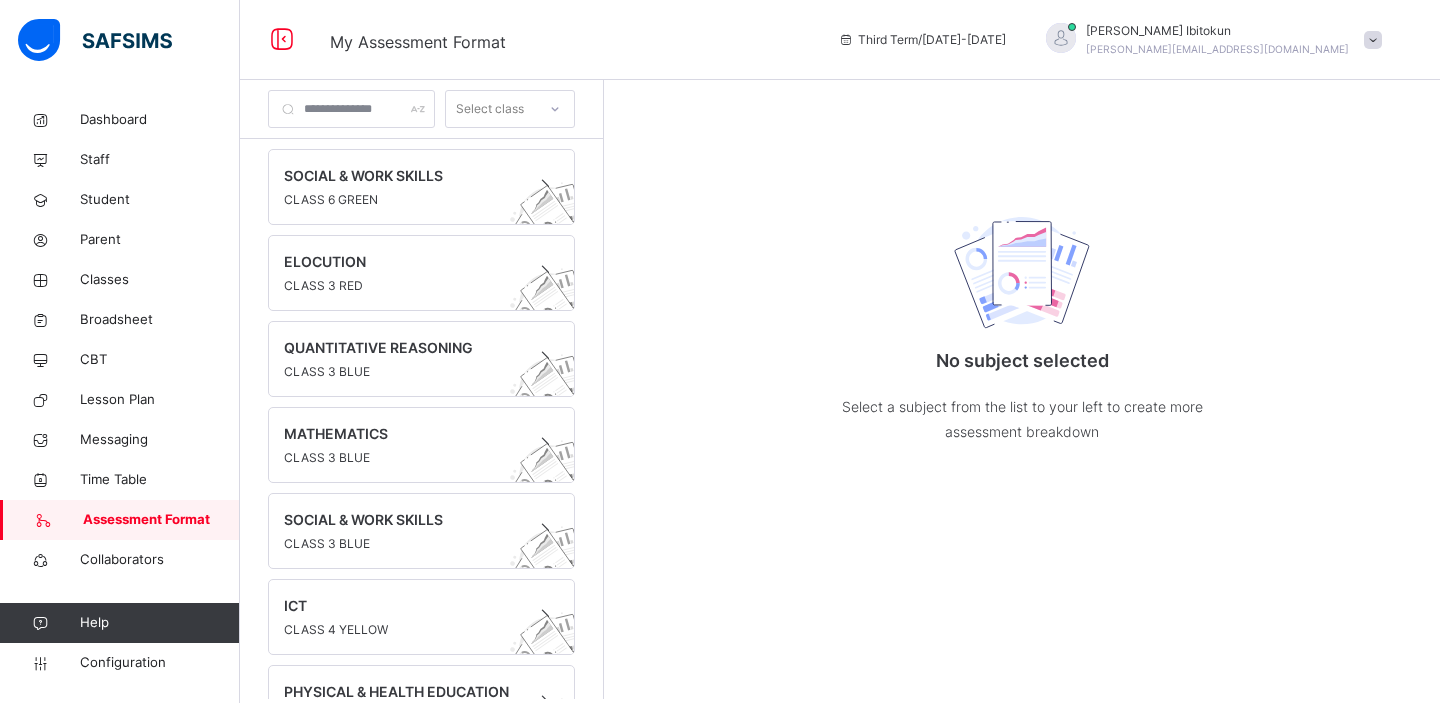 scroll, scrollTop: 0, scrollLeft: 0, axis: both 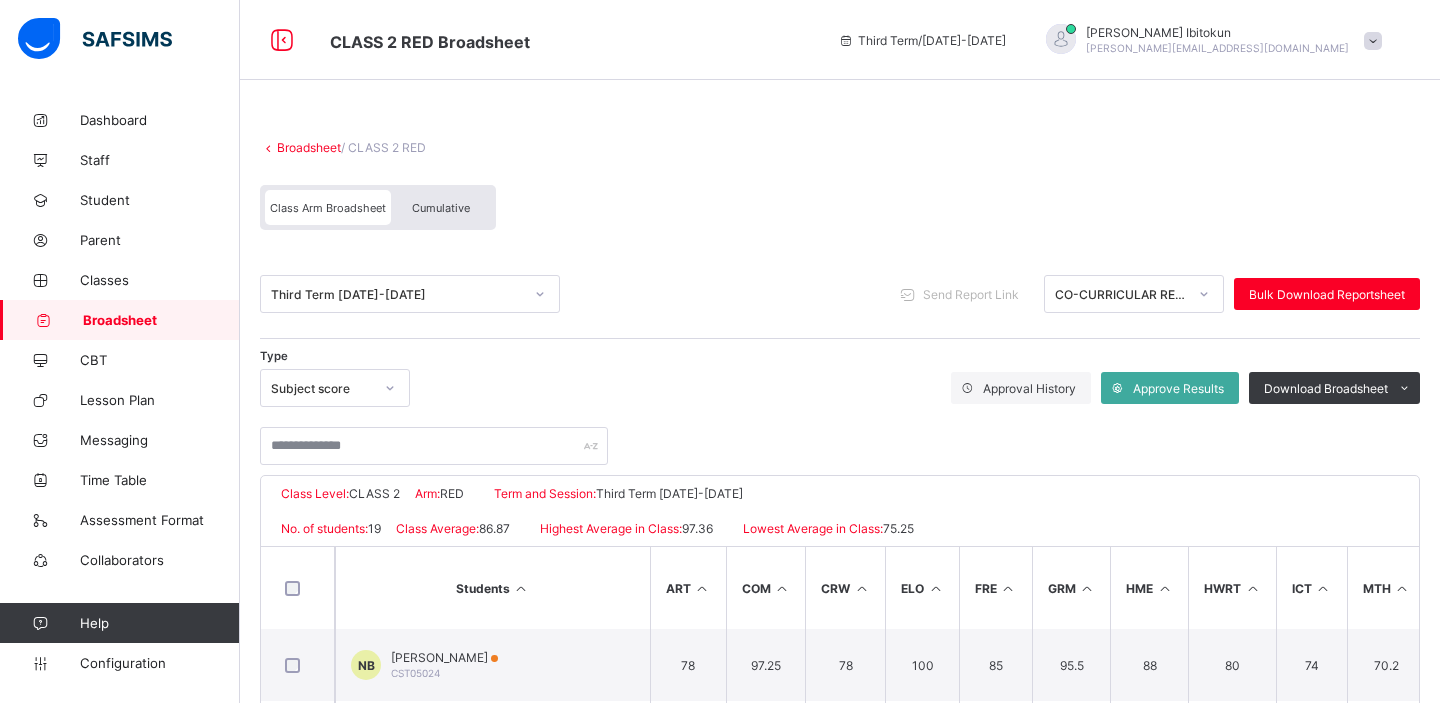 click on "Cumulative" at bounding box center [441, 208] 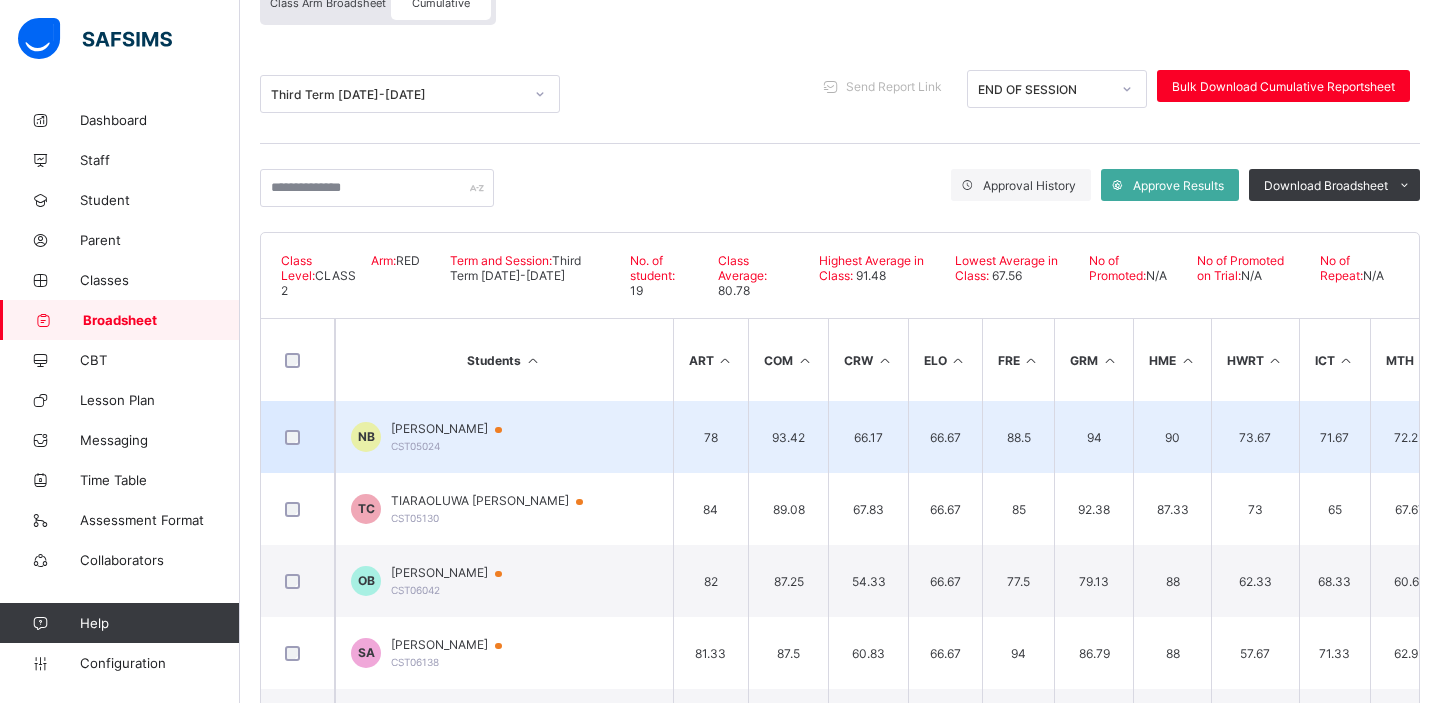 scroll, scrollTop: 217, scrollLeft: 0, axis: vertical 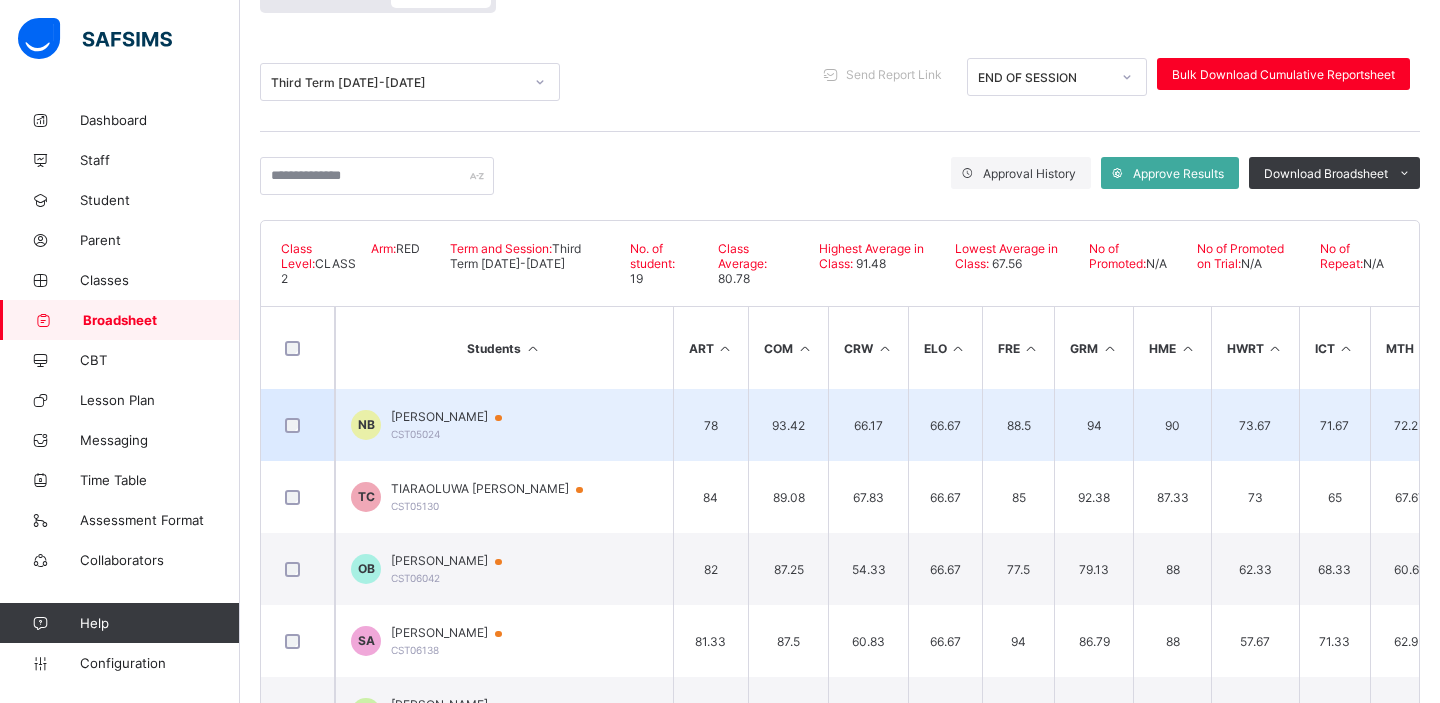 click on "NATHAN  BABALOLA     CST05024" at bounding box center (456, 424) 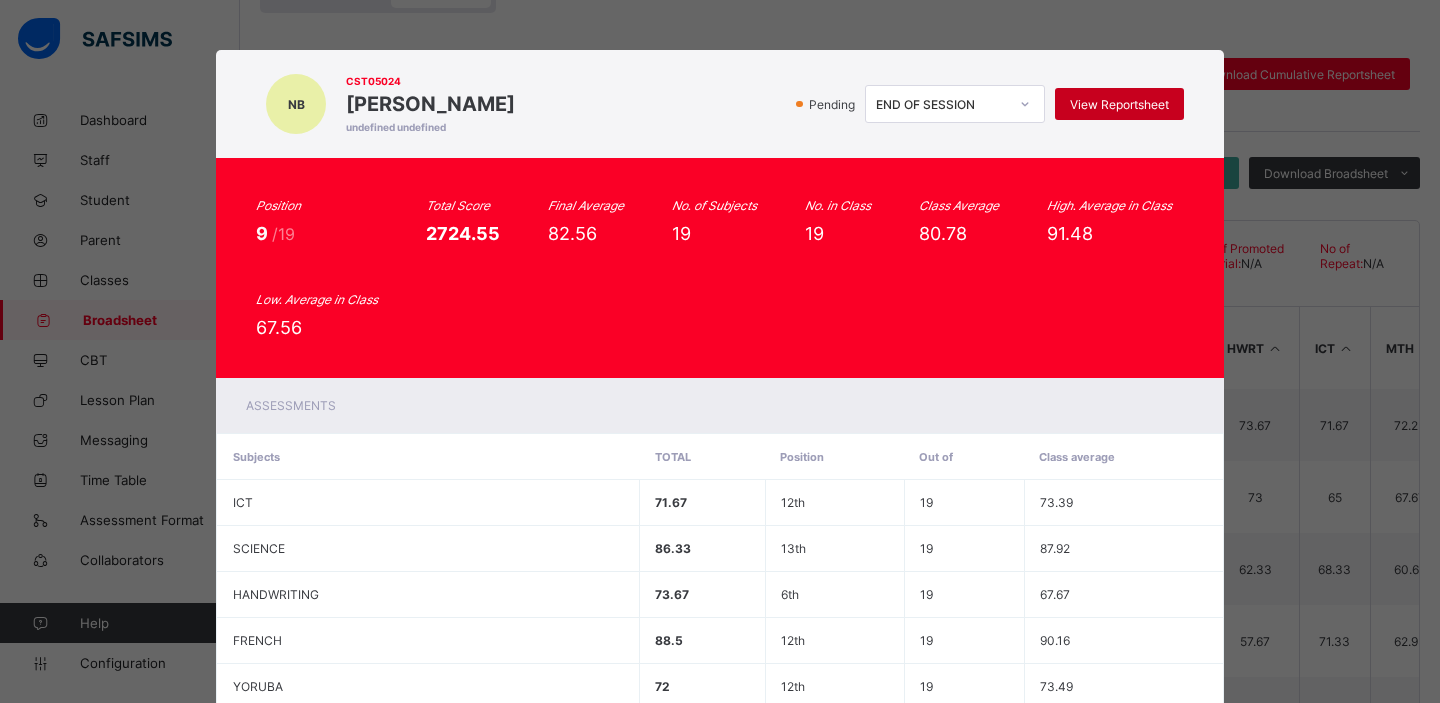click on "View Reportsheet" at bounding box center [1119, 104] 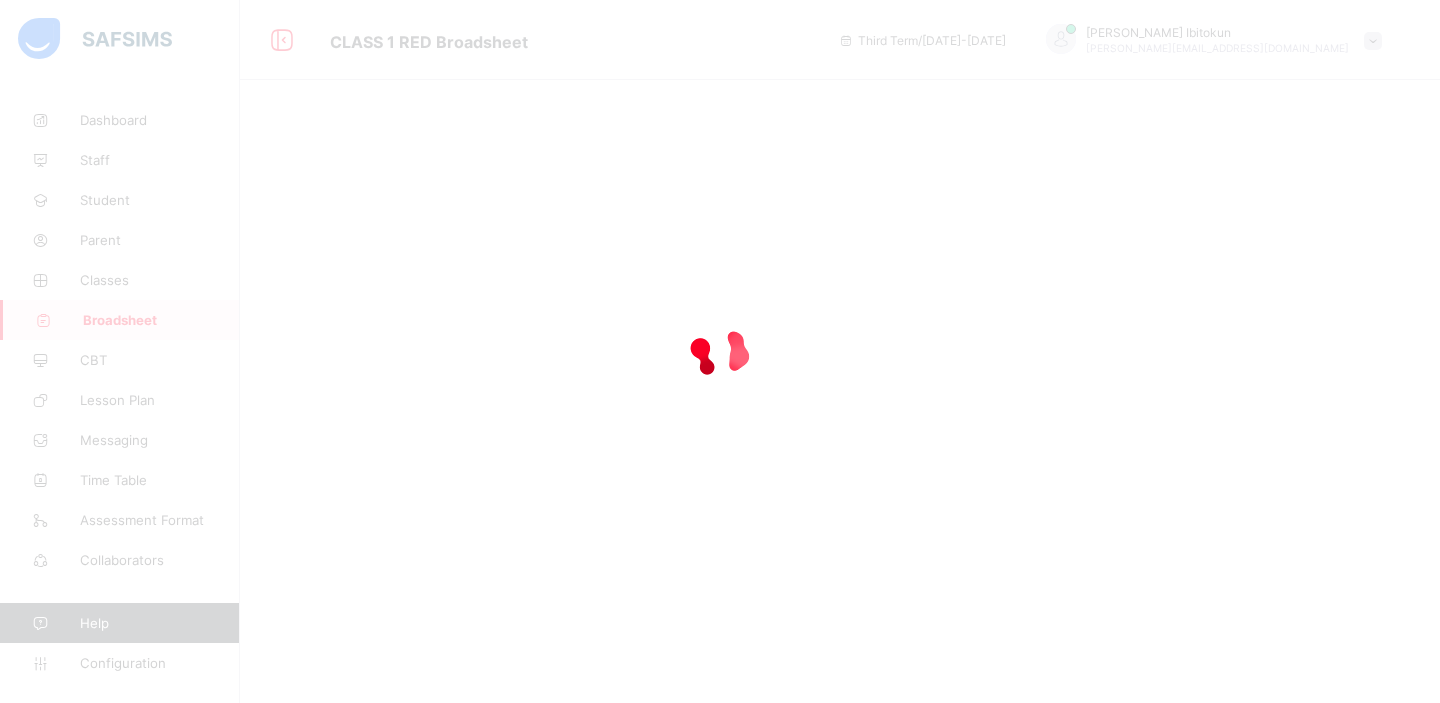 scroll, scrollTop: 0, scrollLeft: 0, axis: both 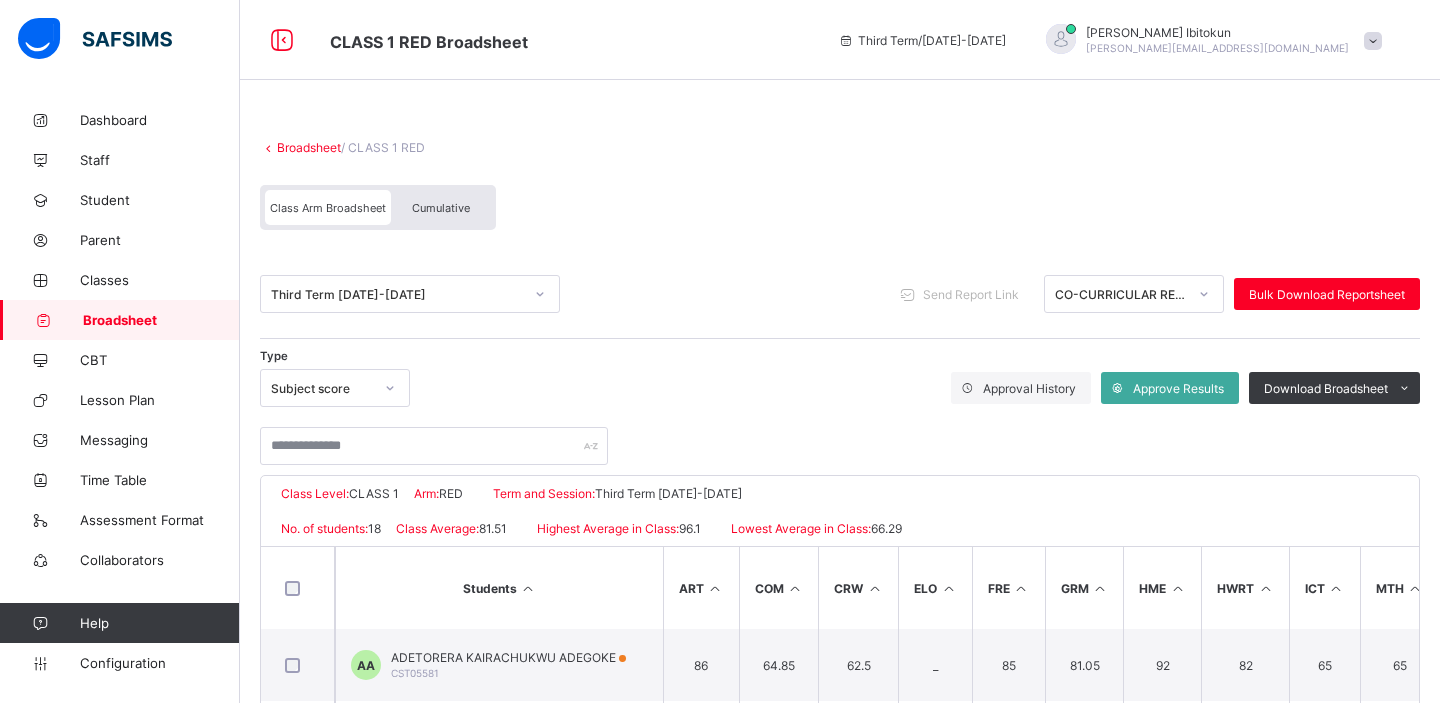 click on "Cumulative" at bounding box center (441, 208) 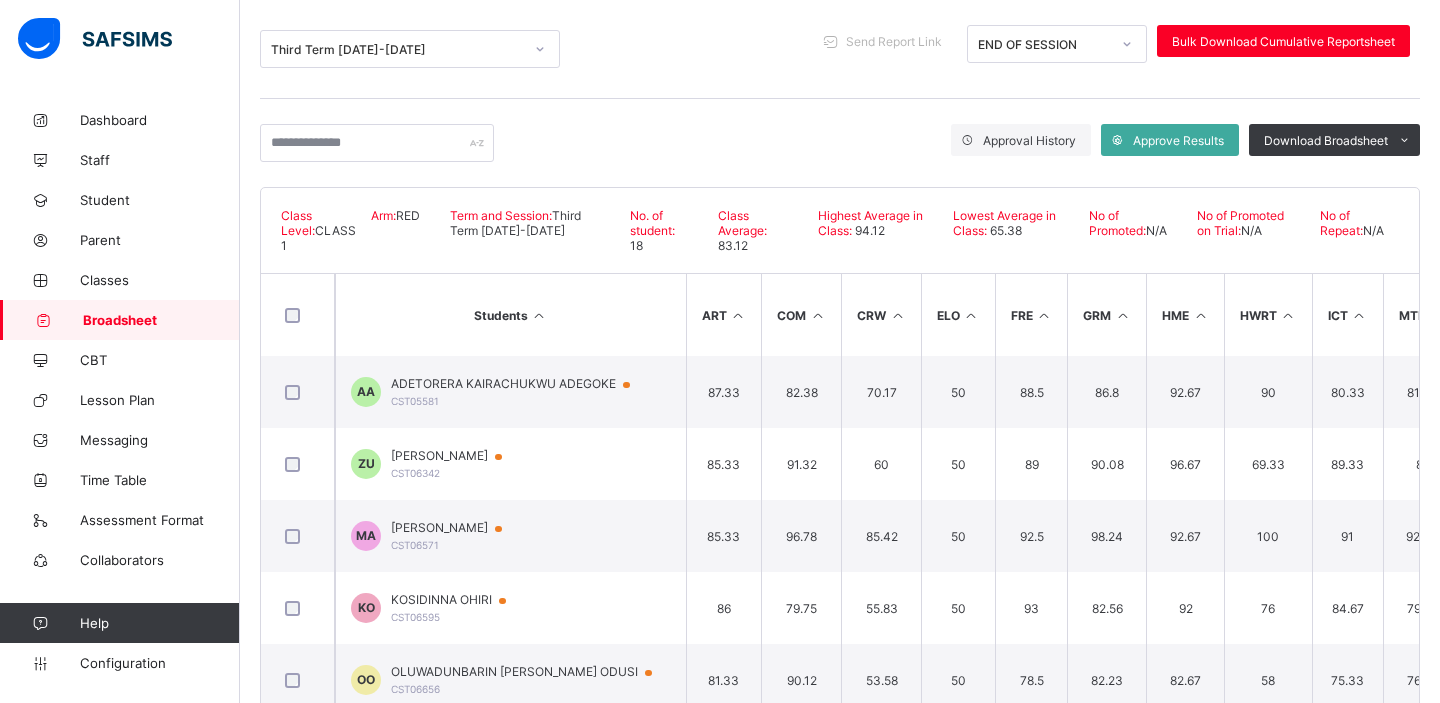 scroll, scrollTop: 311, scrollLeft: 0, axis: vertical 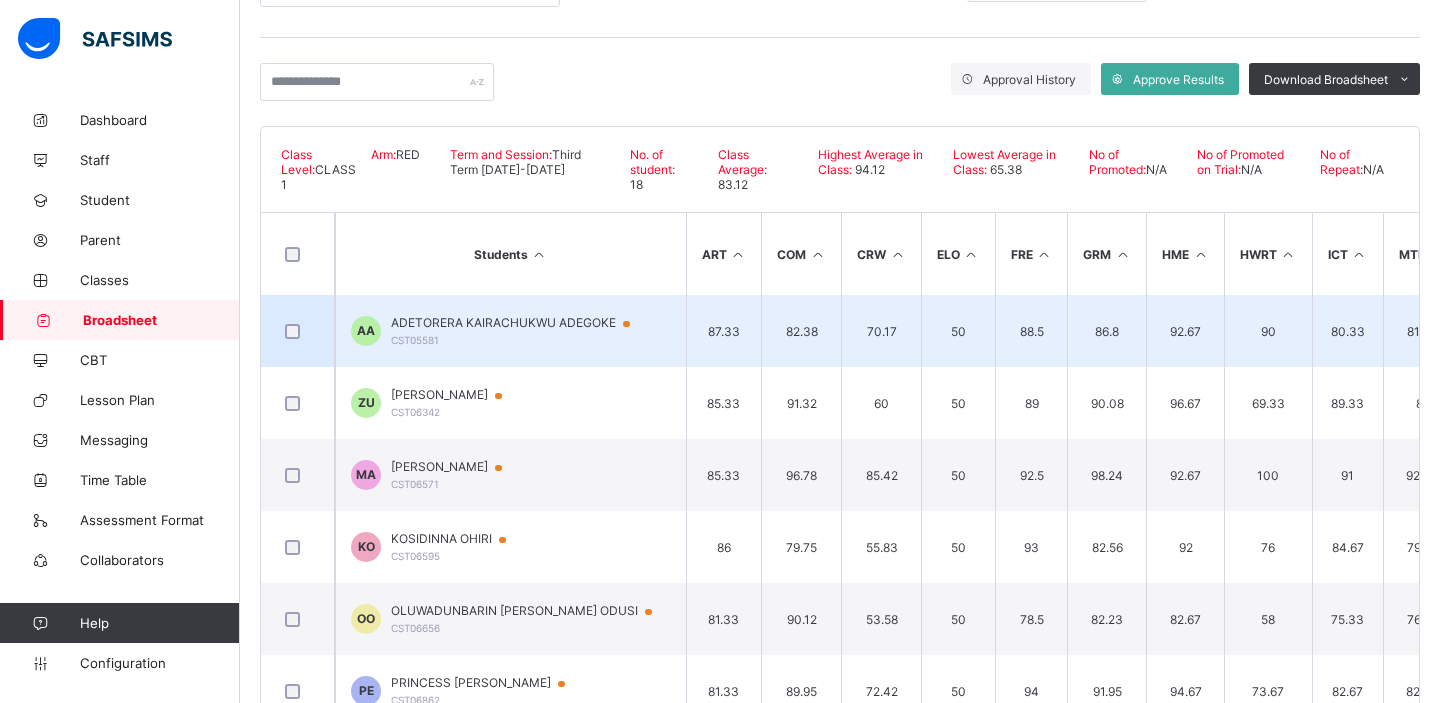 click on "ADETORERA  KAIRACHUKWU  ADEGOKE     CST05581" at bounding box center [520, 330] 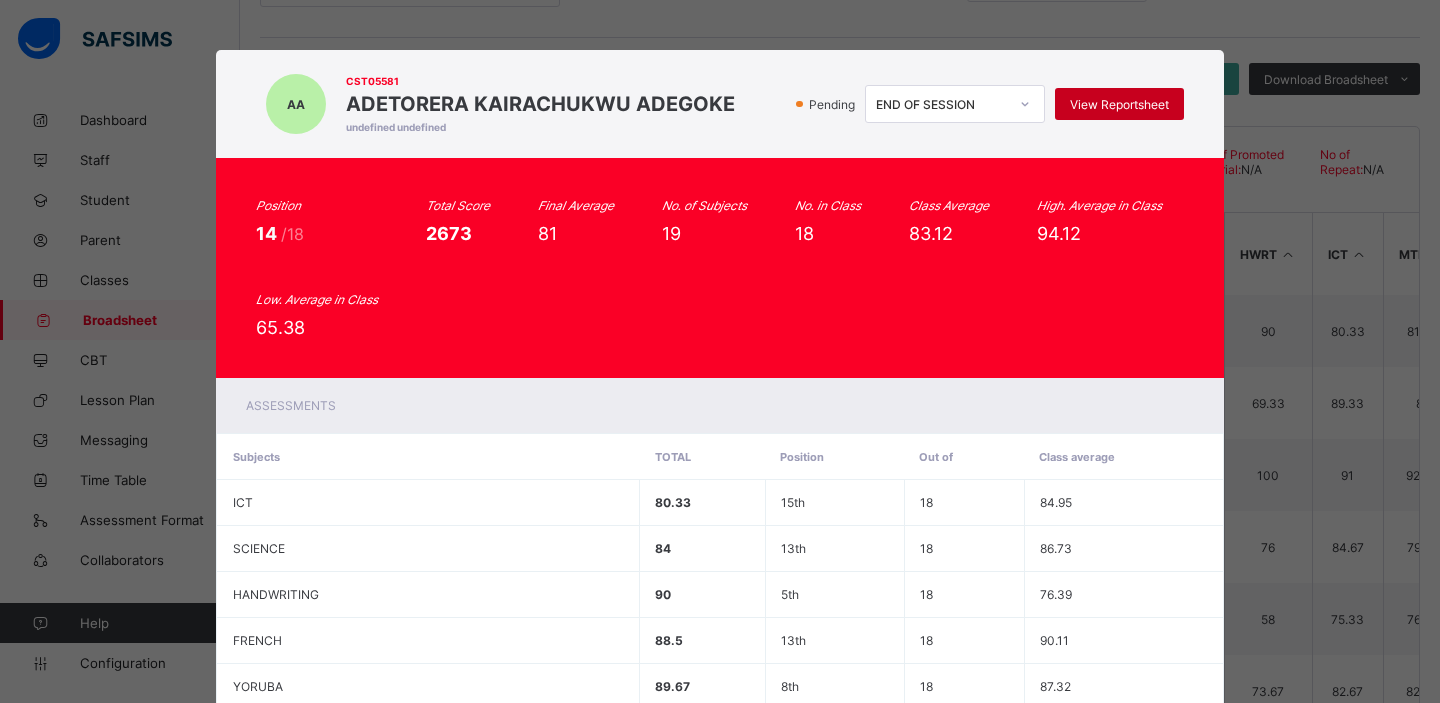 click on "View Reportsheet" at bounding box center [1119, 104] 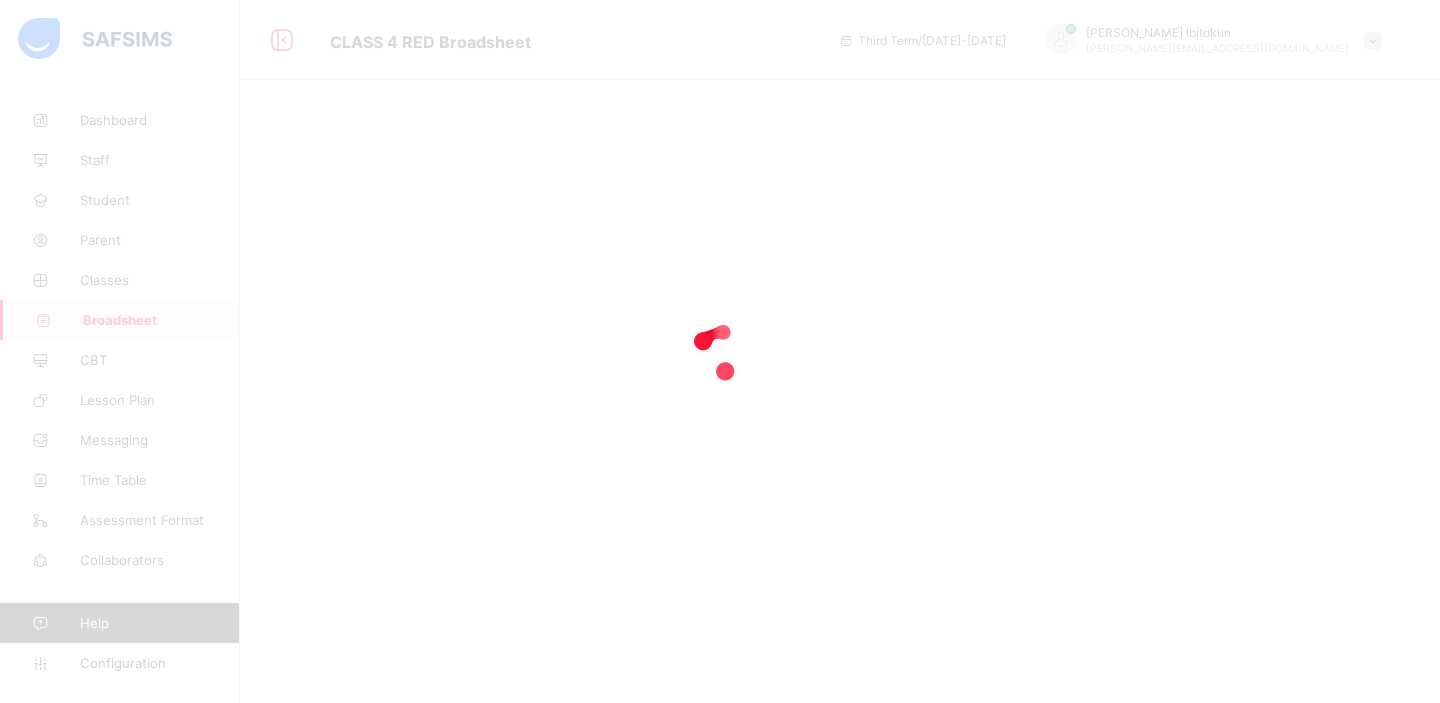 scroll, scrollTop: 0, scrollLeft: 0, axis: both 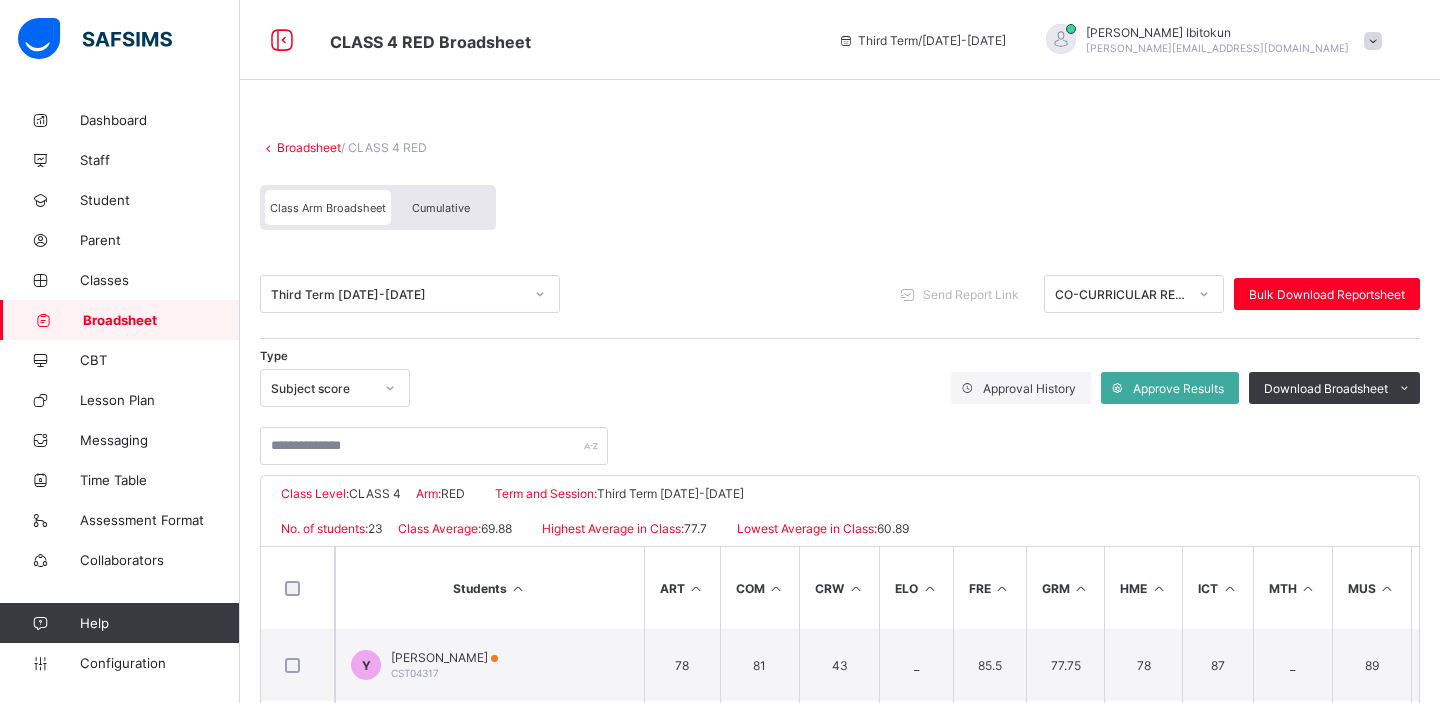 click on "Cumulative" at bounding box center (441, 208) 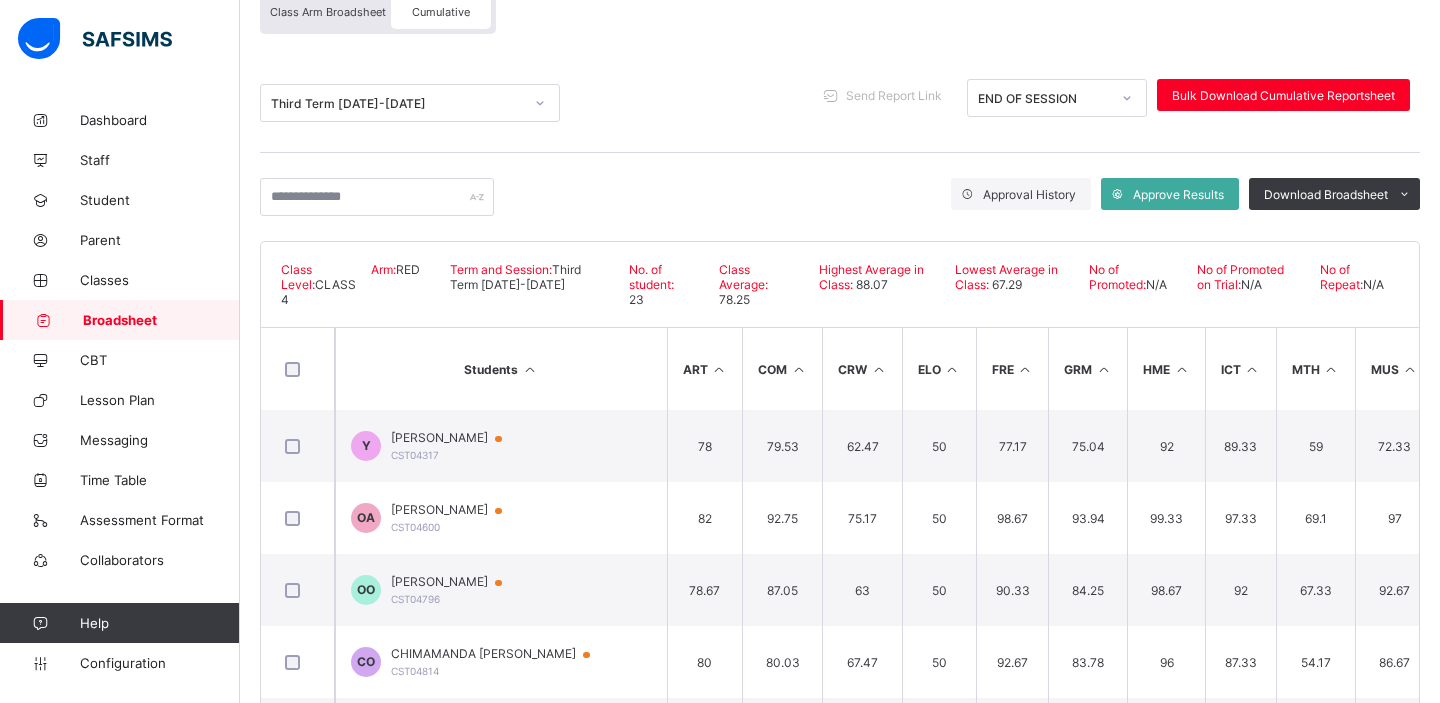 scroll, scrollTop: 252, scrollLeft: 0, axis: vertical 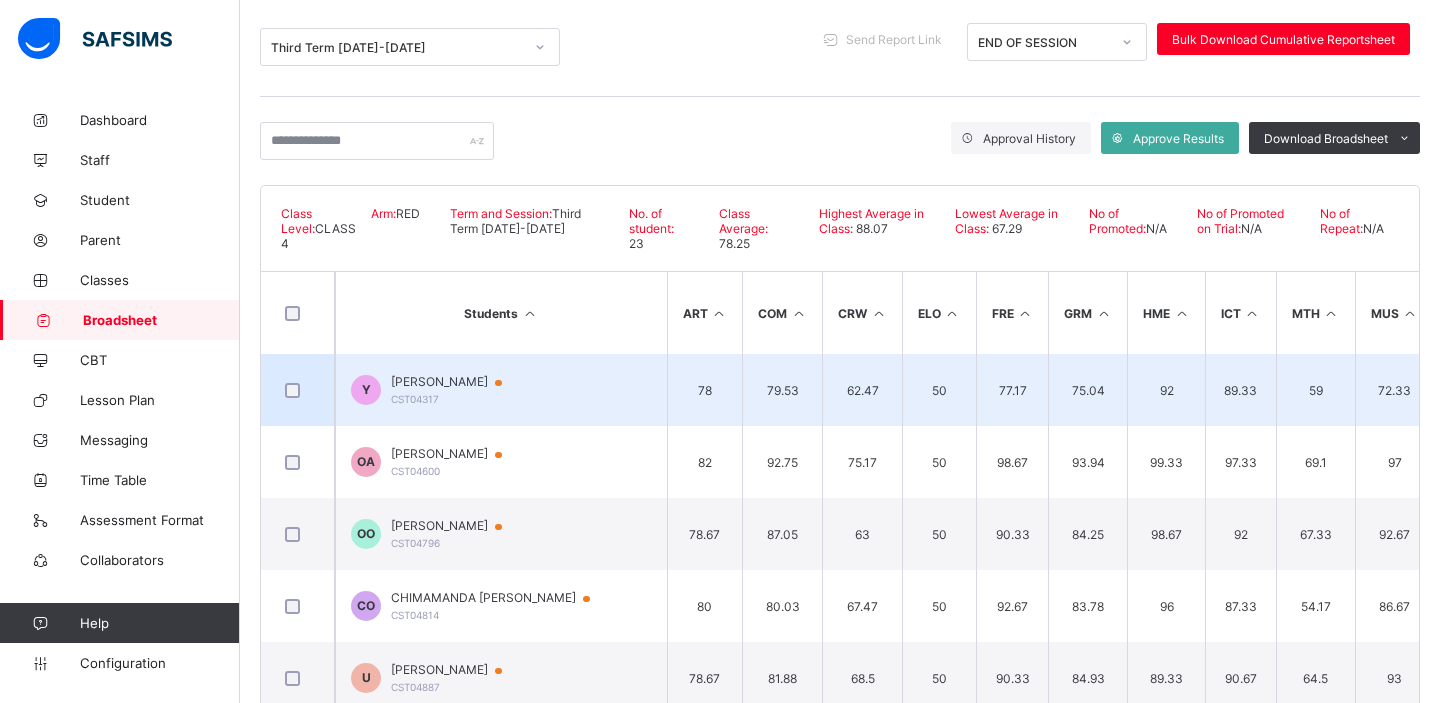 click on "[PERSON_NAME]      CST04317" at bounding box center [456, 389] 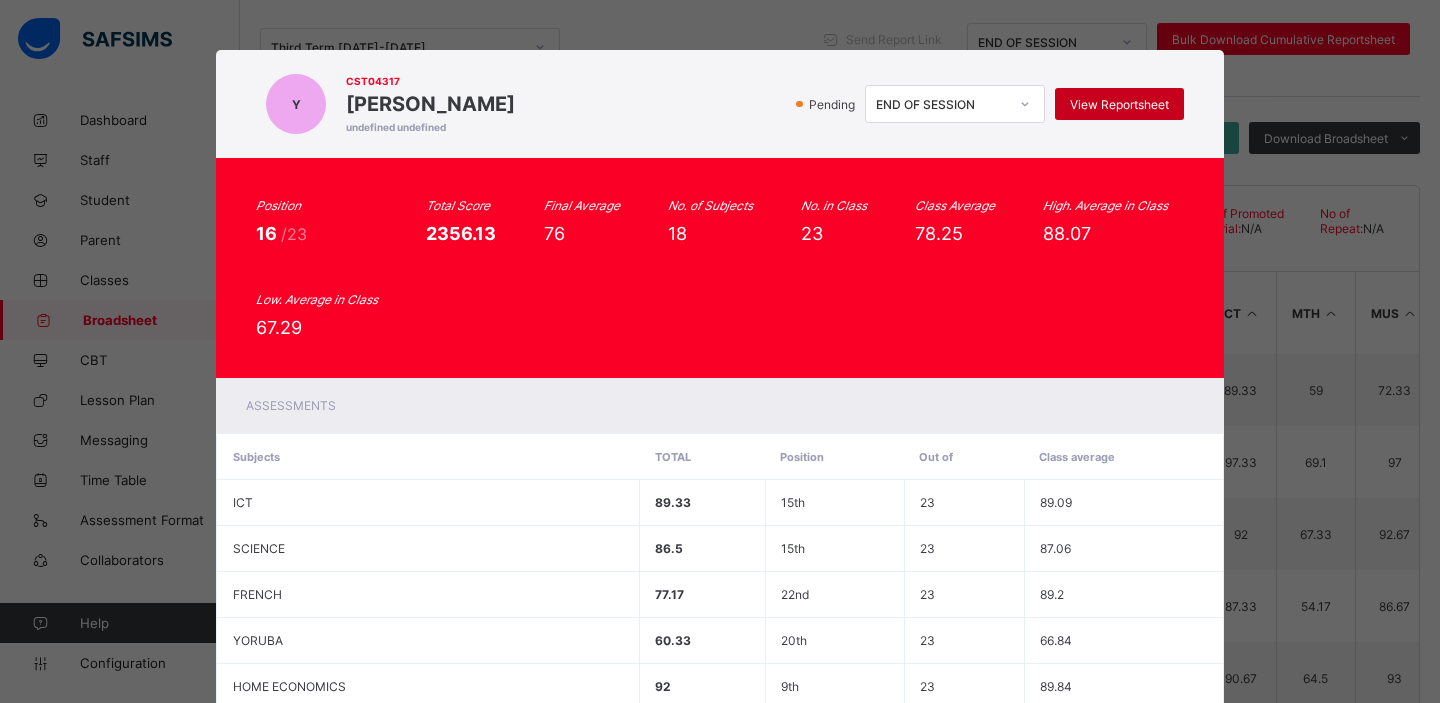 click on "View Reportsheet" at bounding box center (1119, 104) 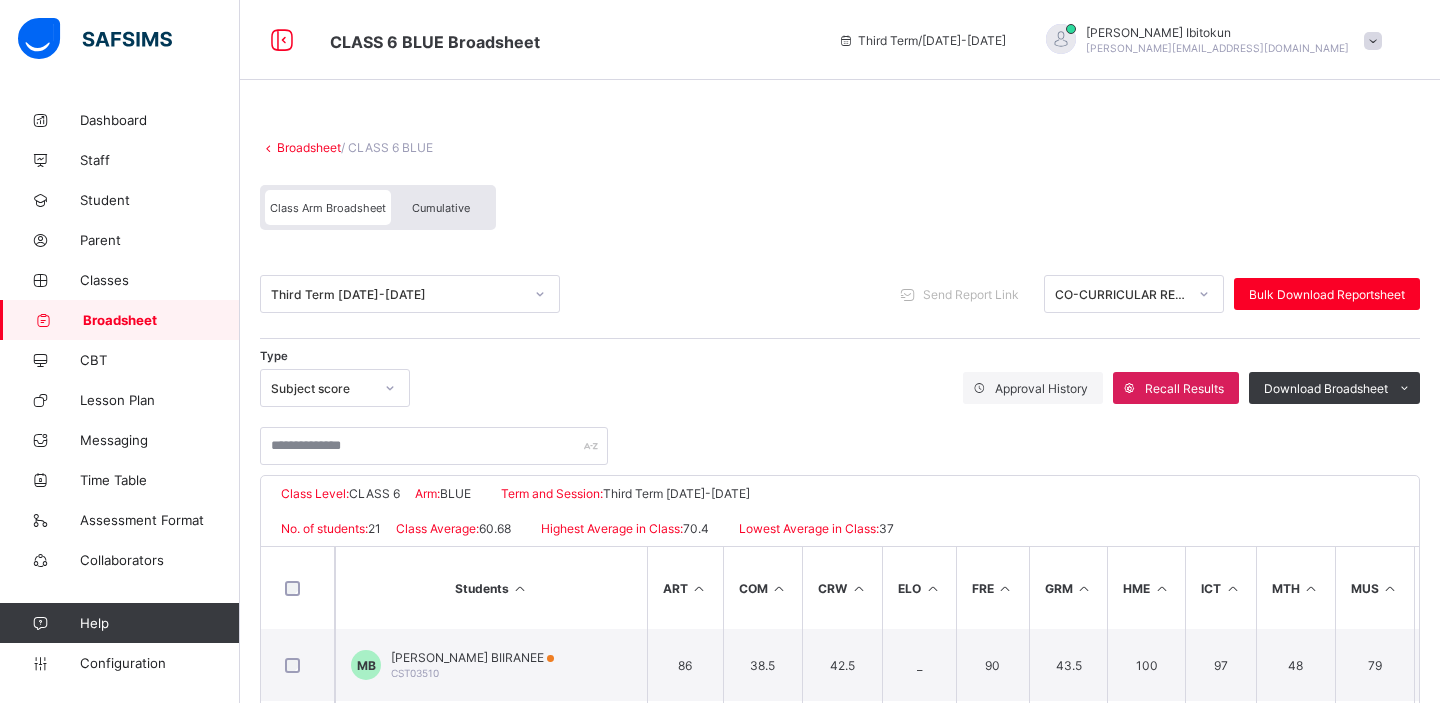 scroll, scrollTop: 0, scrollLeft: 0, axis: both 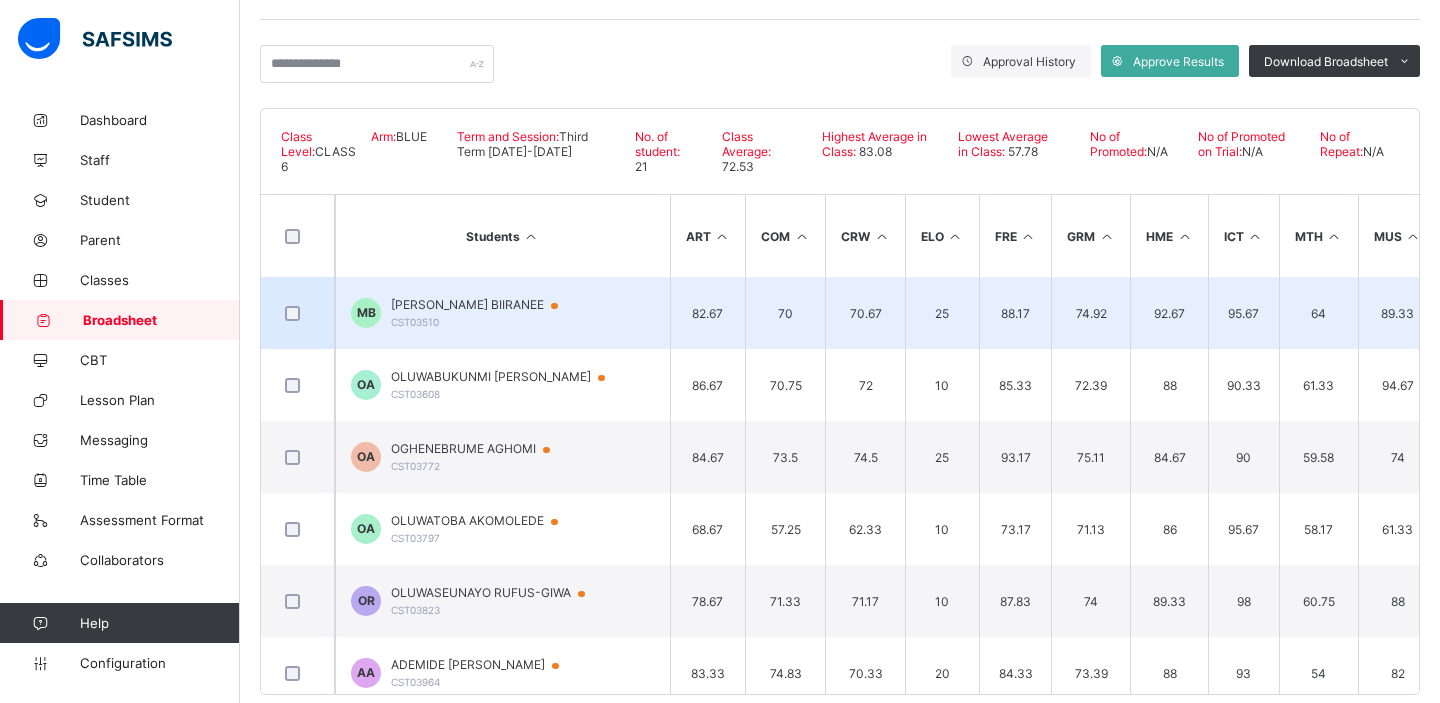 click on "MICHAEL ZORBARI BIIRANEE     CST03510" at bounding box center [484, 312] 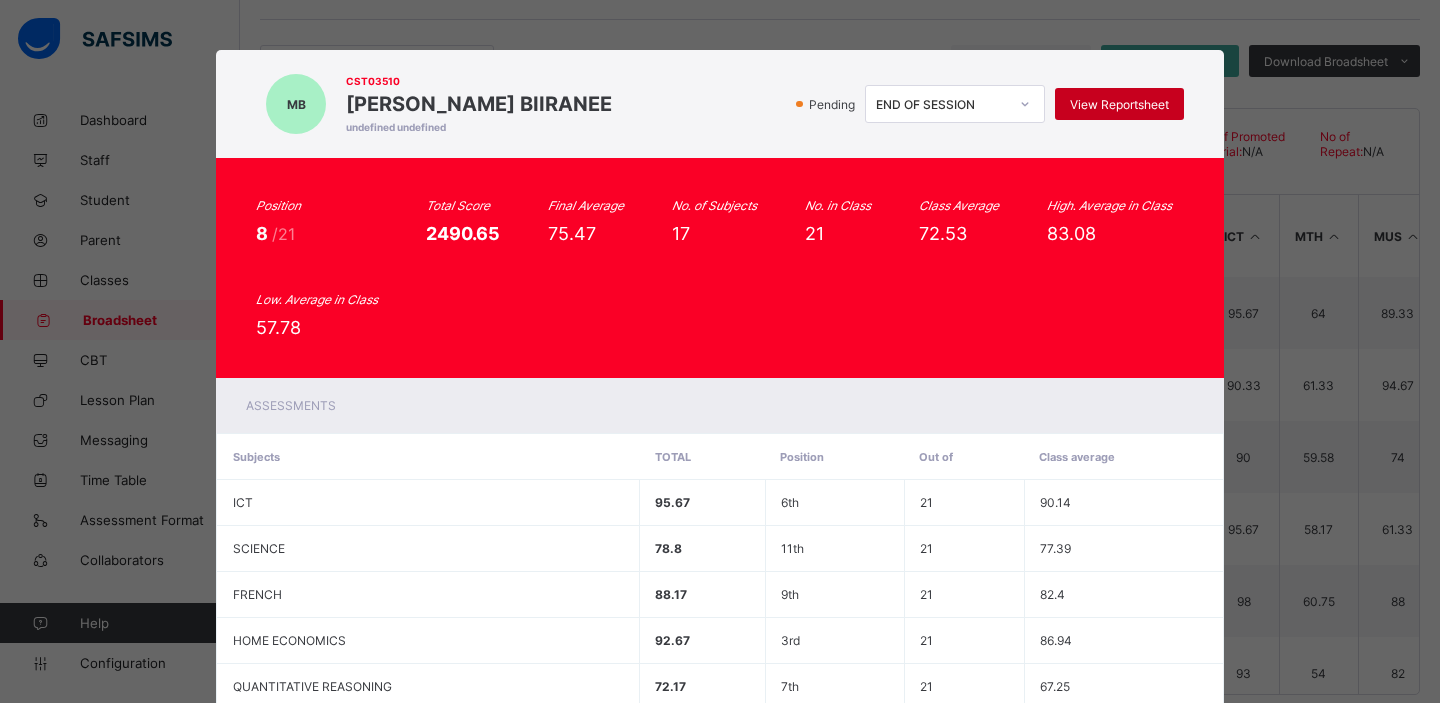 click on "View Reportsheet" at bounding box center (1119, 104) 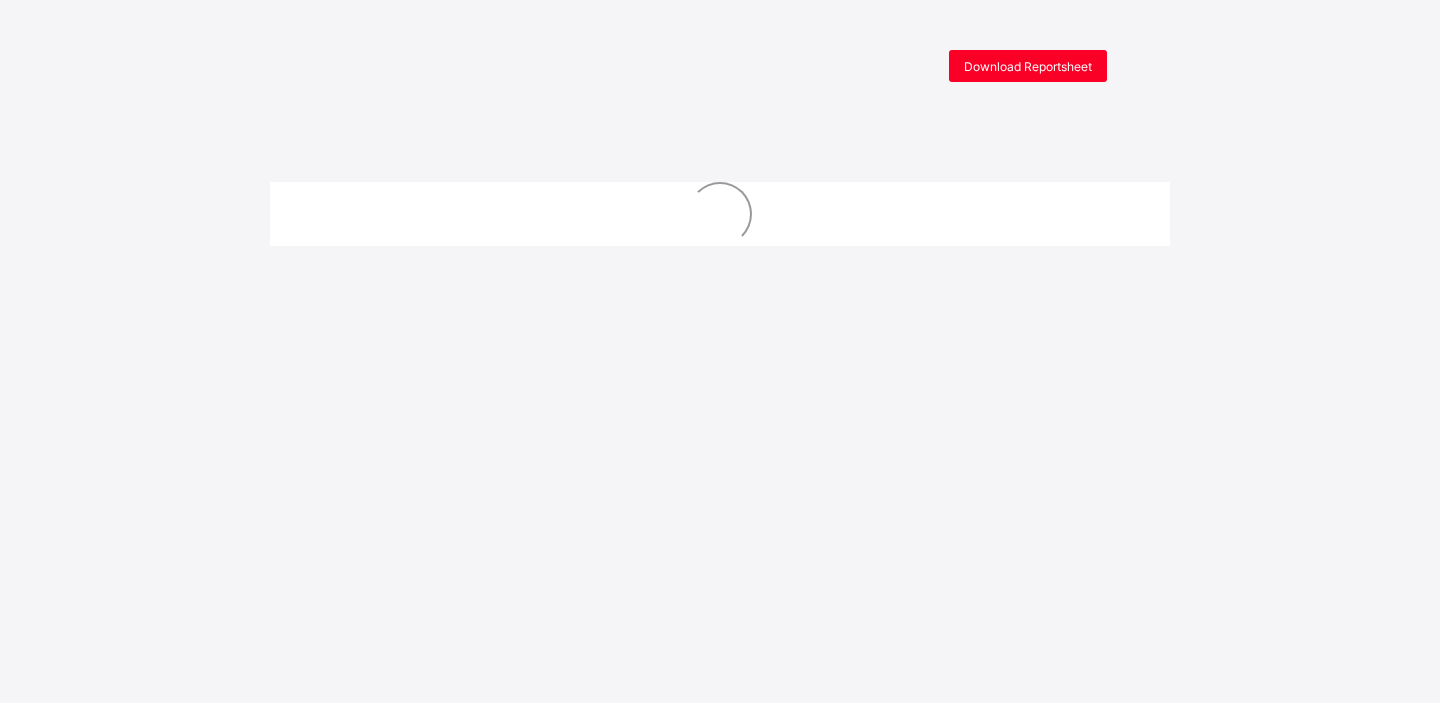 scroll, scrollTop: 0, scrollLeft: 0, axis: both 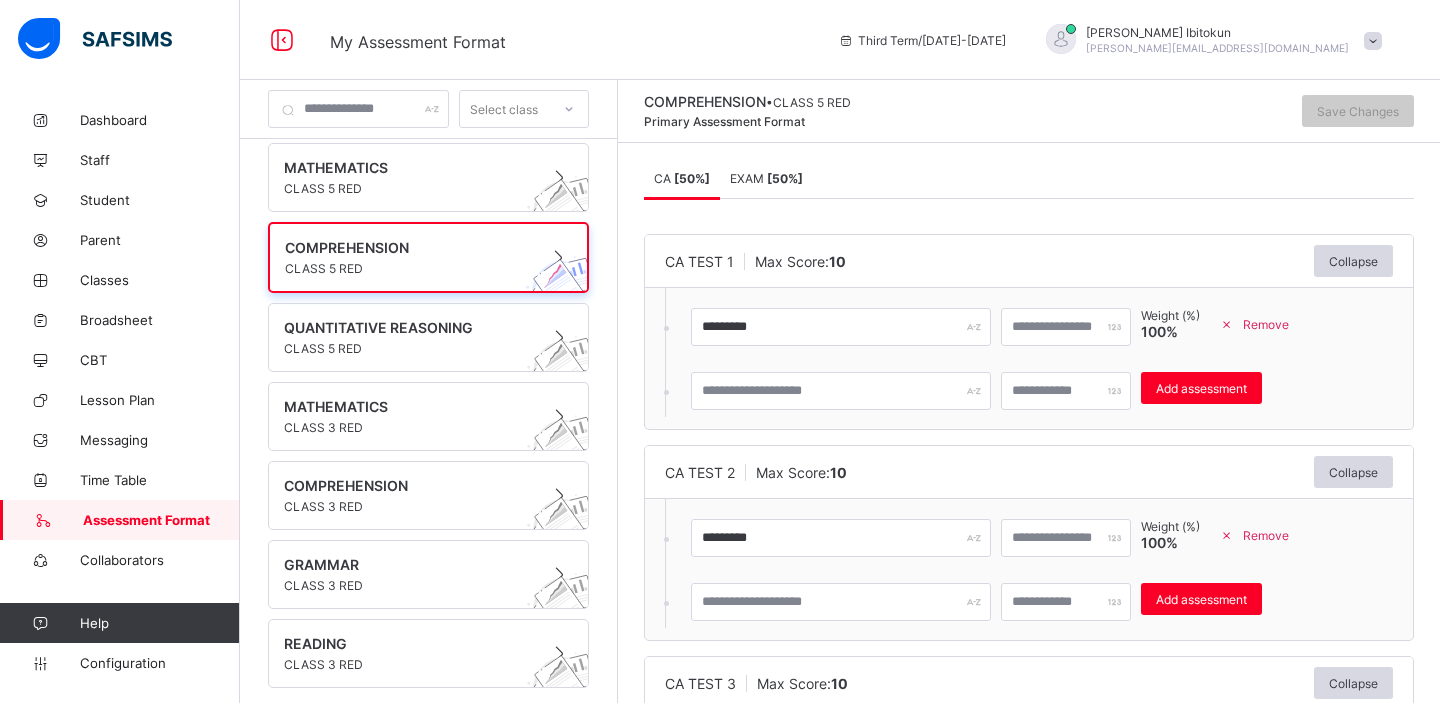 click on "[ 50 %]" at bounding box center [785, 178] 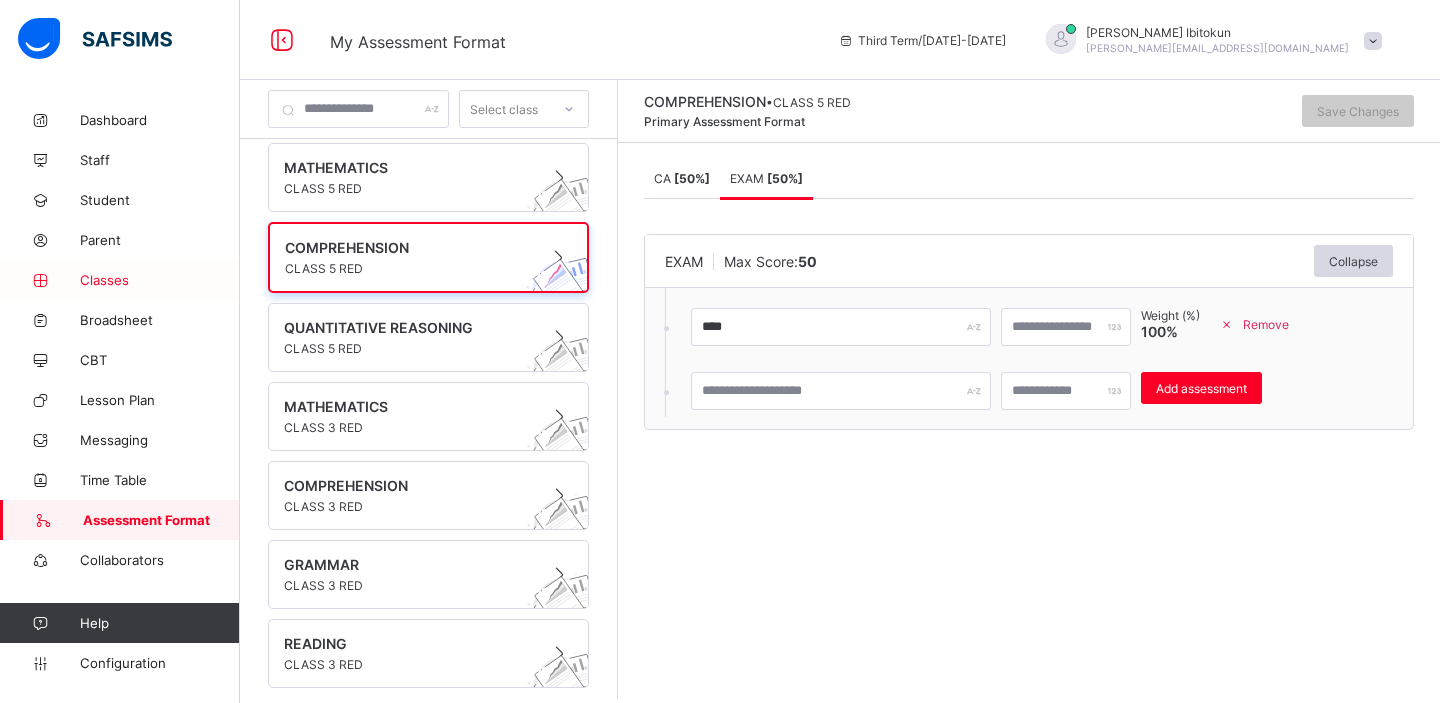click on "Classes" at bounding box center [160, 280] 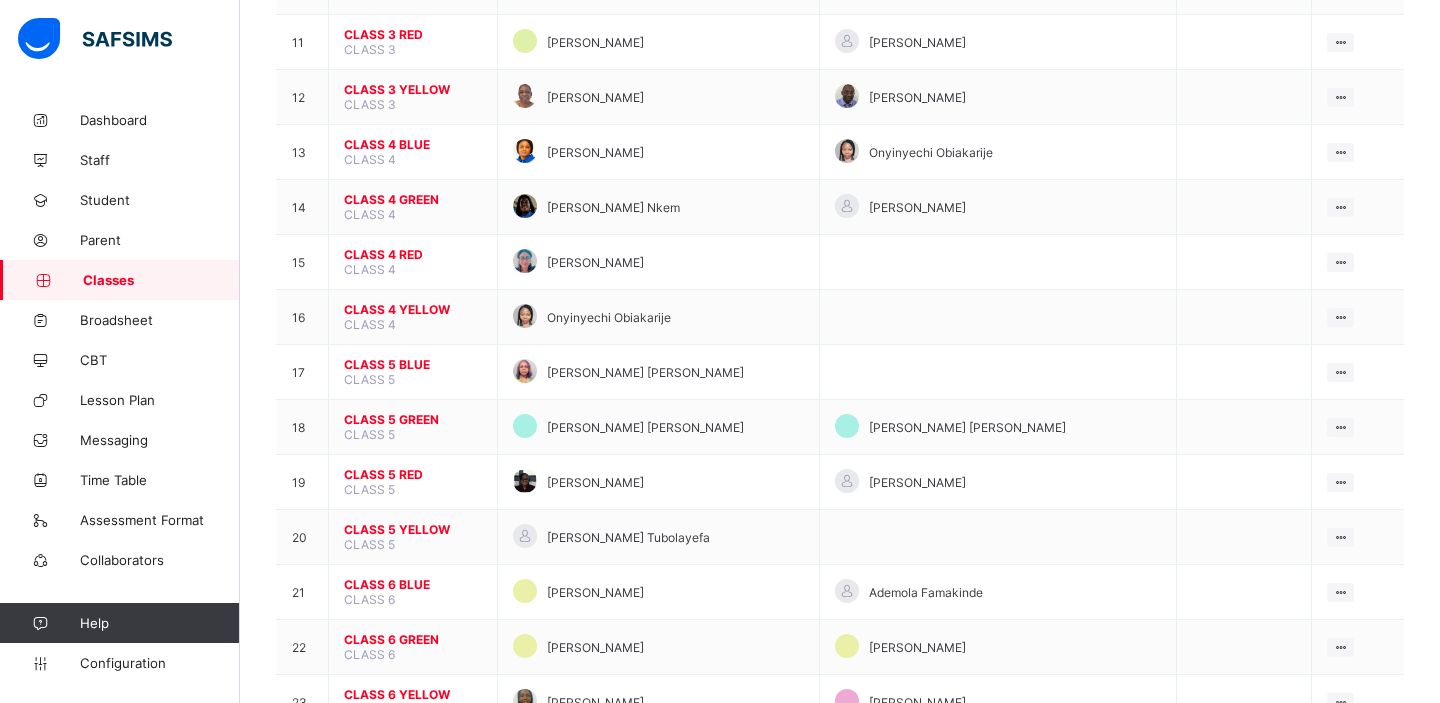scroll, scrollTop: 823, scrollLeft: 0, axis: vertical 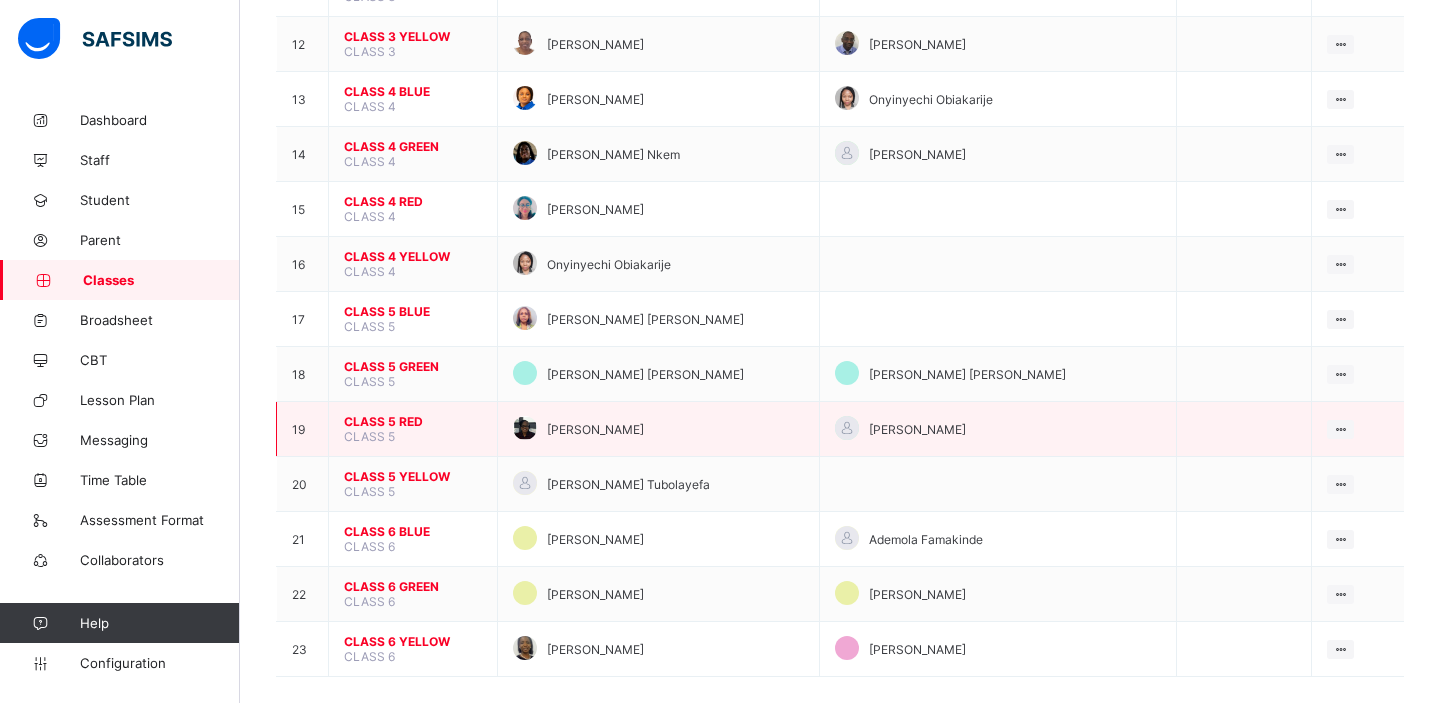 click on "CLASS 5   RED" at bounding box center (413, 421) 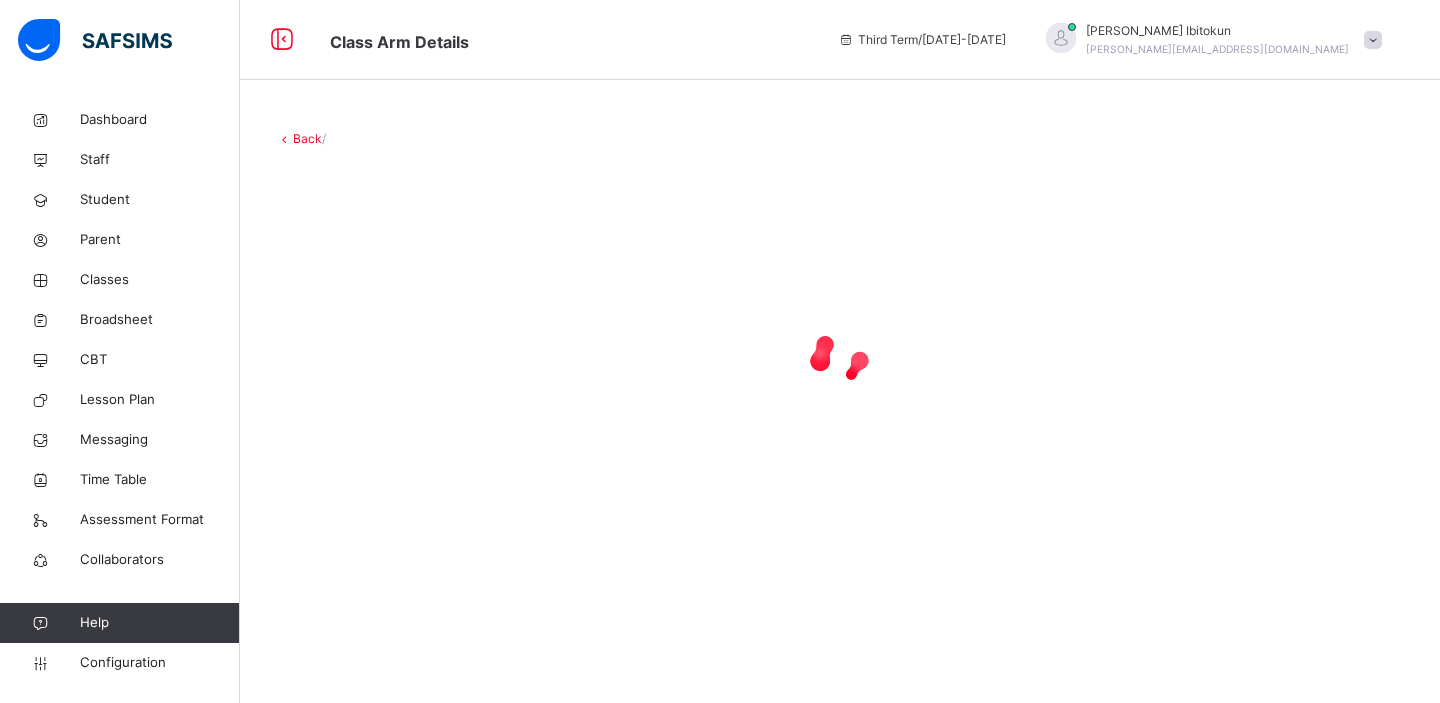 scroll, scrollTop: 0, scrollLeft: 0, axis: both 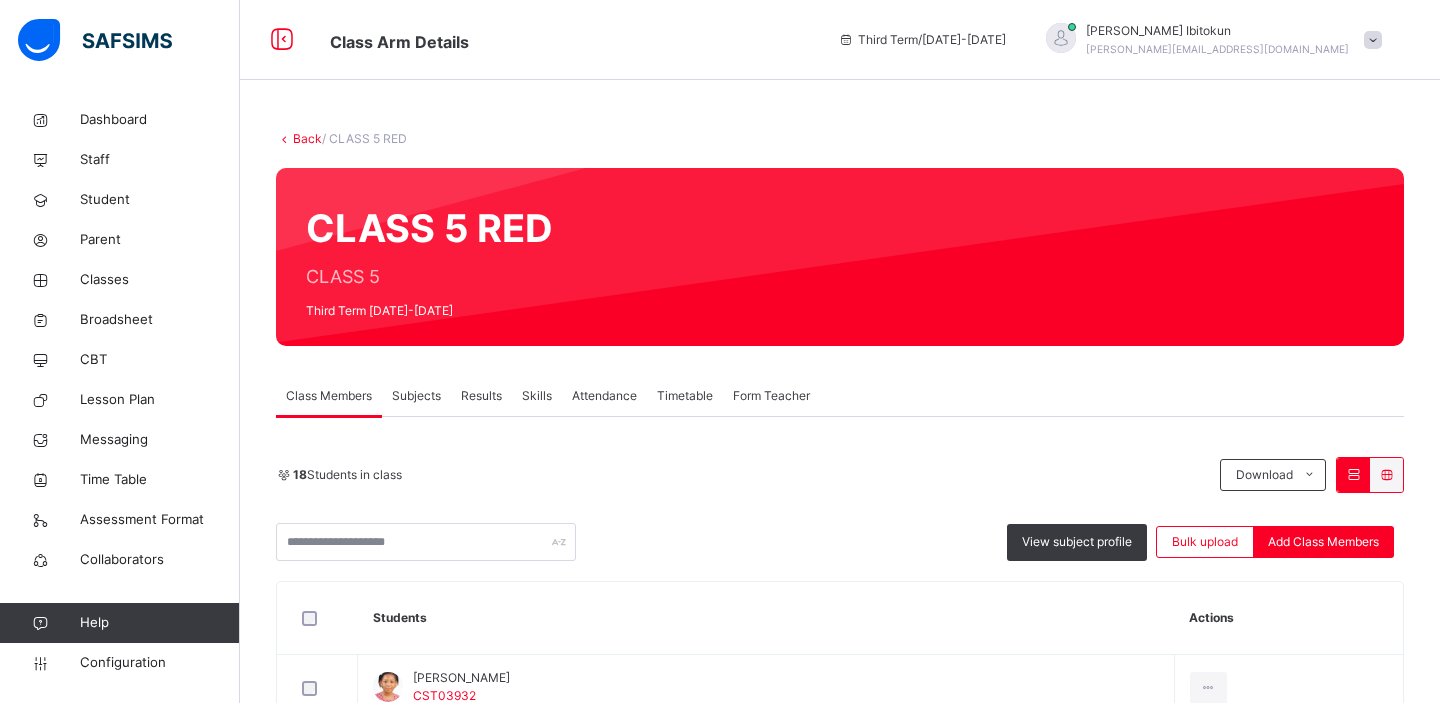 click on "Results" at bounding box center [481, 396] 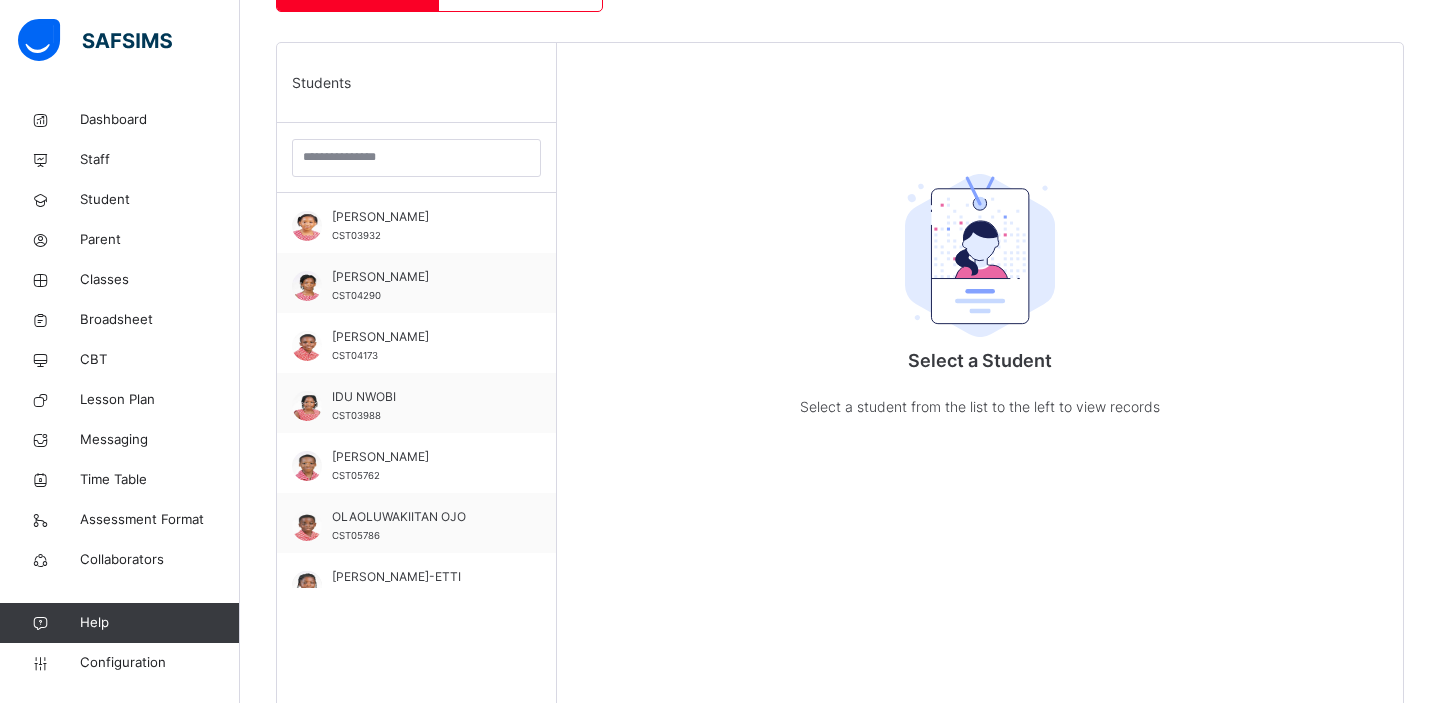 scroll, scrollTop: 481, scrollLeft: 0, axis: vertical 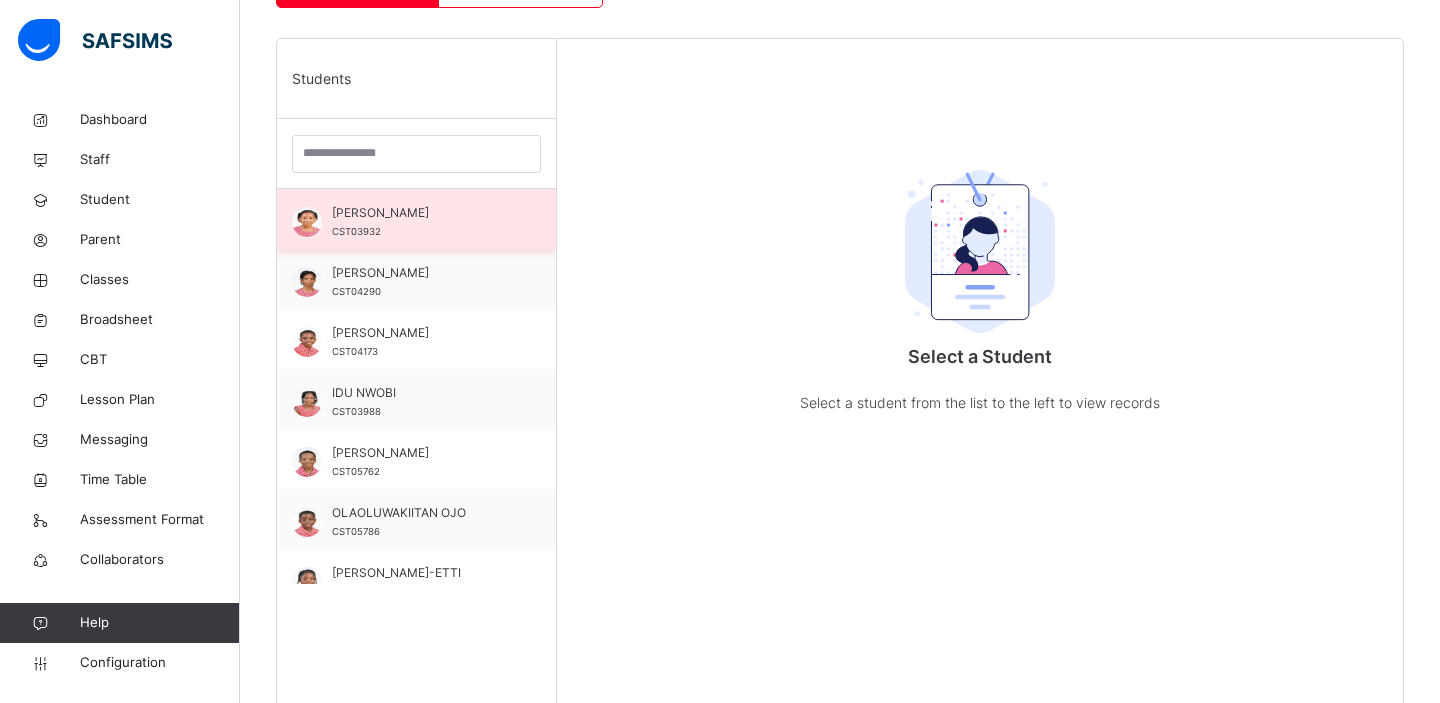 click on "[PERSON_NAME]" at bounding box center (421, 213) 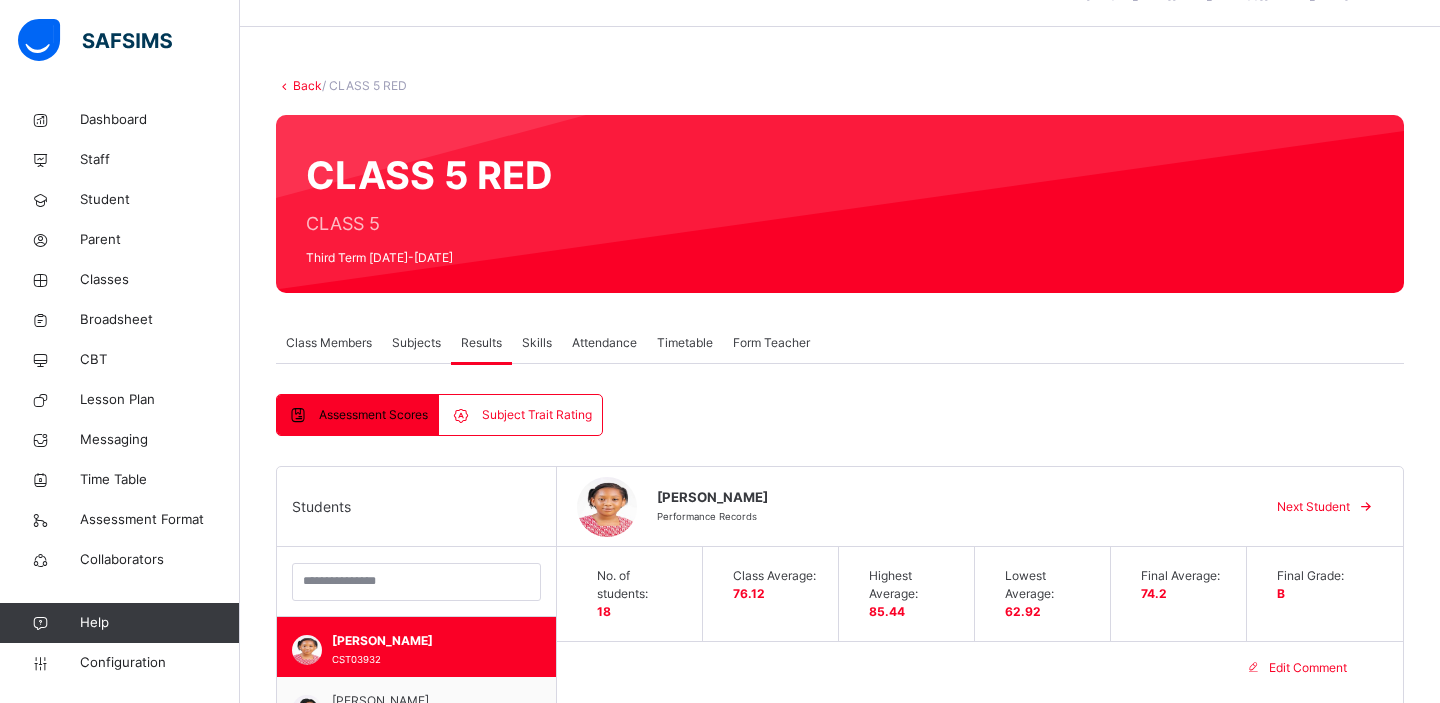 scroll, scrollTop: 0, scrollLeft: 0, axis: both 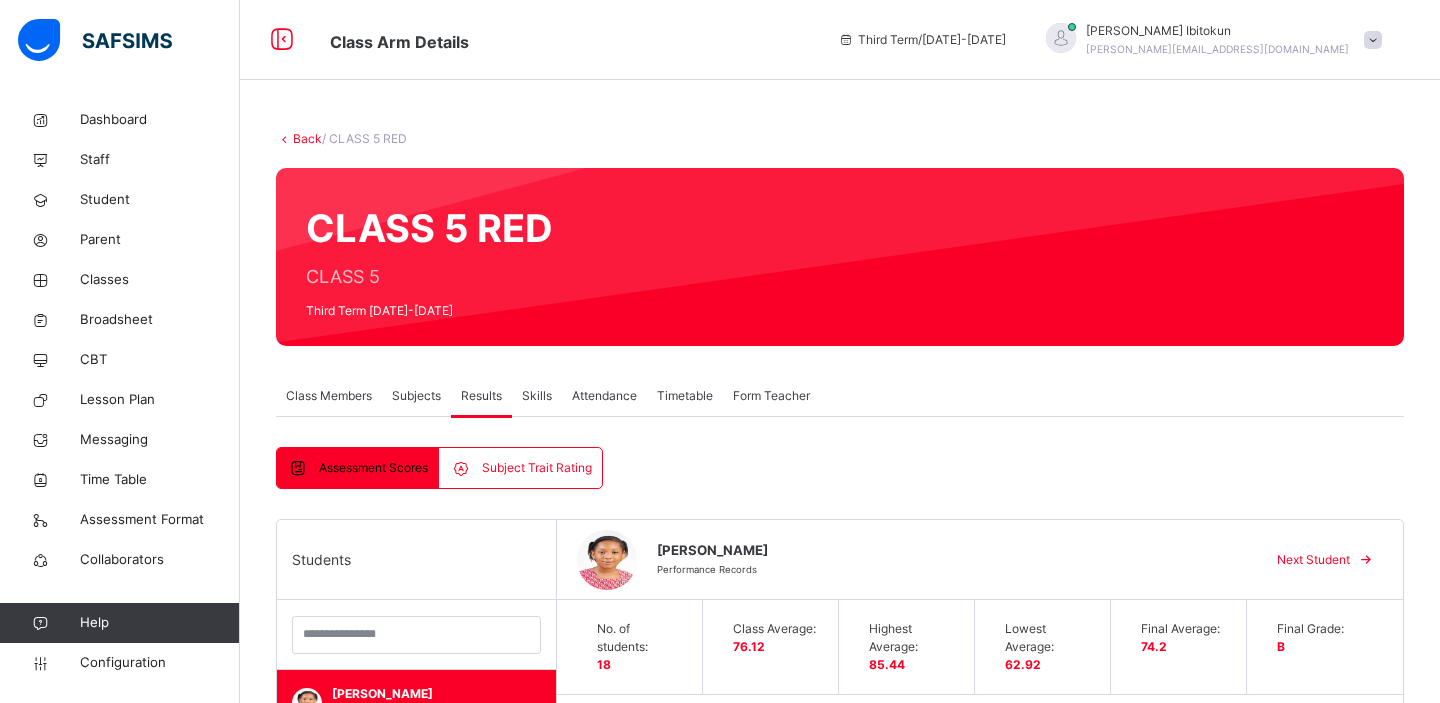 click on "Subjects" at bounding box center (416, 396) 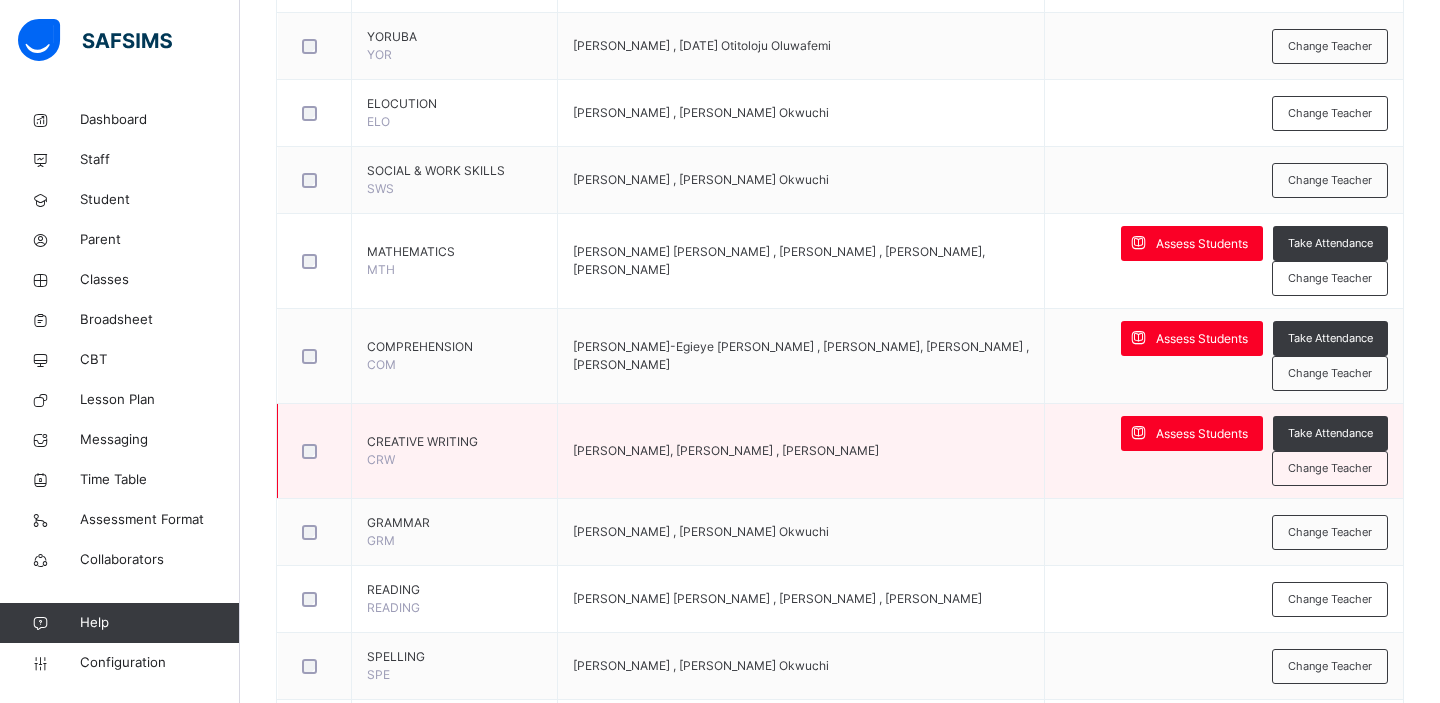 scroll, scrollTop: 1220, scrollLeft: 0, axis: vertical 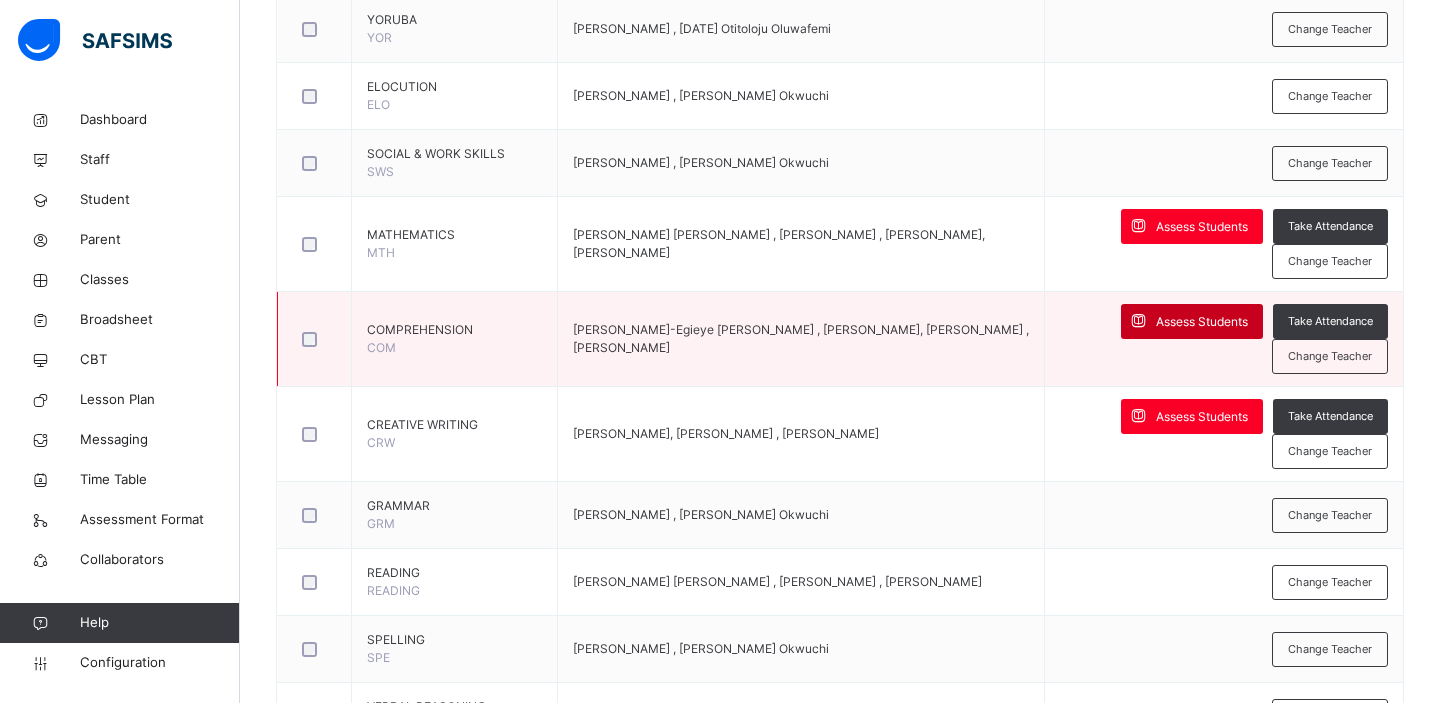click on "Assess Students" at bounding box center [1202, 322] 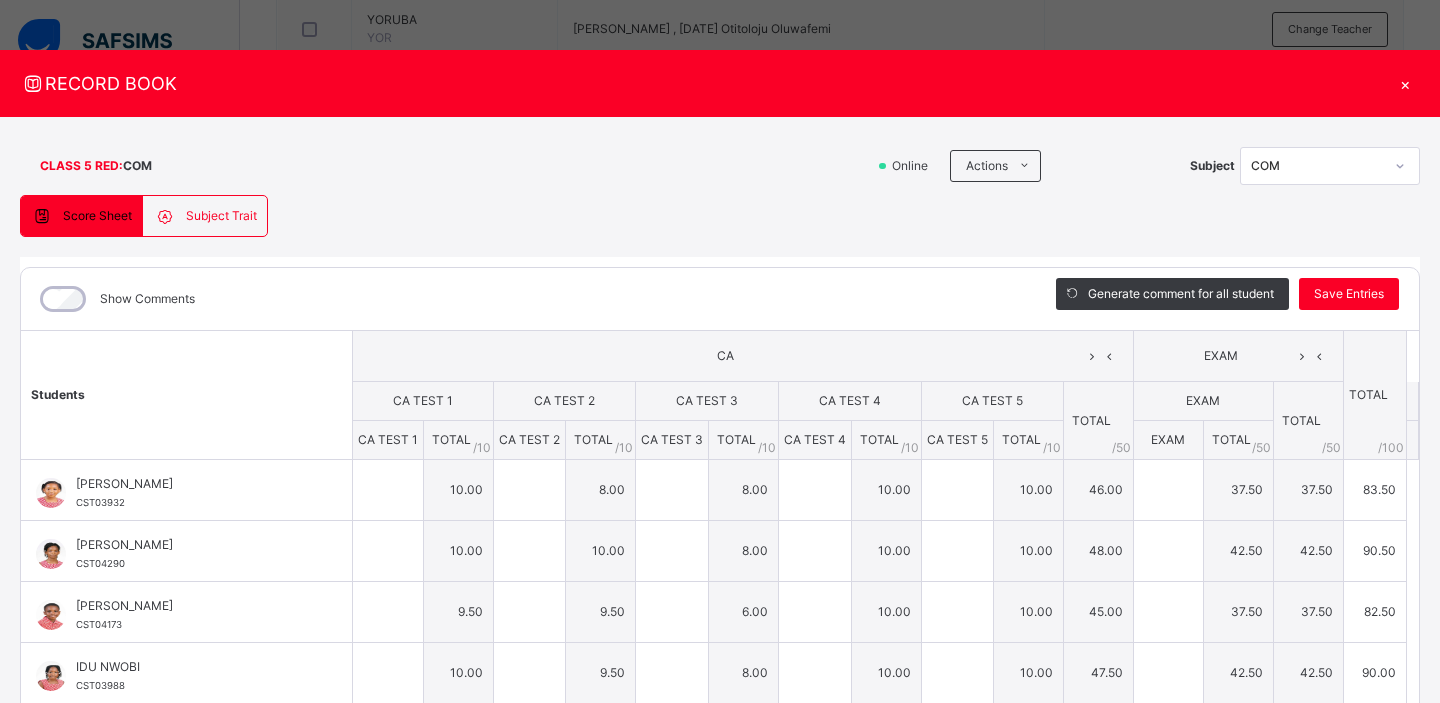 type on "**" 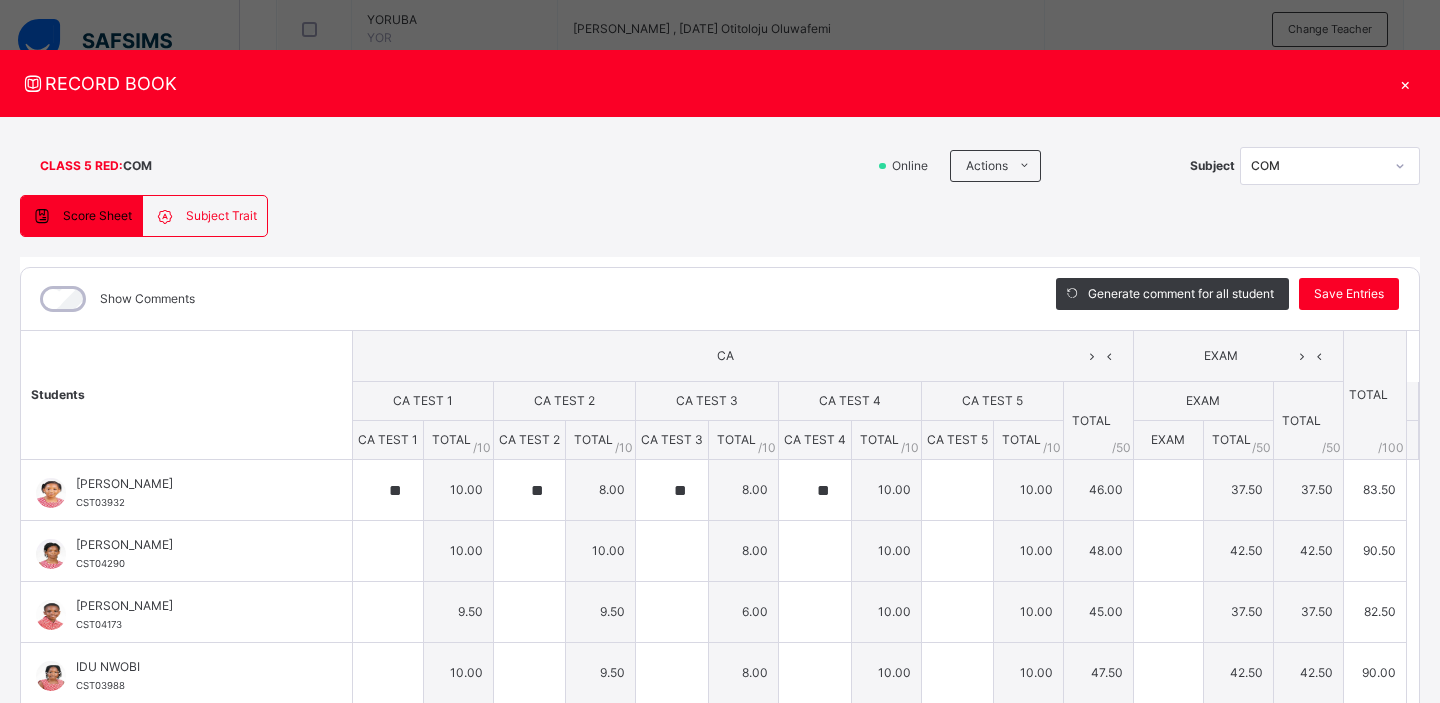 type on "**" 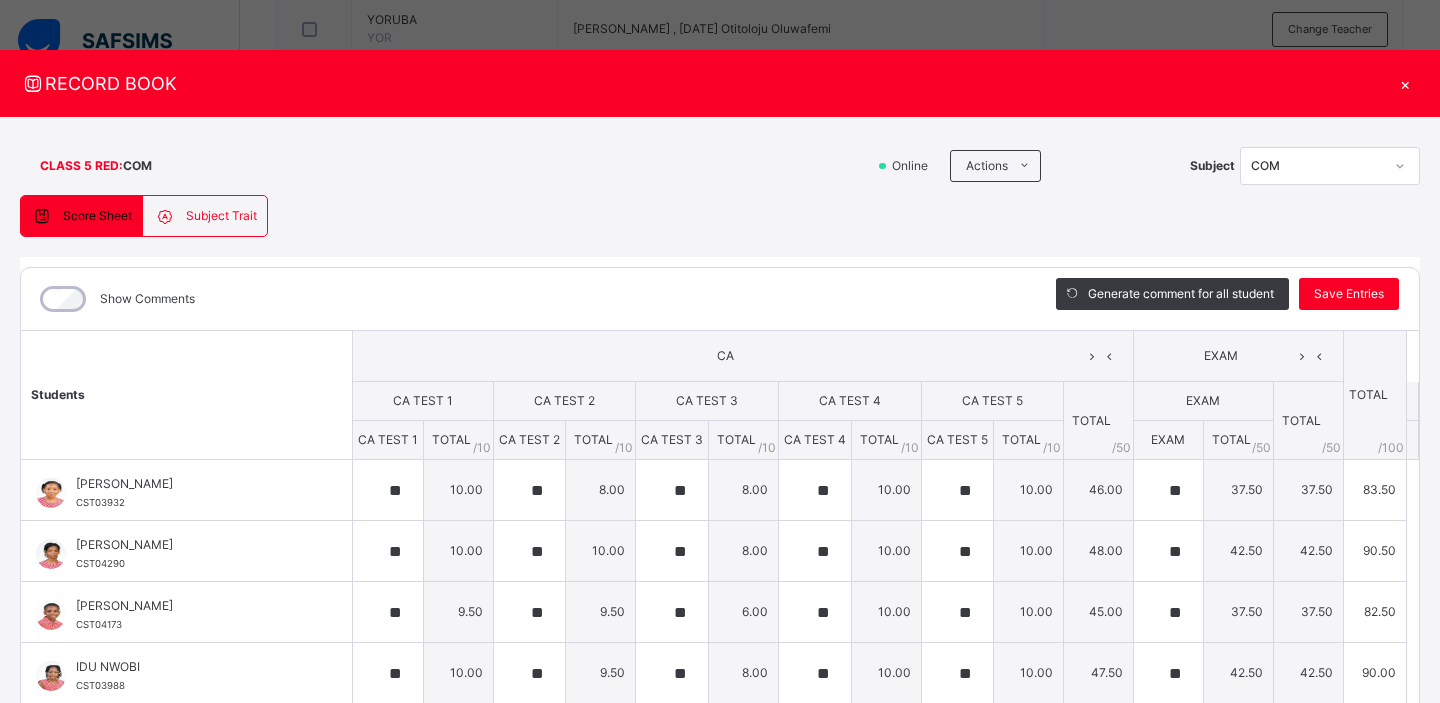 type on "**" 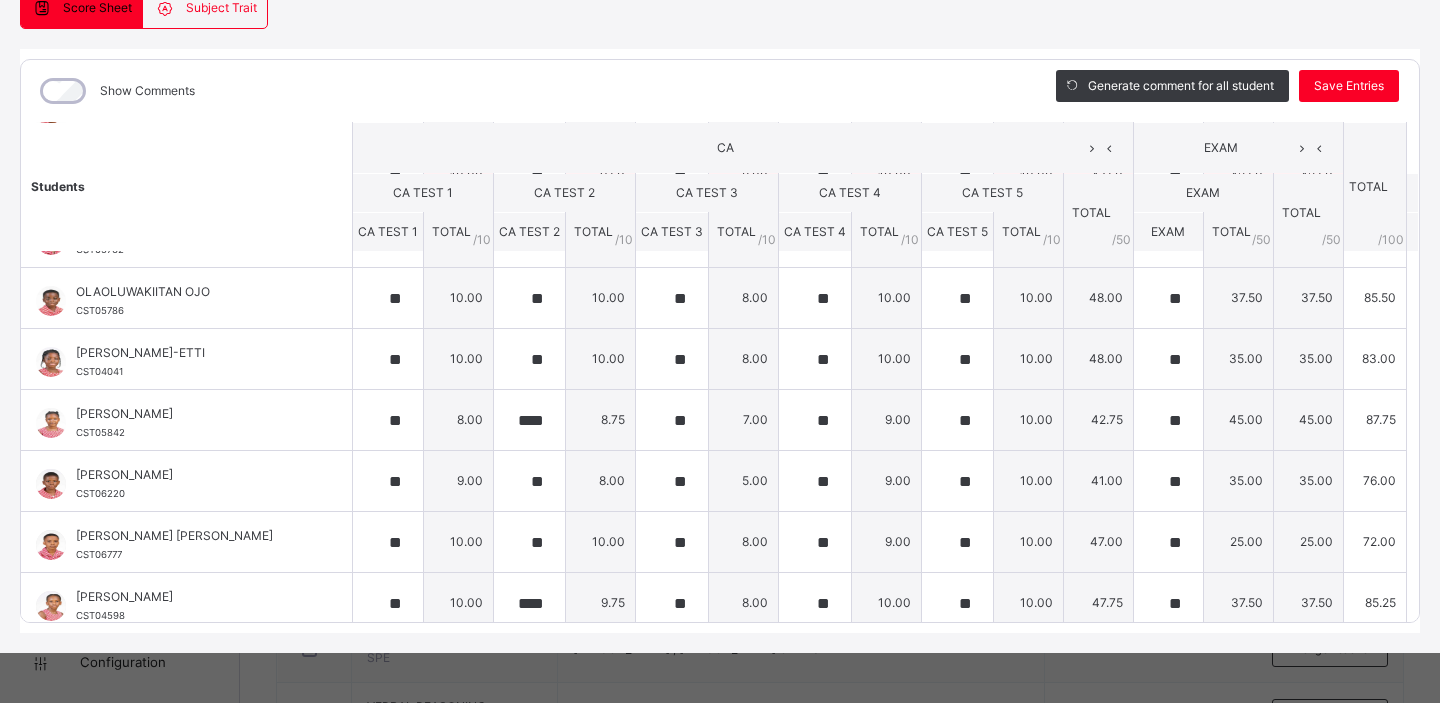 scroll, scrollTop: 0, scrollLeft: 0, axis: both 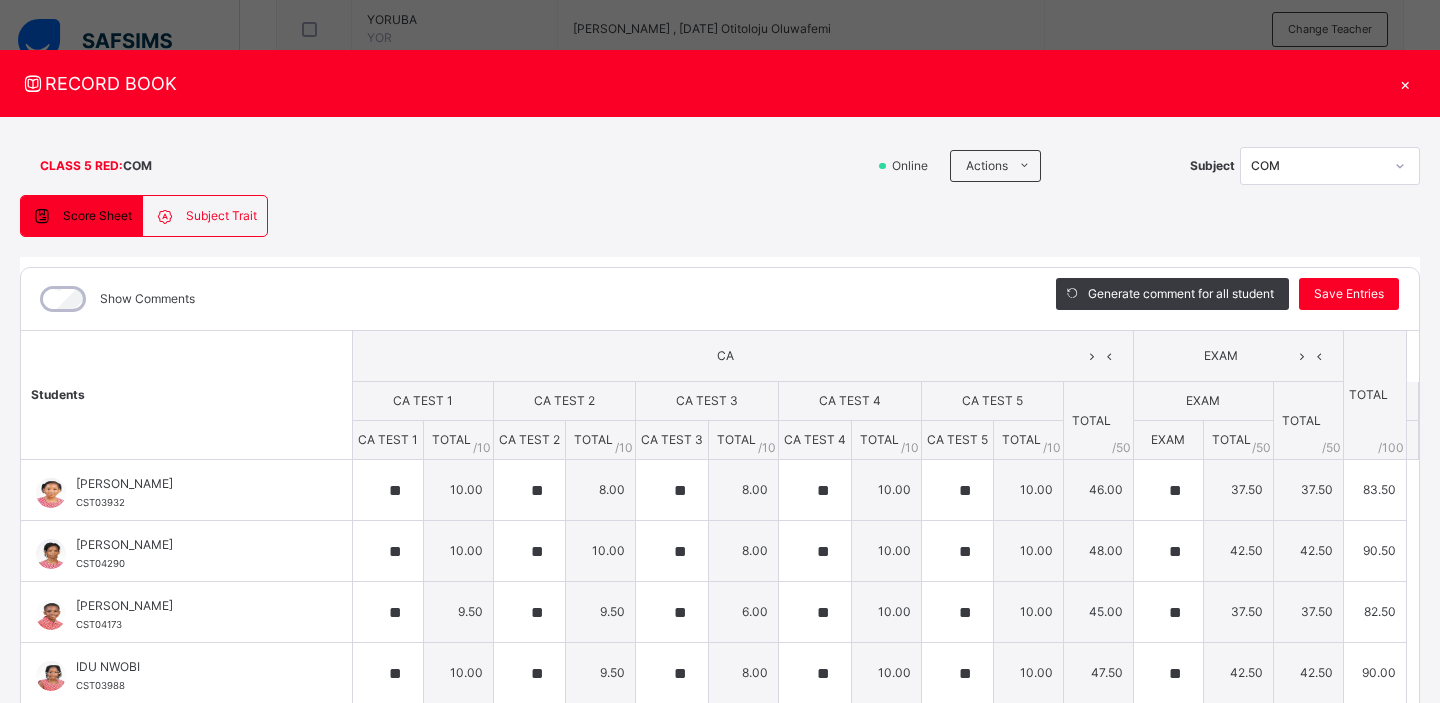 click on "×" at bounding box center [1405, 83] 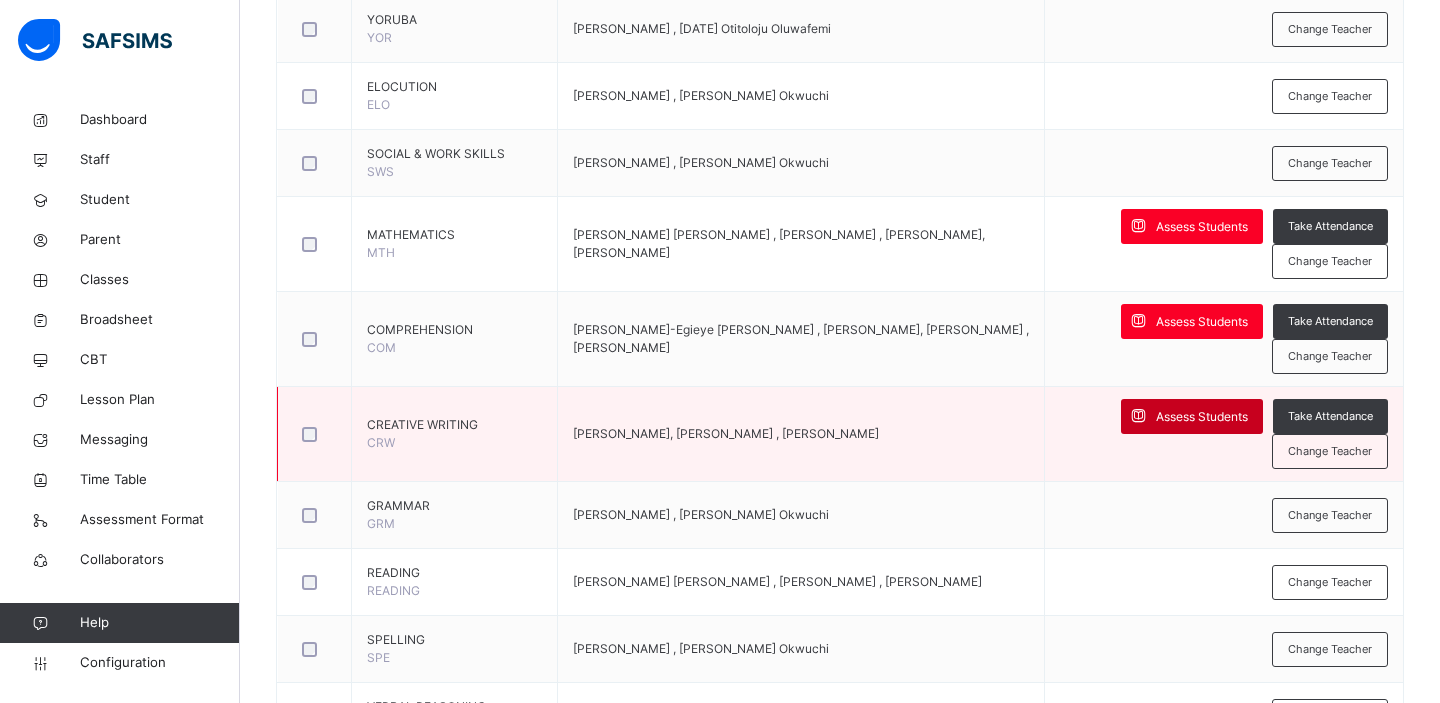 click on "Assess Students" at bounding box center [1202, 417] 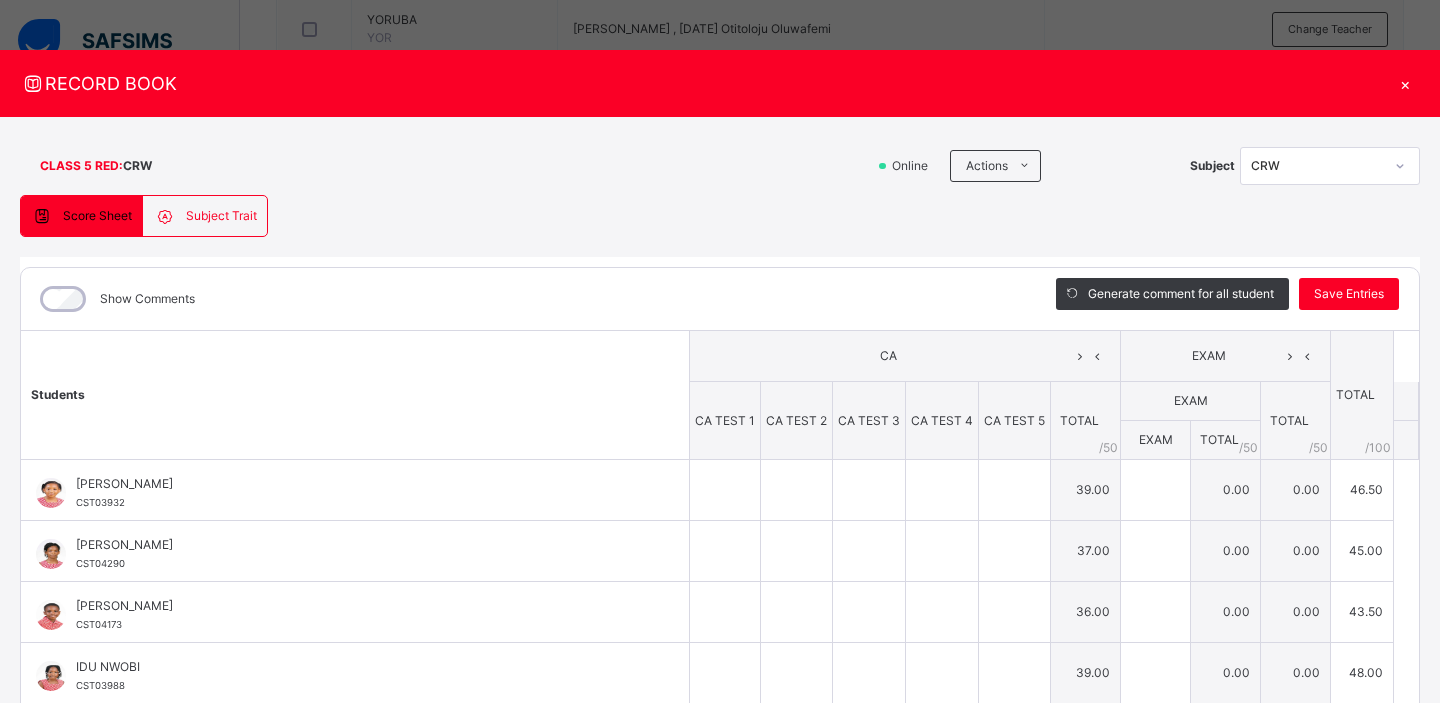 type on "***" 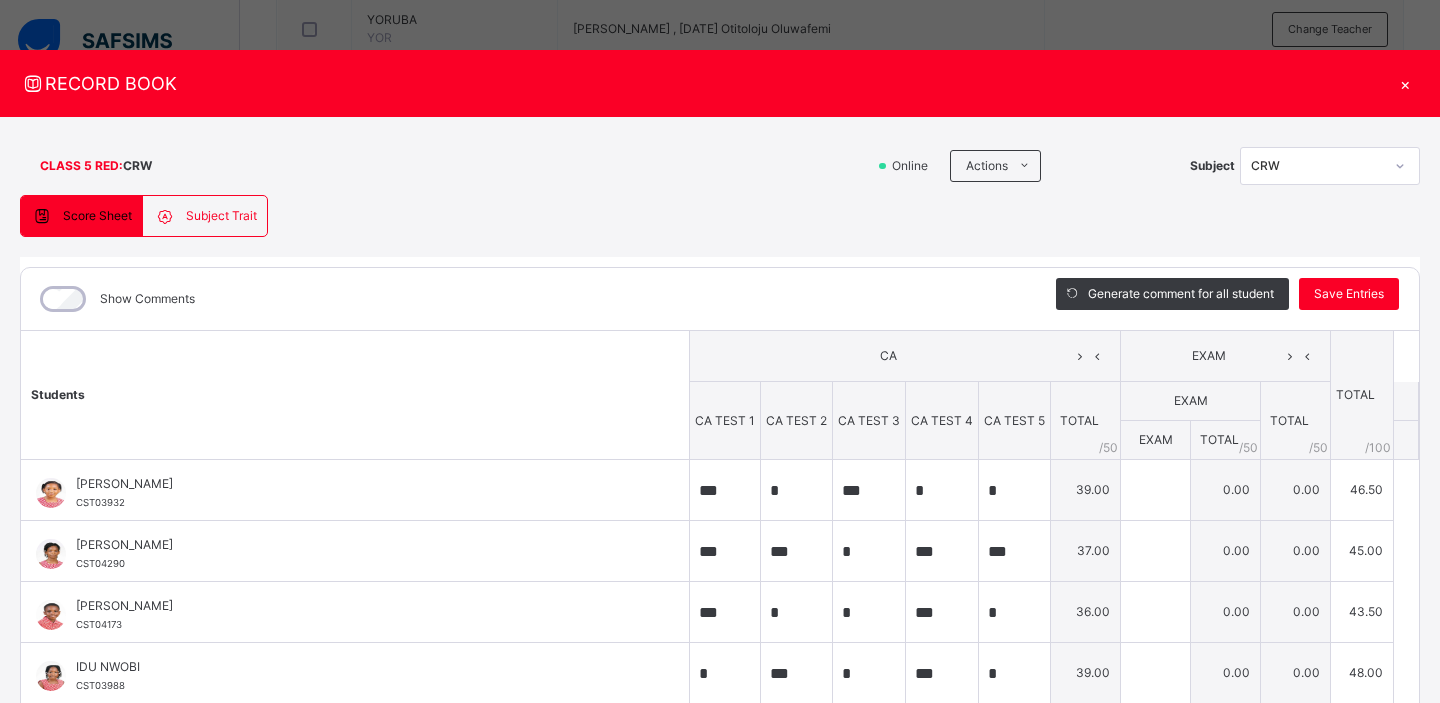 scroll, scrollTop: 208, scrollLeft: 0, axis: vertical 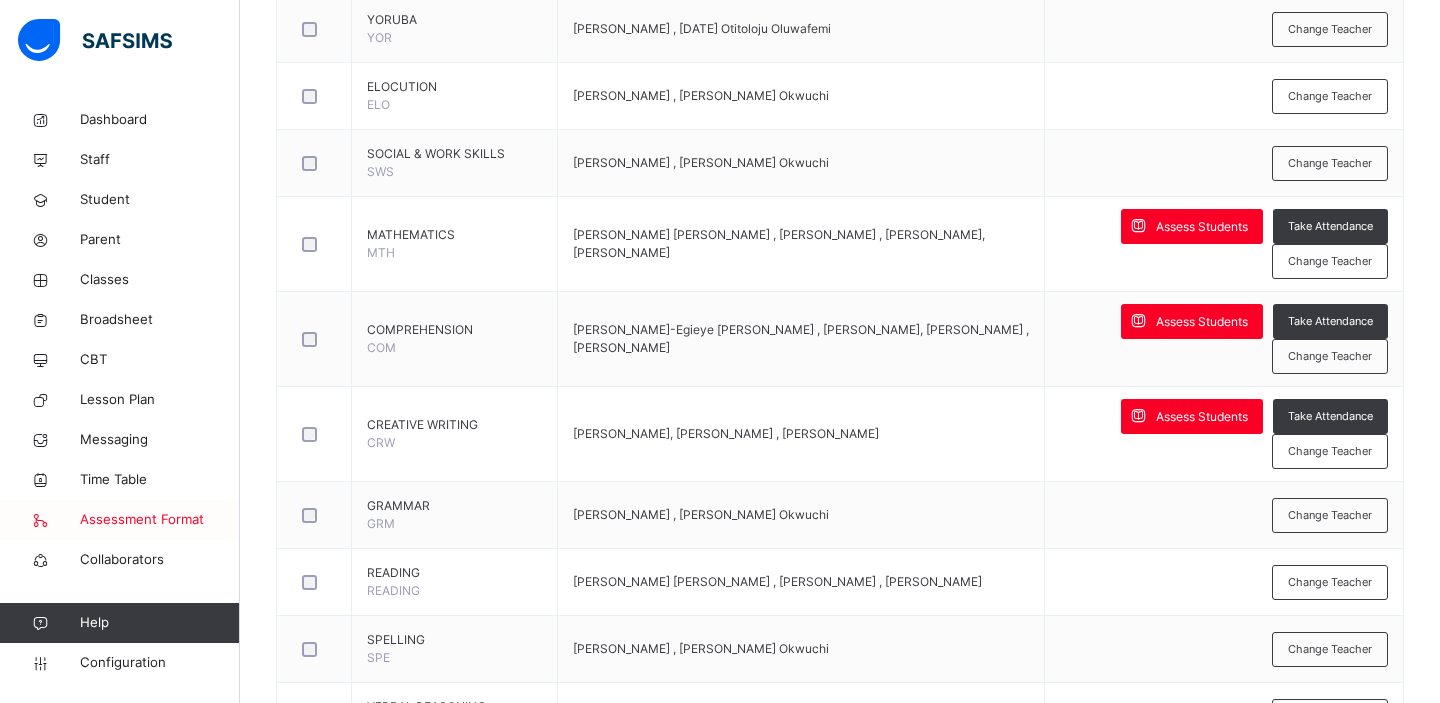 click on "Assessment Format" at bounding box center [160, 520] 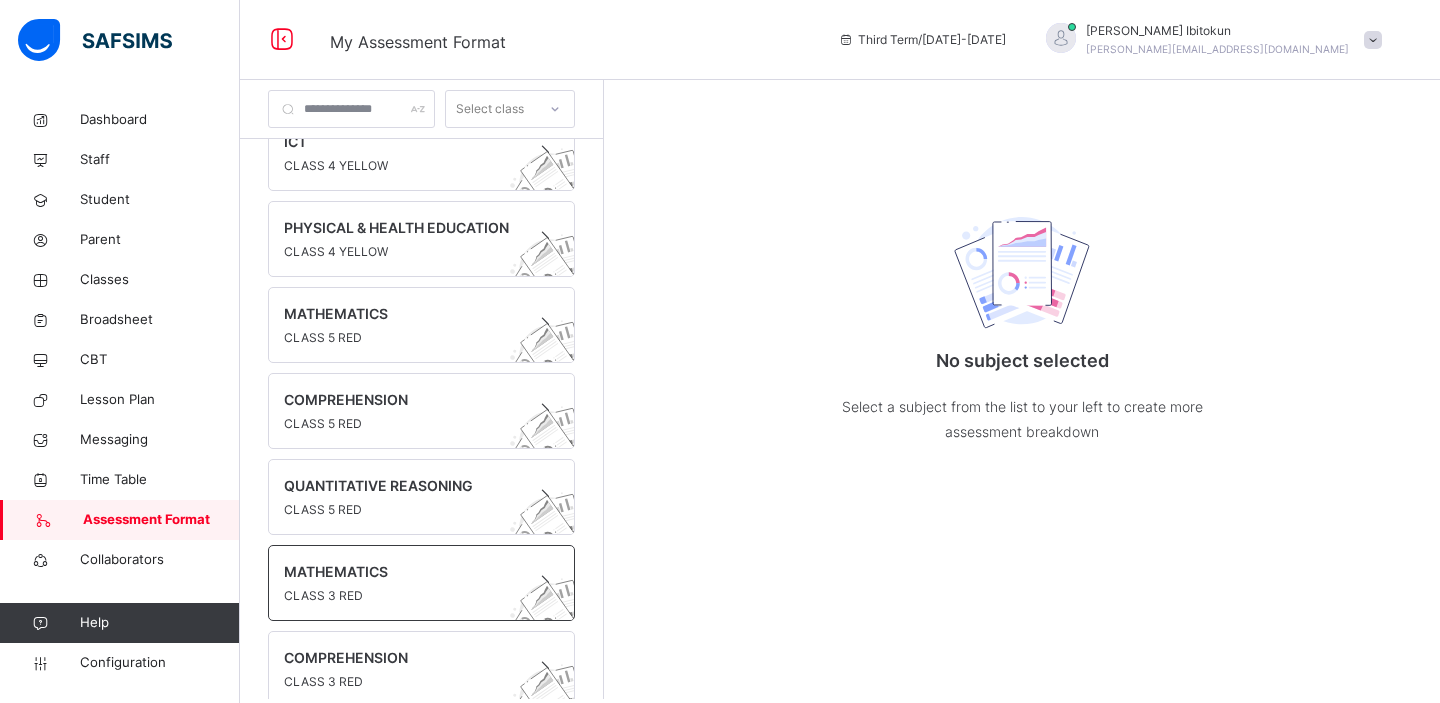 scroll, scrollTop: 0, scrollLeft: 0, axis: both 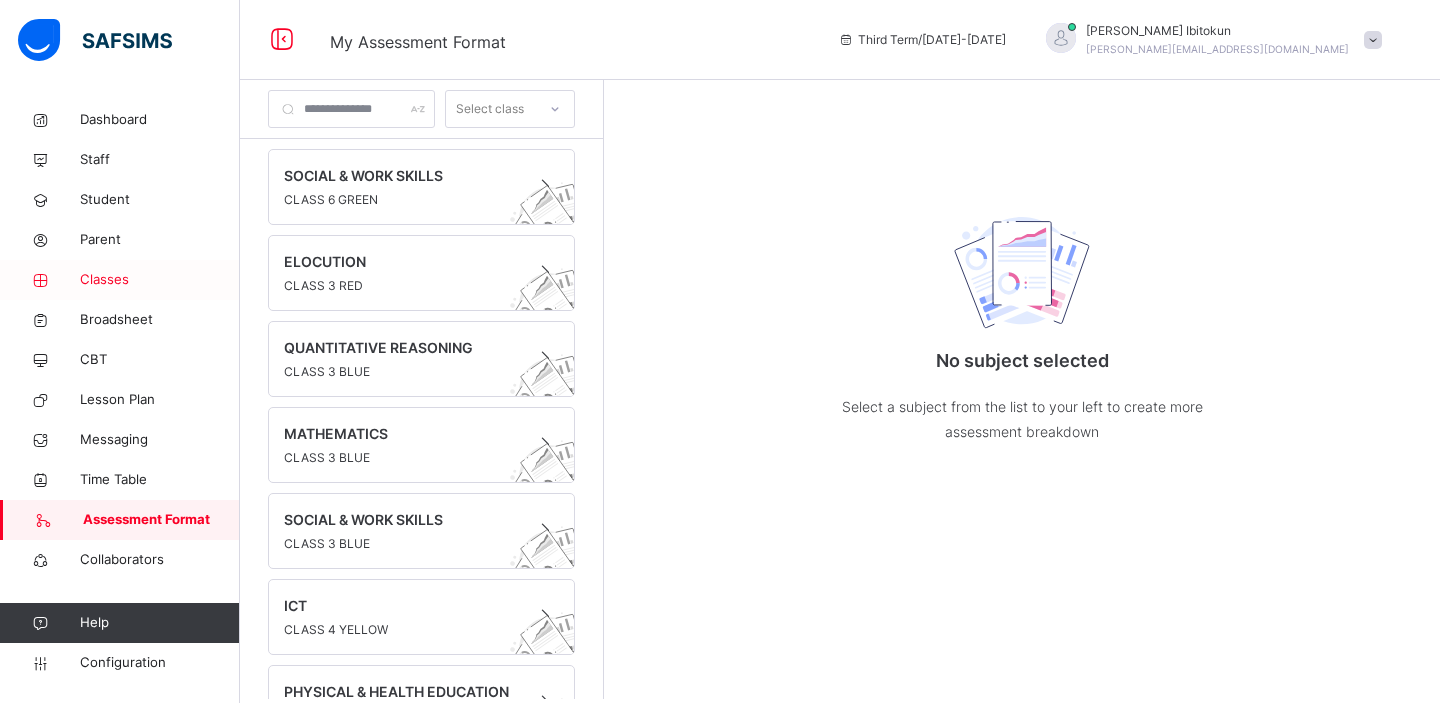 click on "Classes" at bounding box center [160, 280] 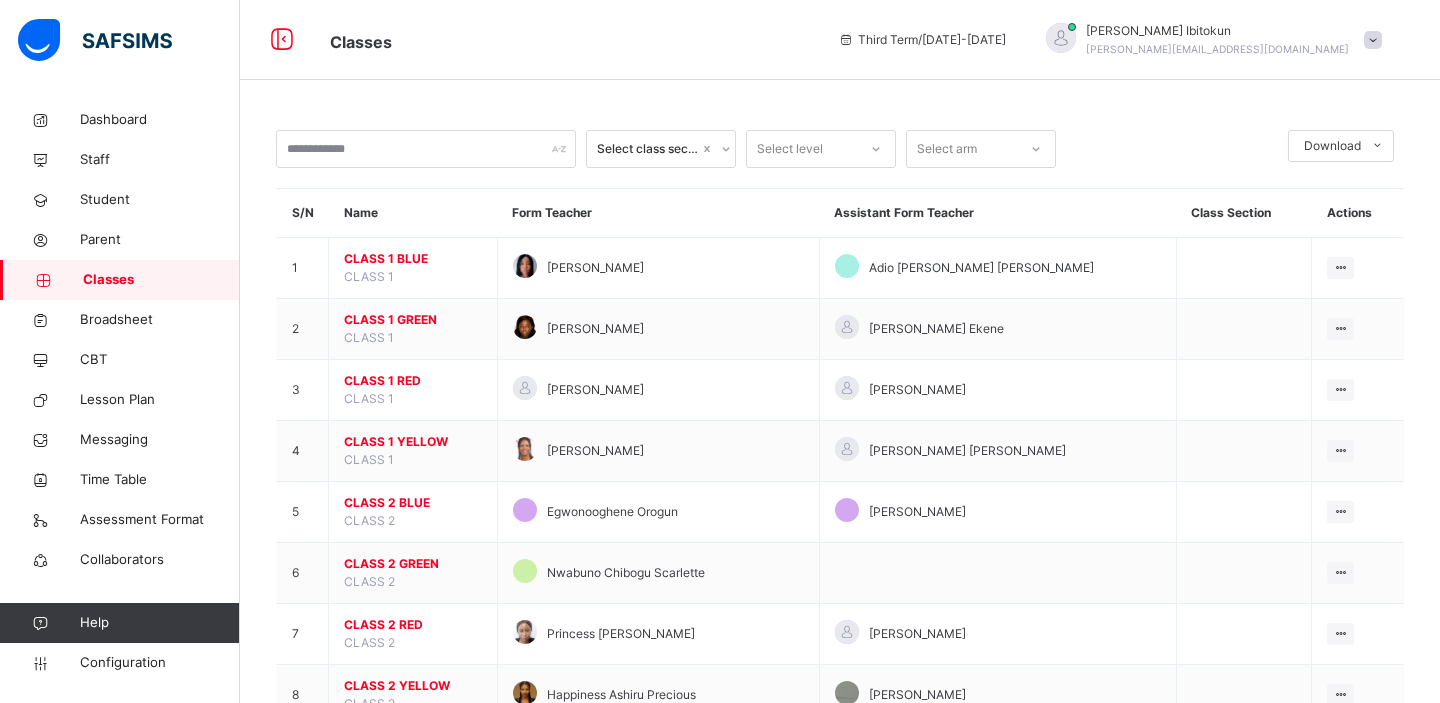 scroll, scrollTop: 988, scrollLeft: 0, axis: vertical 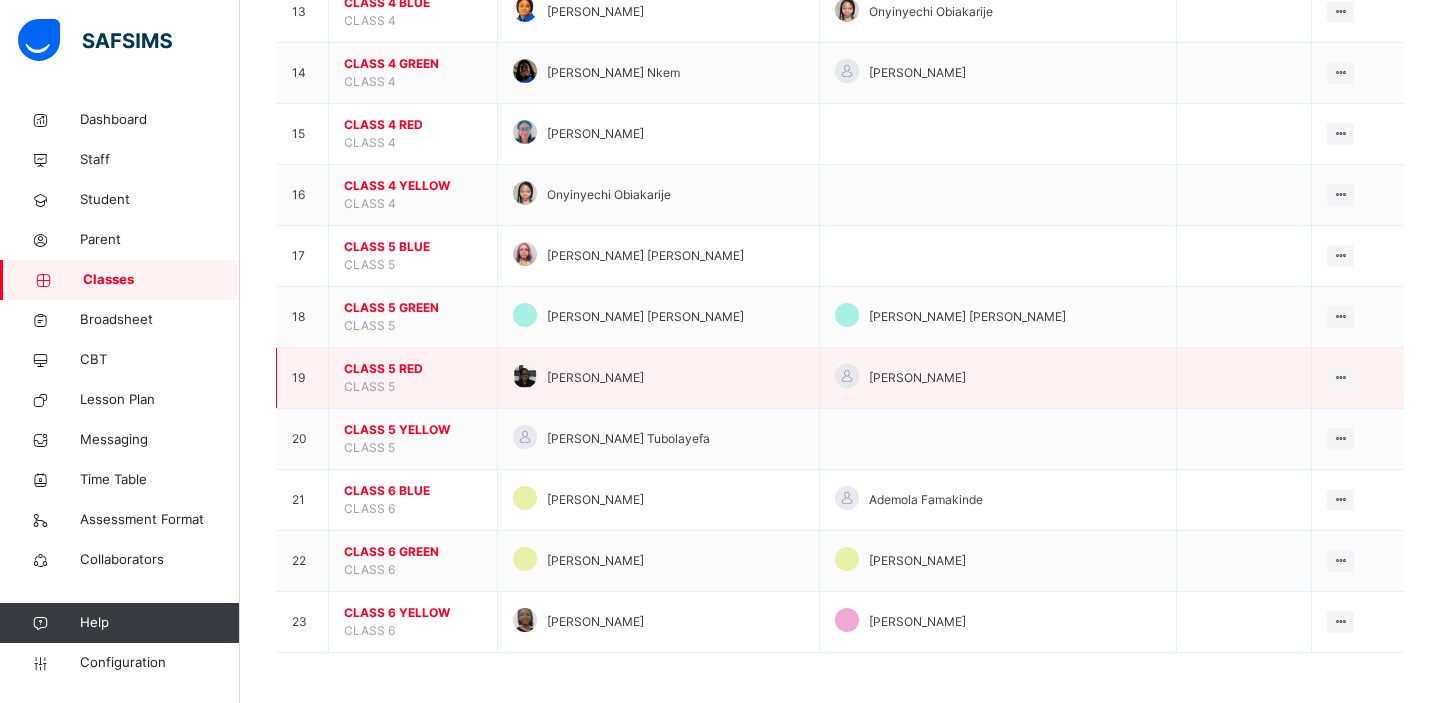 click on "CLASS 5   RED" at bounding box center [413, 369] 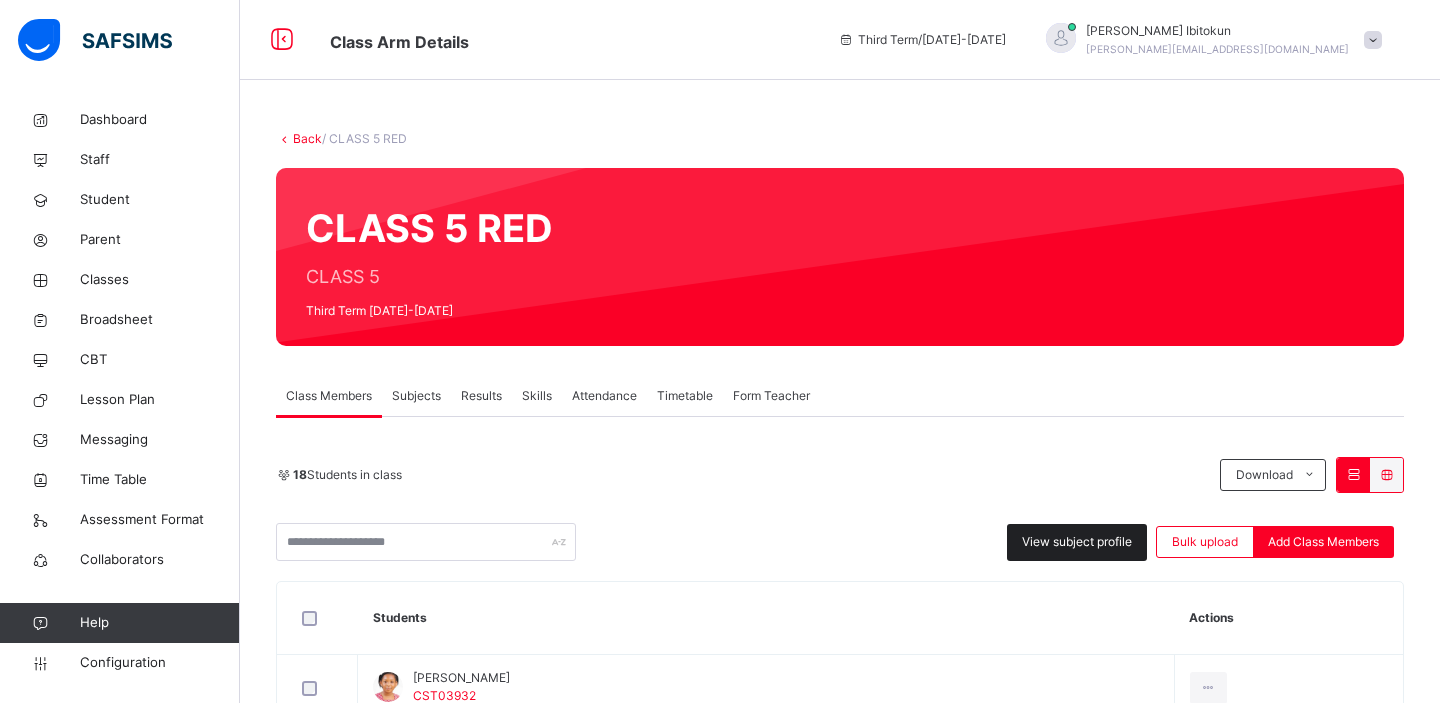 click on "View subject profile" at bounding box center [1077, 542] 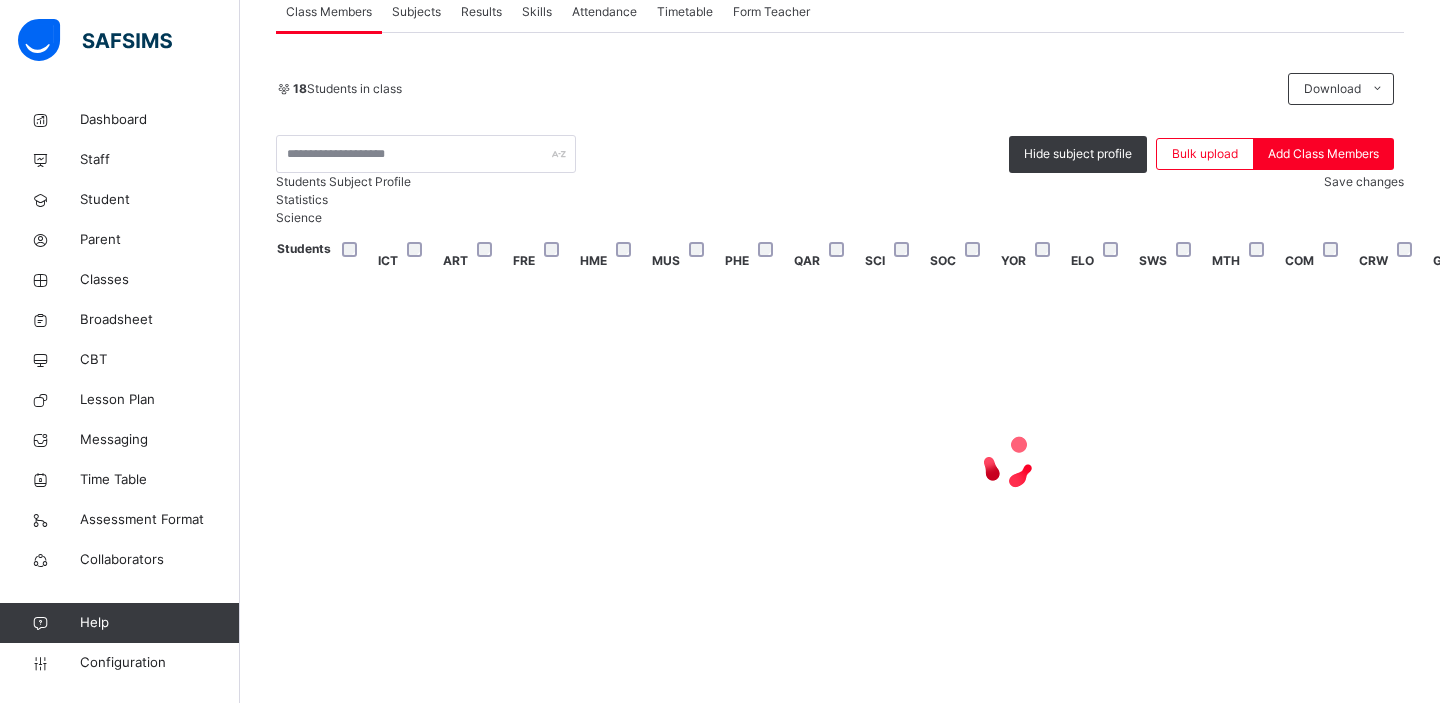 scroll, scrollTop: 452, scrollLeft: 0, axis: vertical 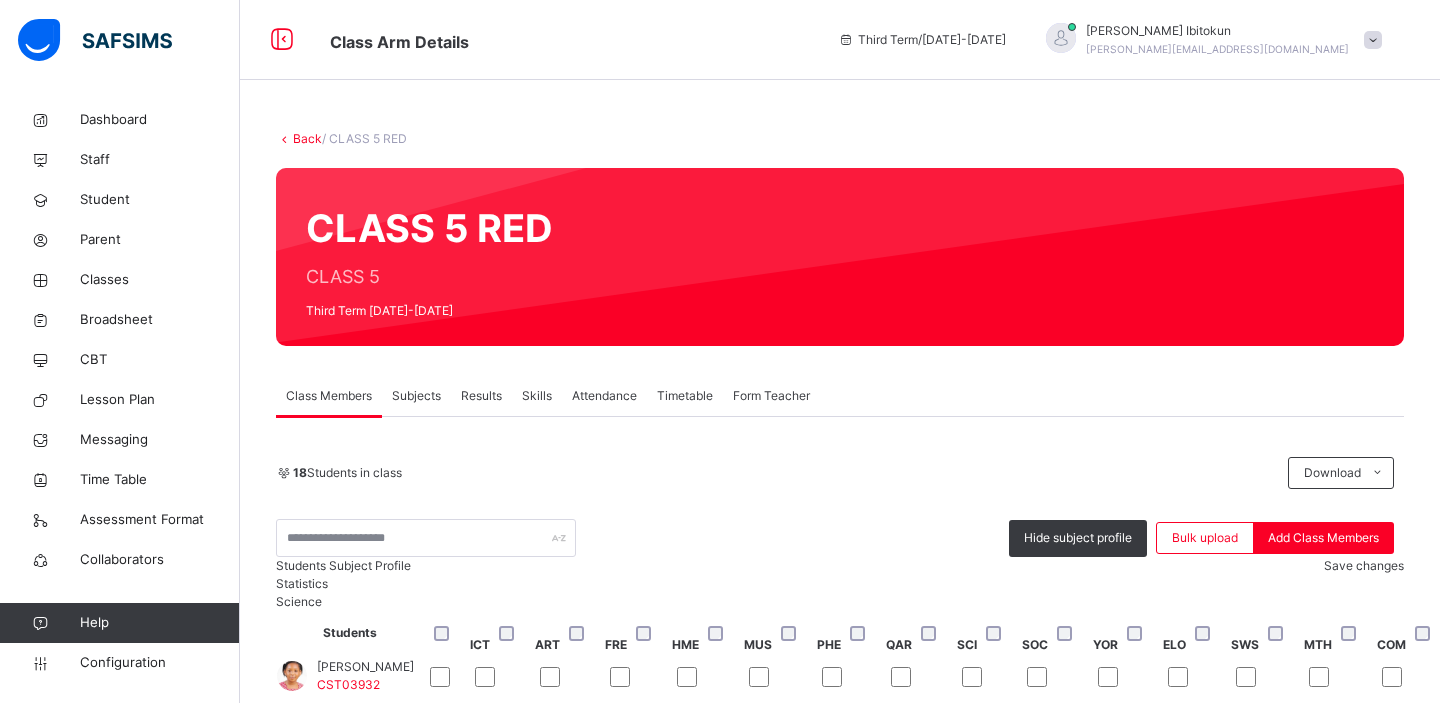 click on "Subjects" at bounding box center [416, 396] 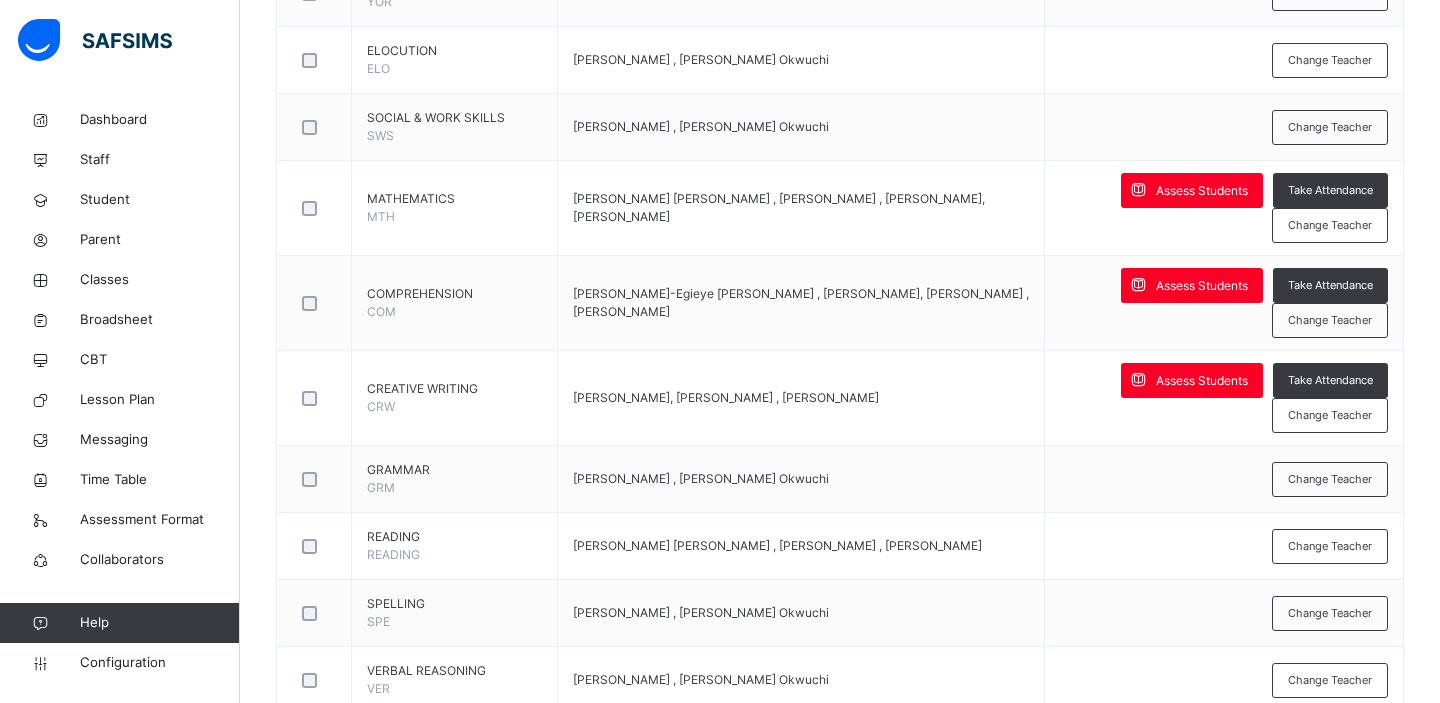 scroll, scrollTop: 1317, scrollLeft: 0, axis: vertical 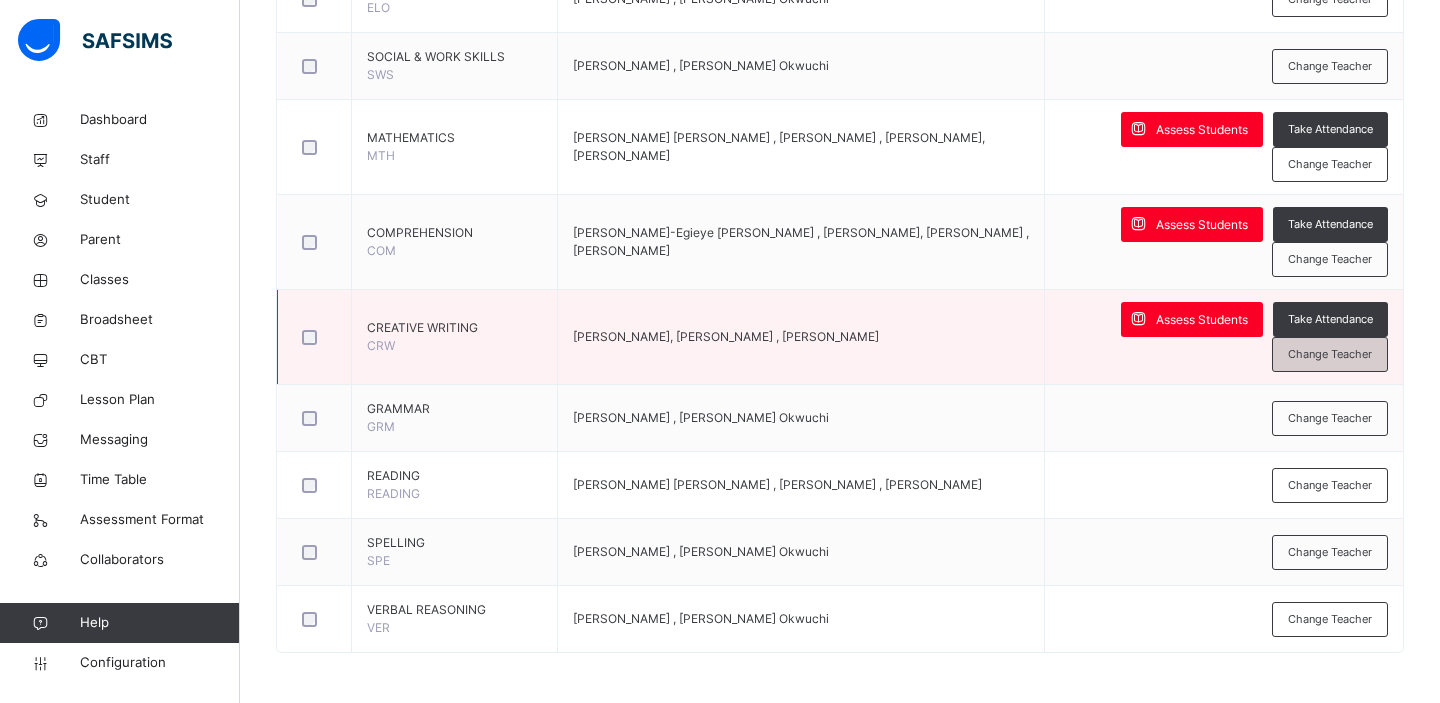 click on "Change Teacher" at bounding box center [1330, 354] 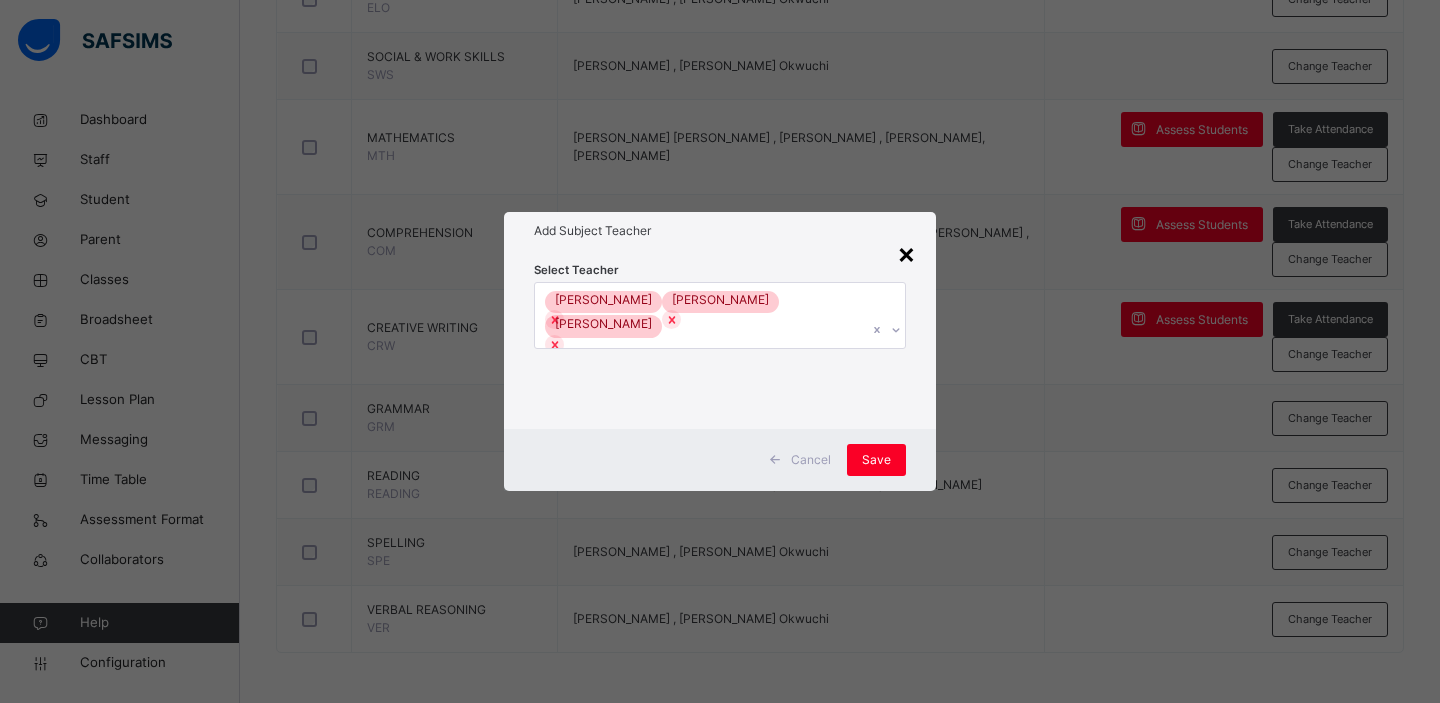 click on "×" at bounding box center (906, 253) 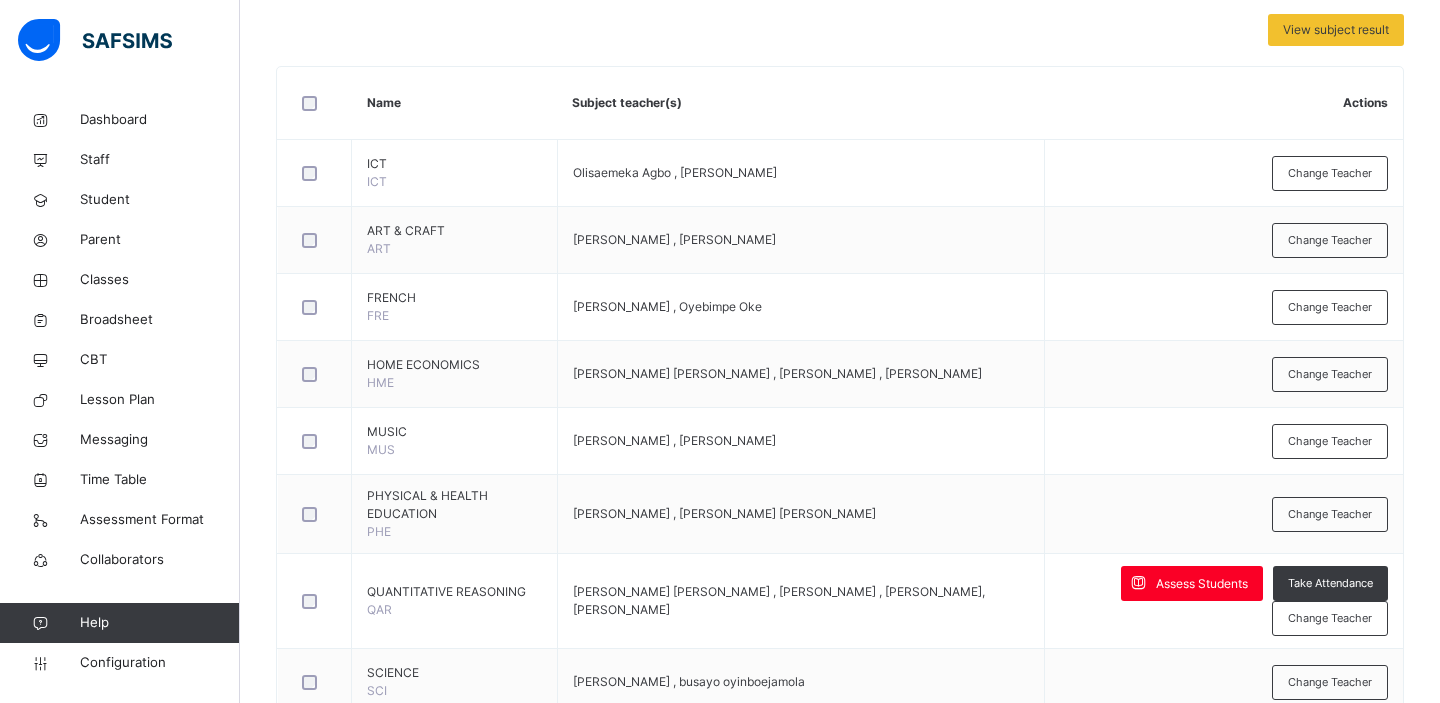 scroll, scrollTop: 0, scrollLeft: 0, axis: both 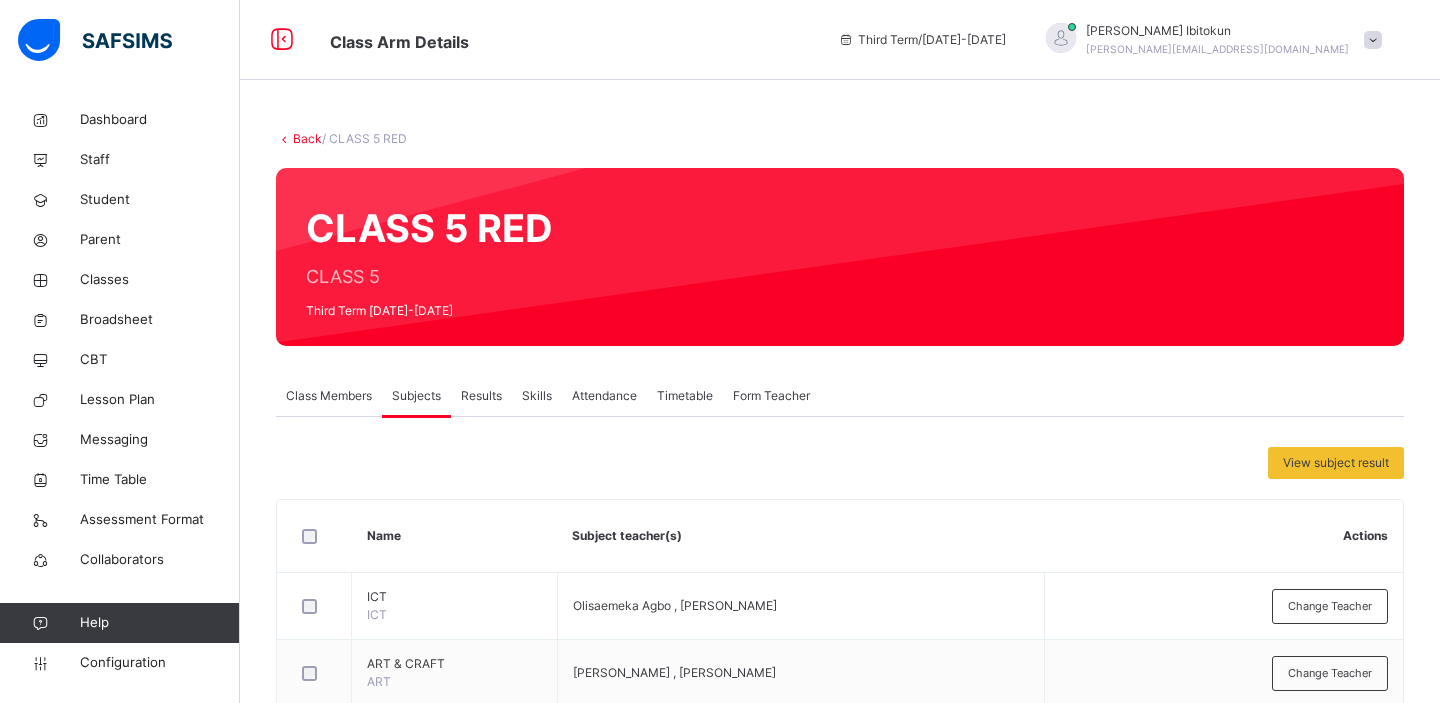 click on "[PERSON_NAME][EMAIL_ADDRESS][DOMAIN_NAME]" at bounding box center (1217, 49) 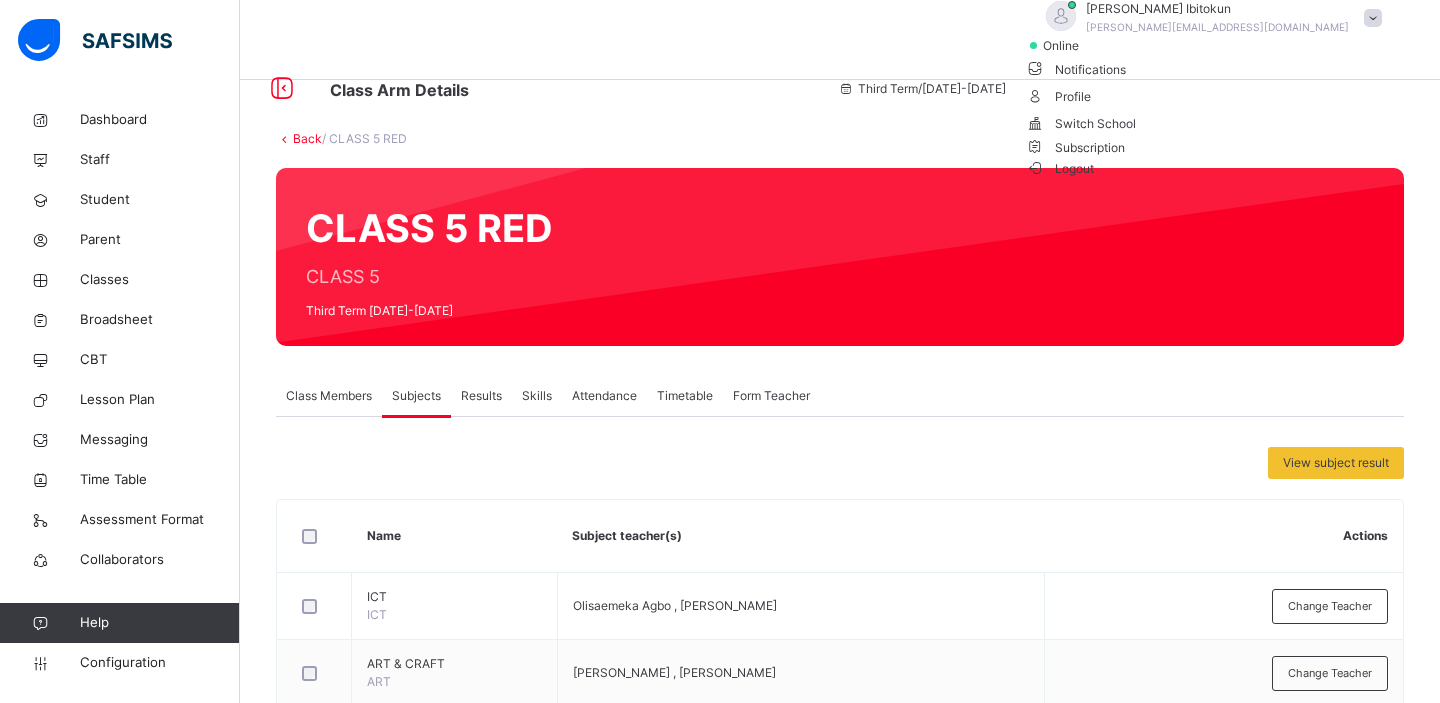 click at bounding box center (1036, 167) 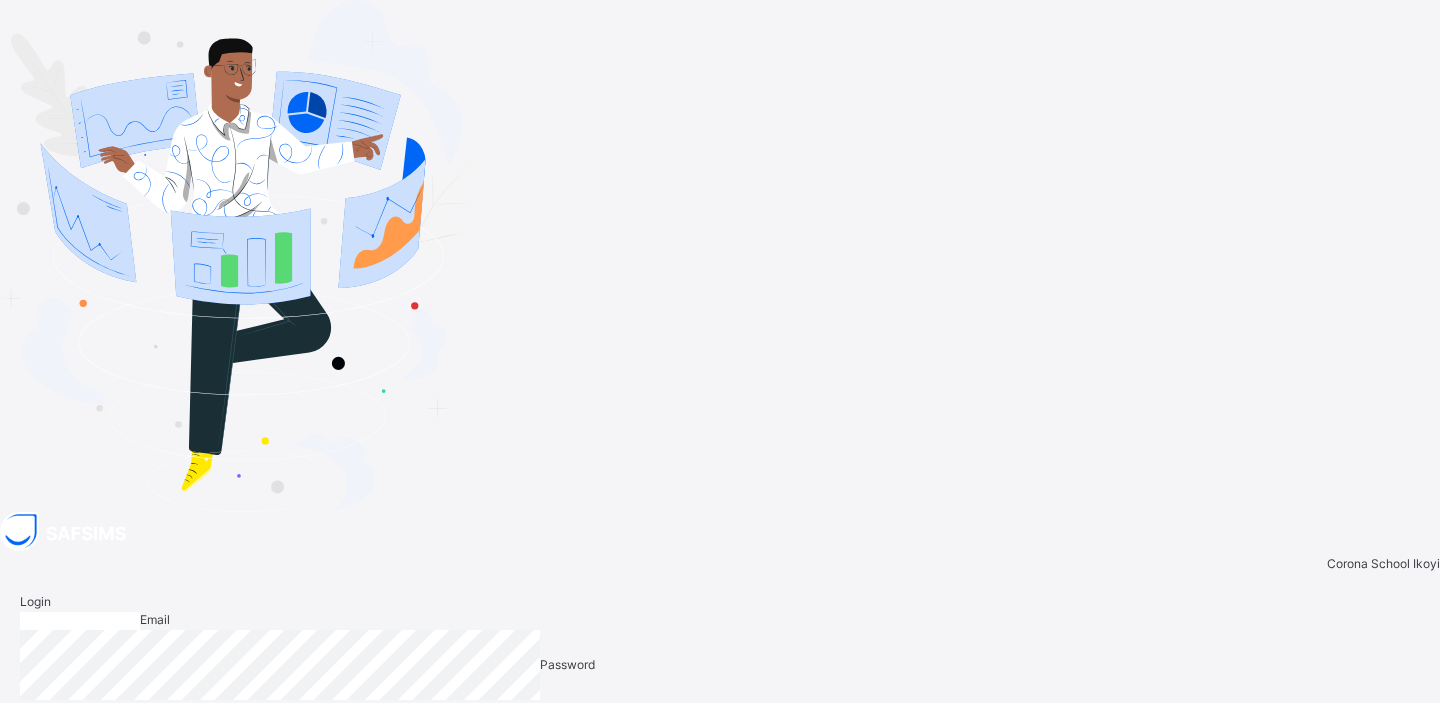 type on "**********" 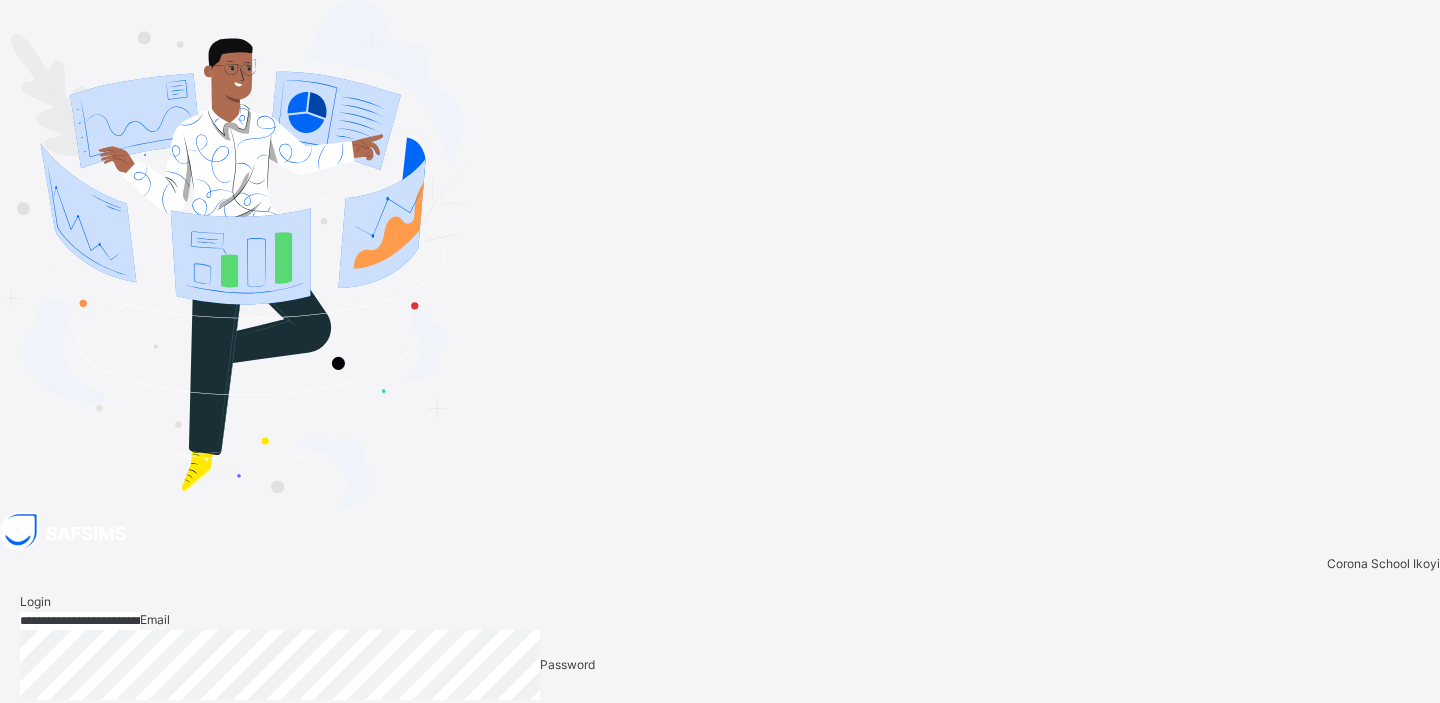 click at bounding box center (1411, 750) 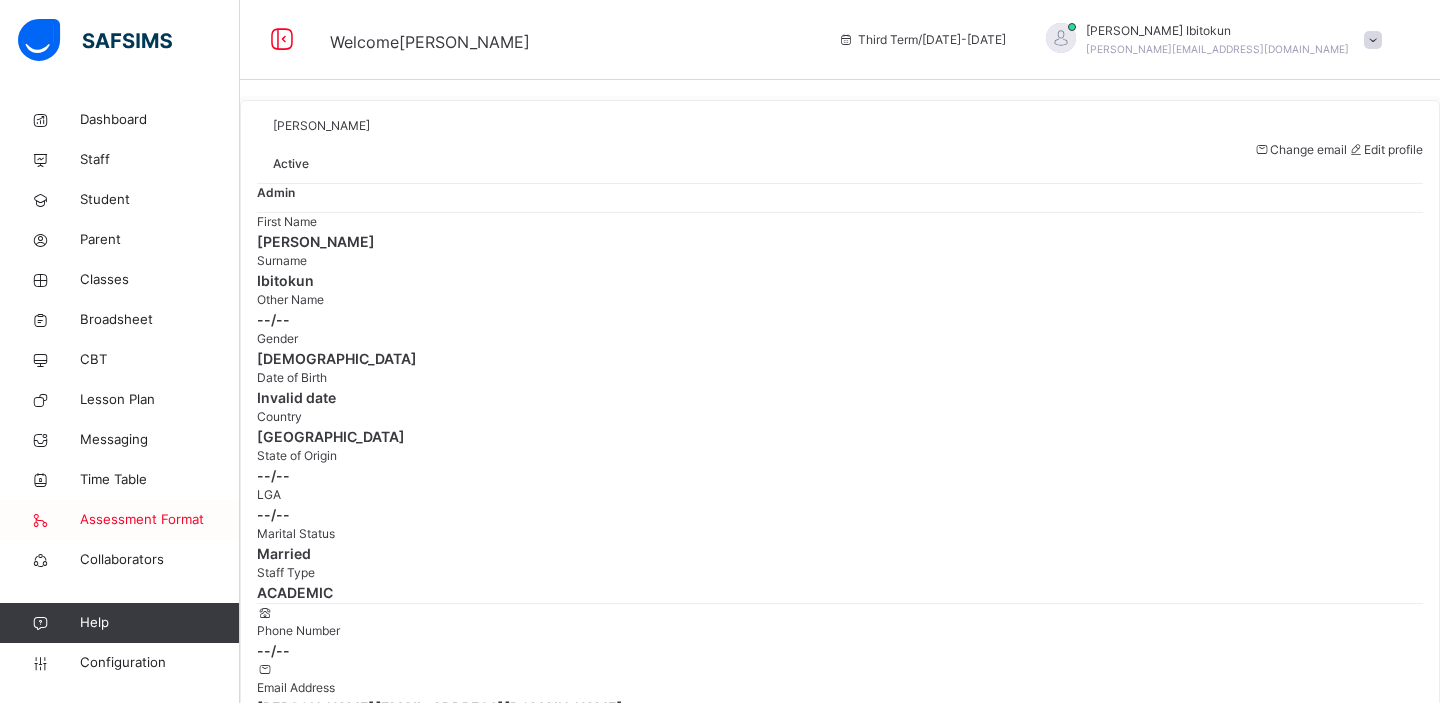 click on "Assessment Format" at bounding box center [160, 520] 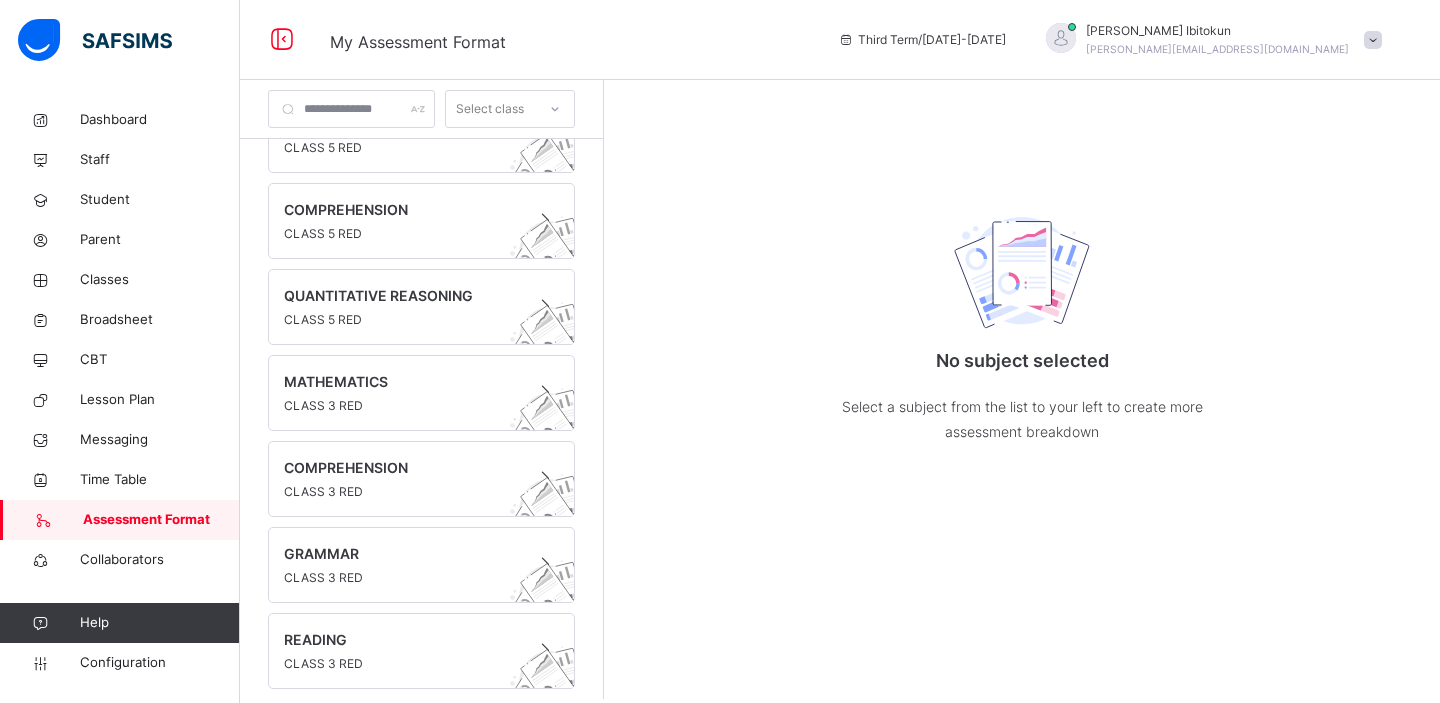 scroll, scrollTop: 750, scrollLeft: 0, axis: vertical 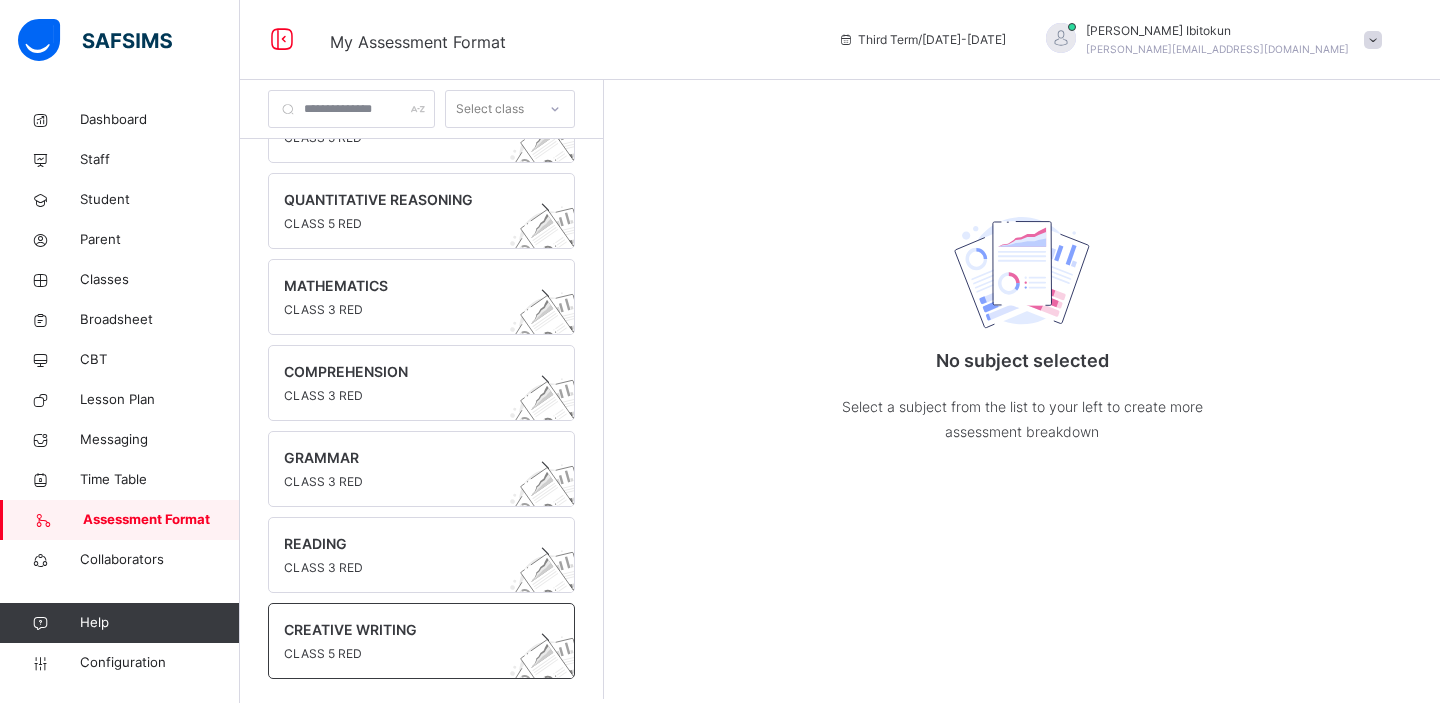 click at bounding box center (402, 642) 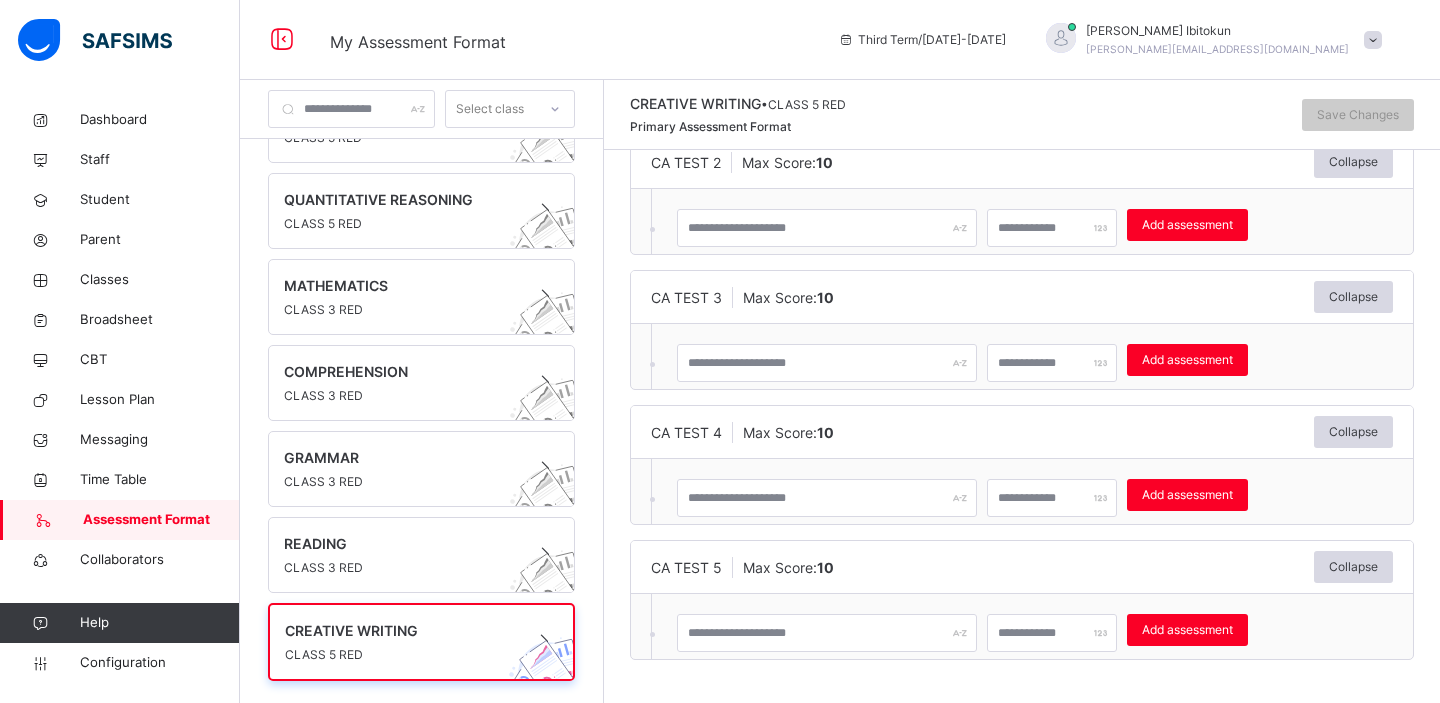 scroll, scrollTop: 0, scrollLeft: 0, axis: both 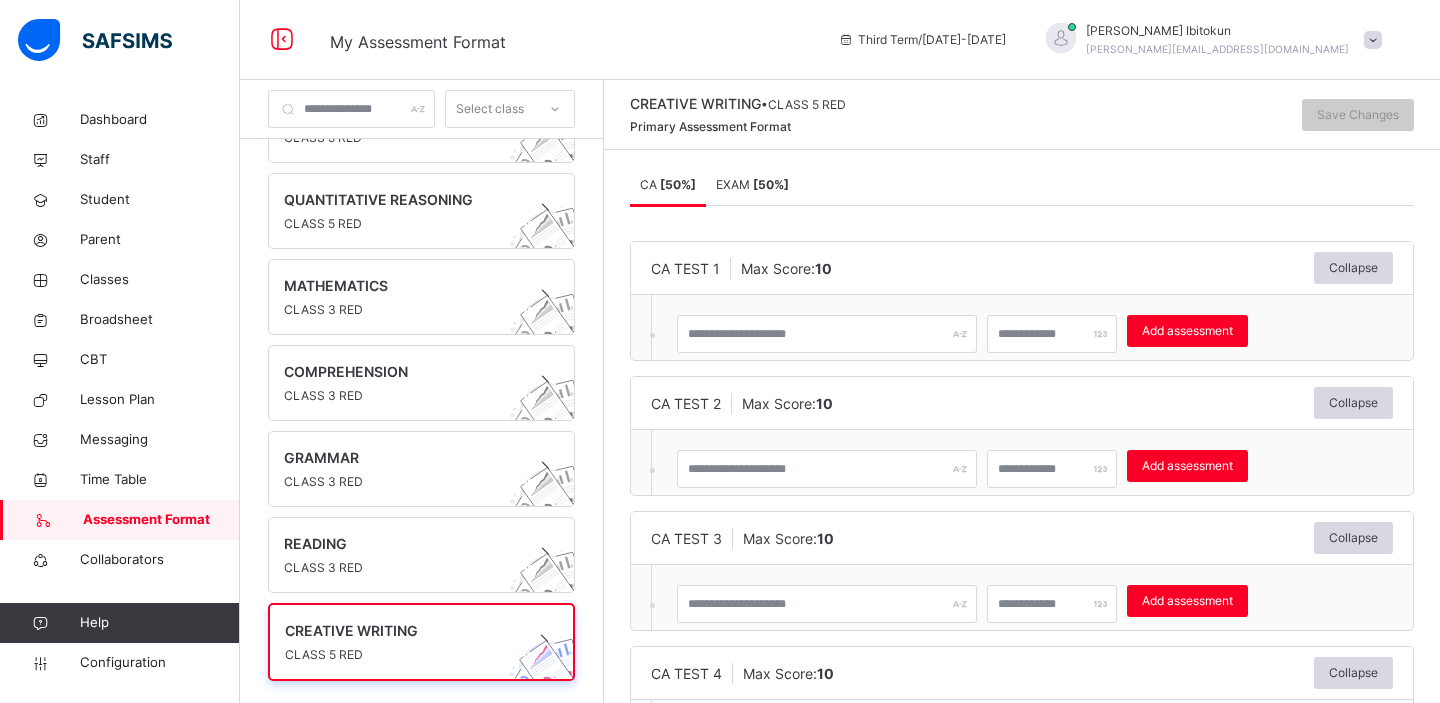 click on "[ 50 %]" at bounding box center (771, 184) 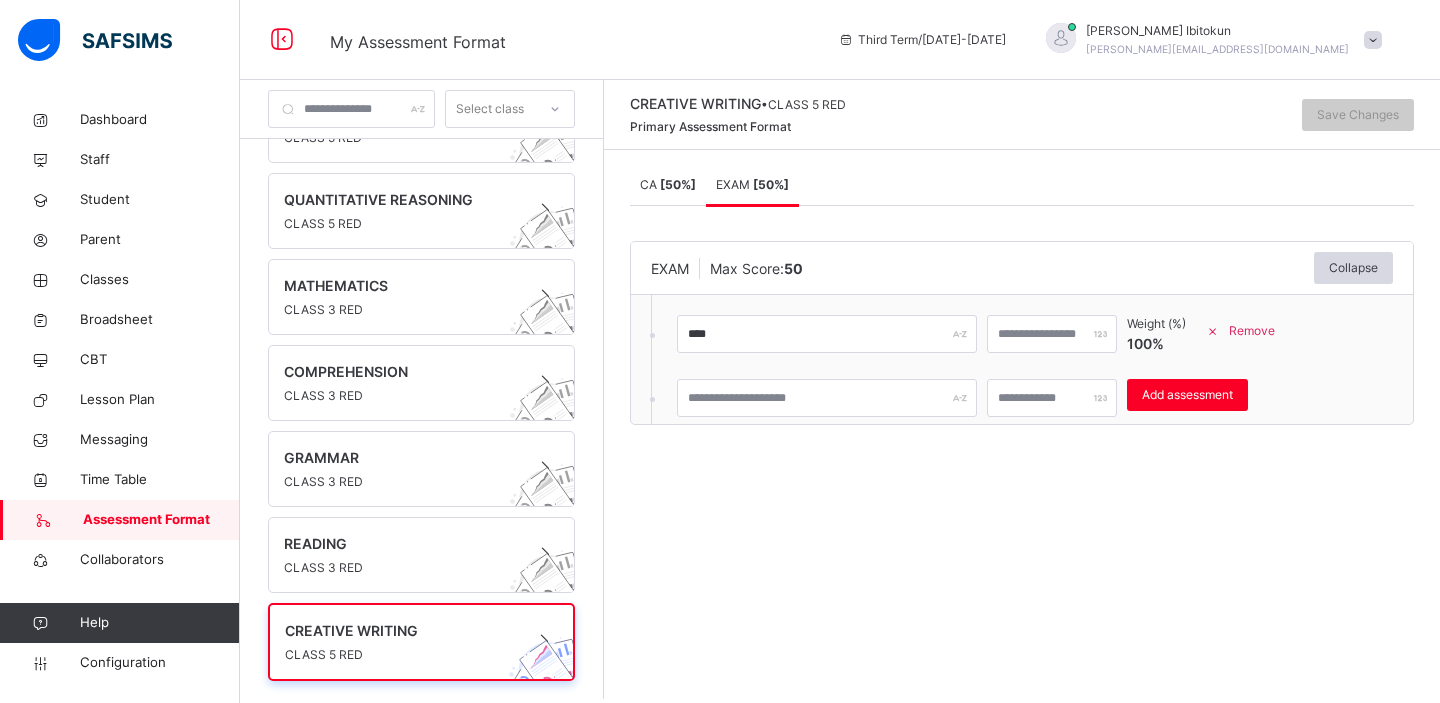 click on "CA   [ 50 %]" at bounding box center (668, 185) 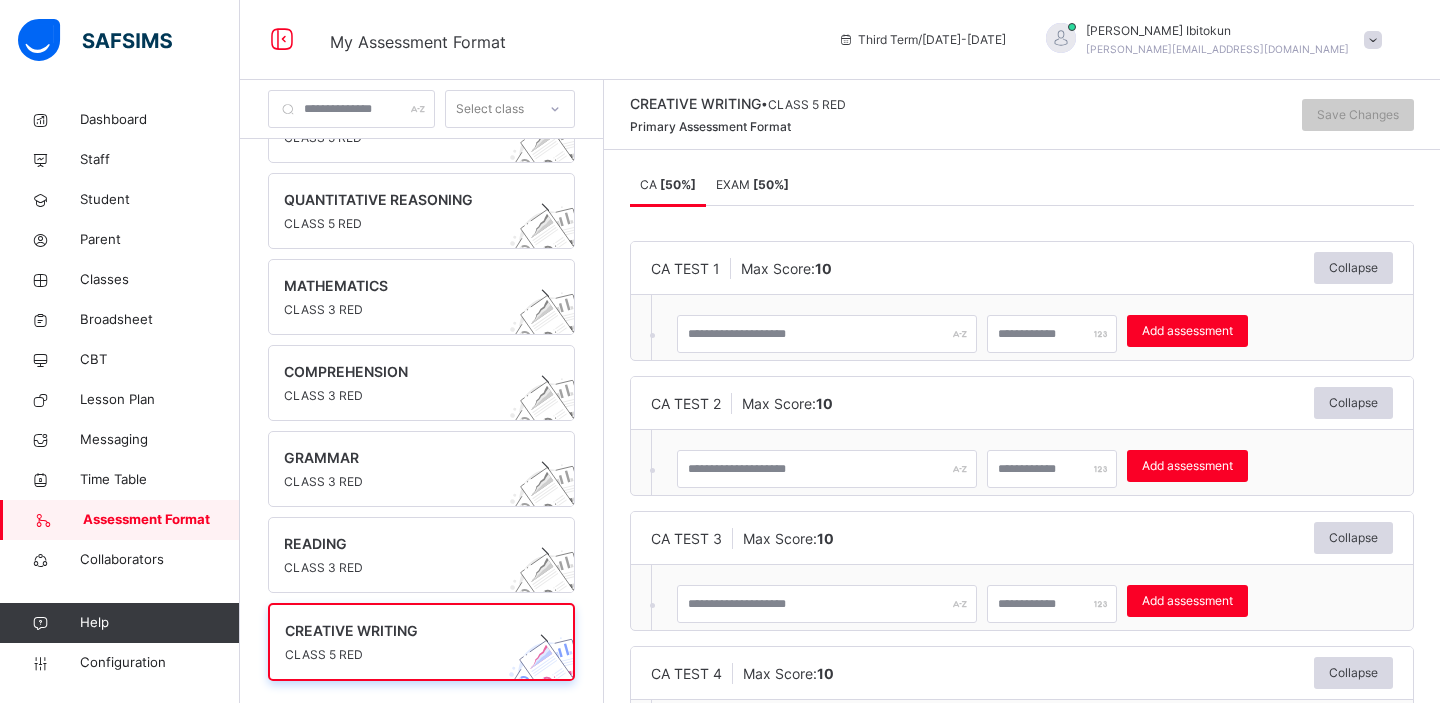 click on "EXAM    [ 50 %]" at bounding box center (752, 184) 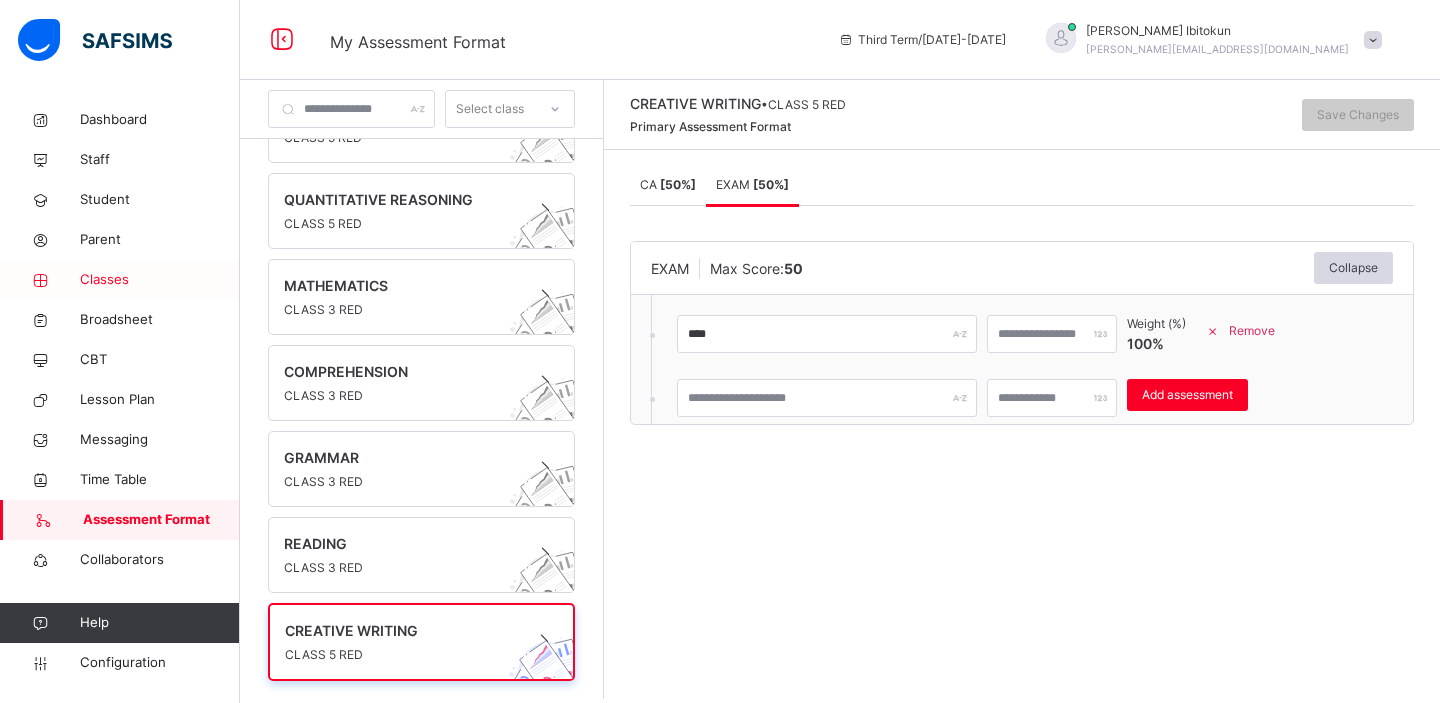 click on "Classes" at bounding box center (160, 280) 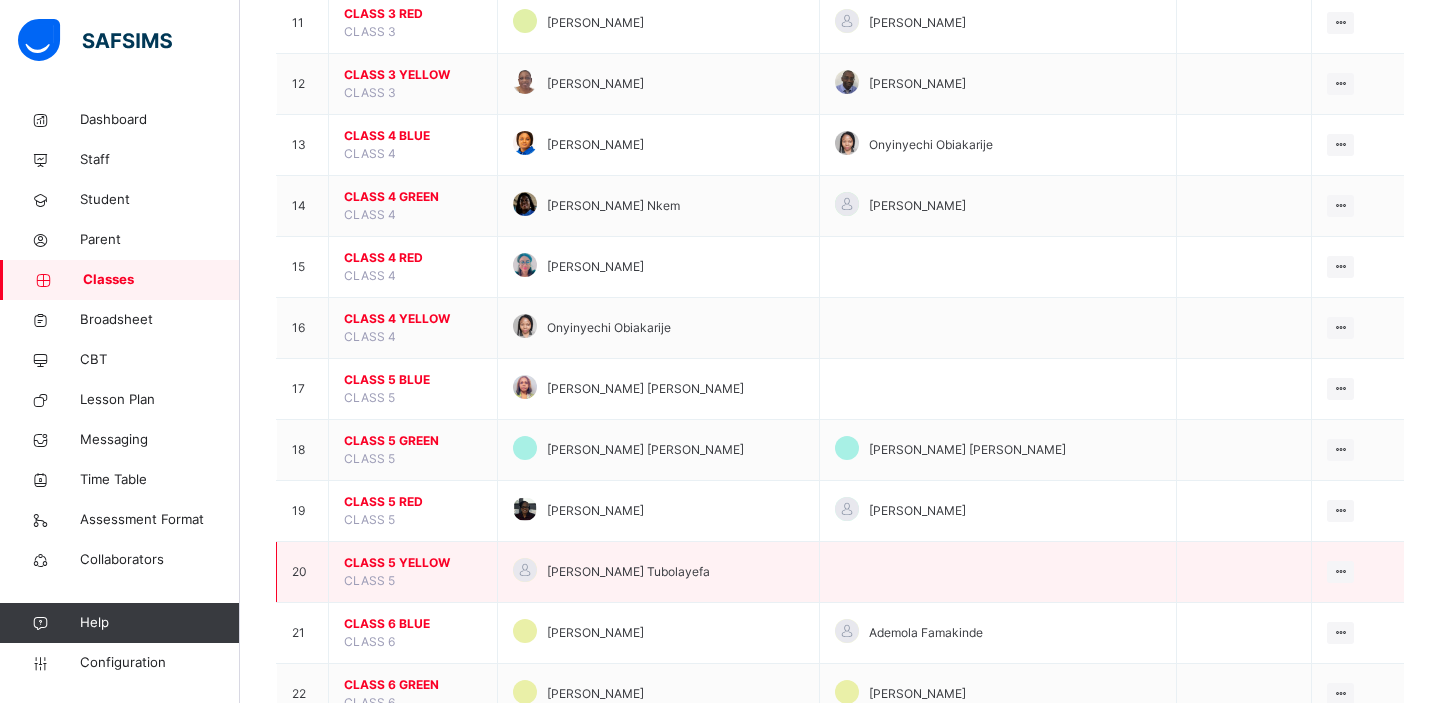 scroll, scrollTop: 902, scrollLeft: 0, axis: vertical 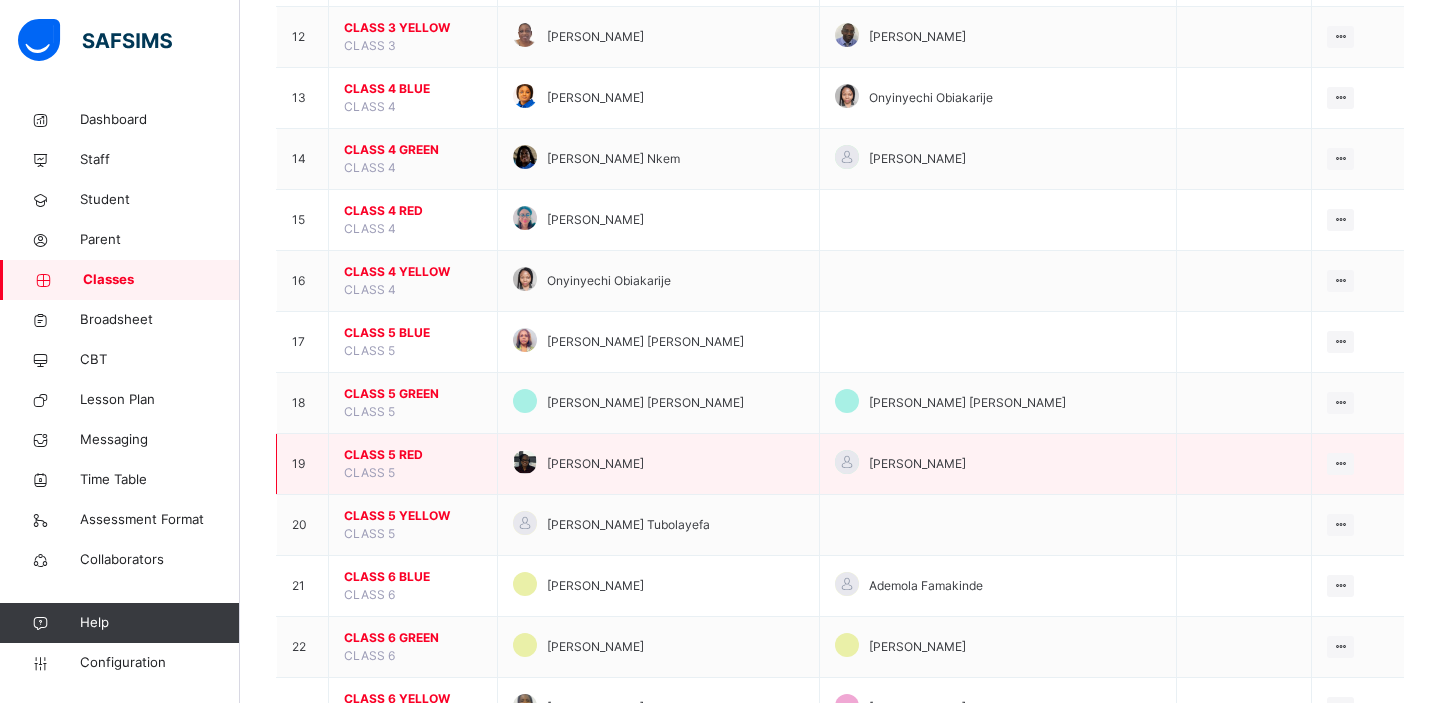 click on "CLASS 5   RED" at bounding box center (413, 455) 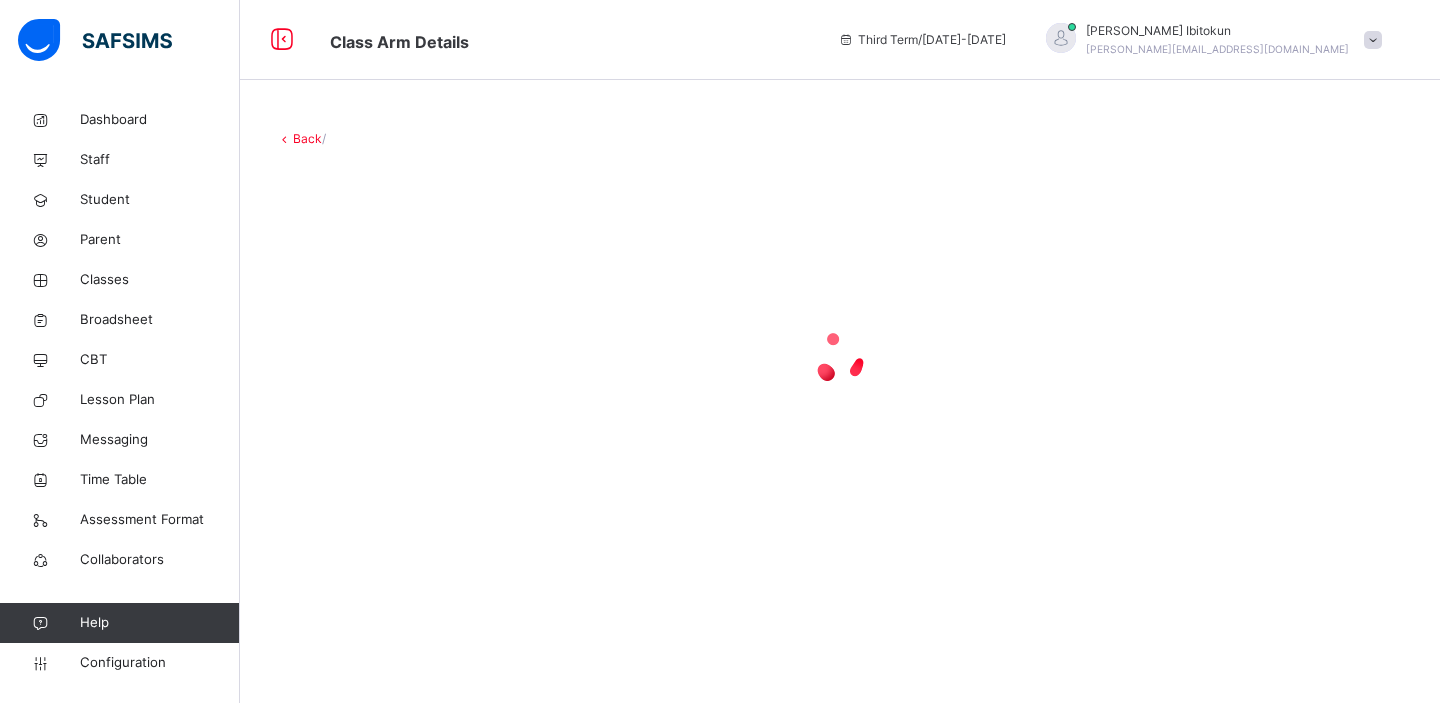scroll, scrollTop: 0, scrollLeft: 0, axis: both 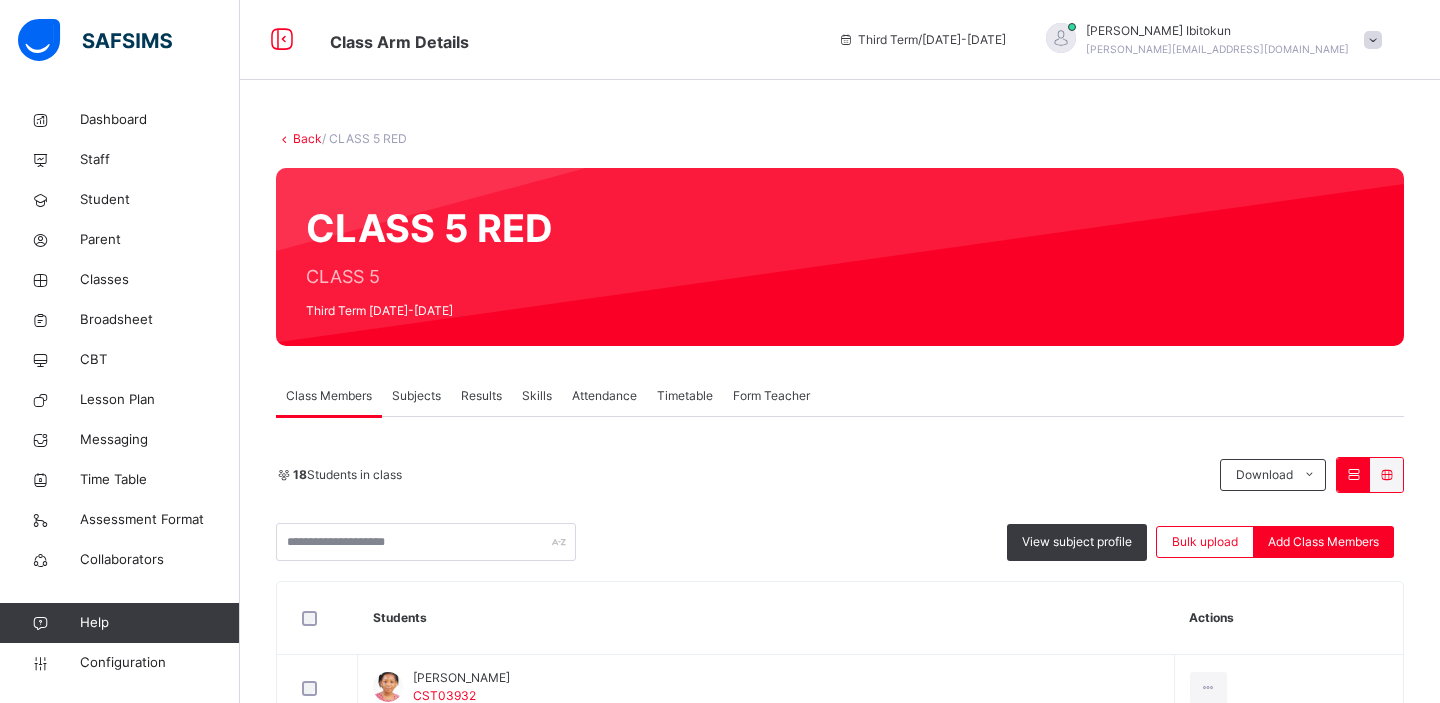 click on "Results" at bounding box center (481, 396) 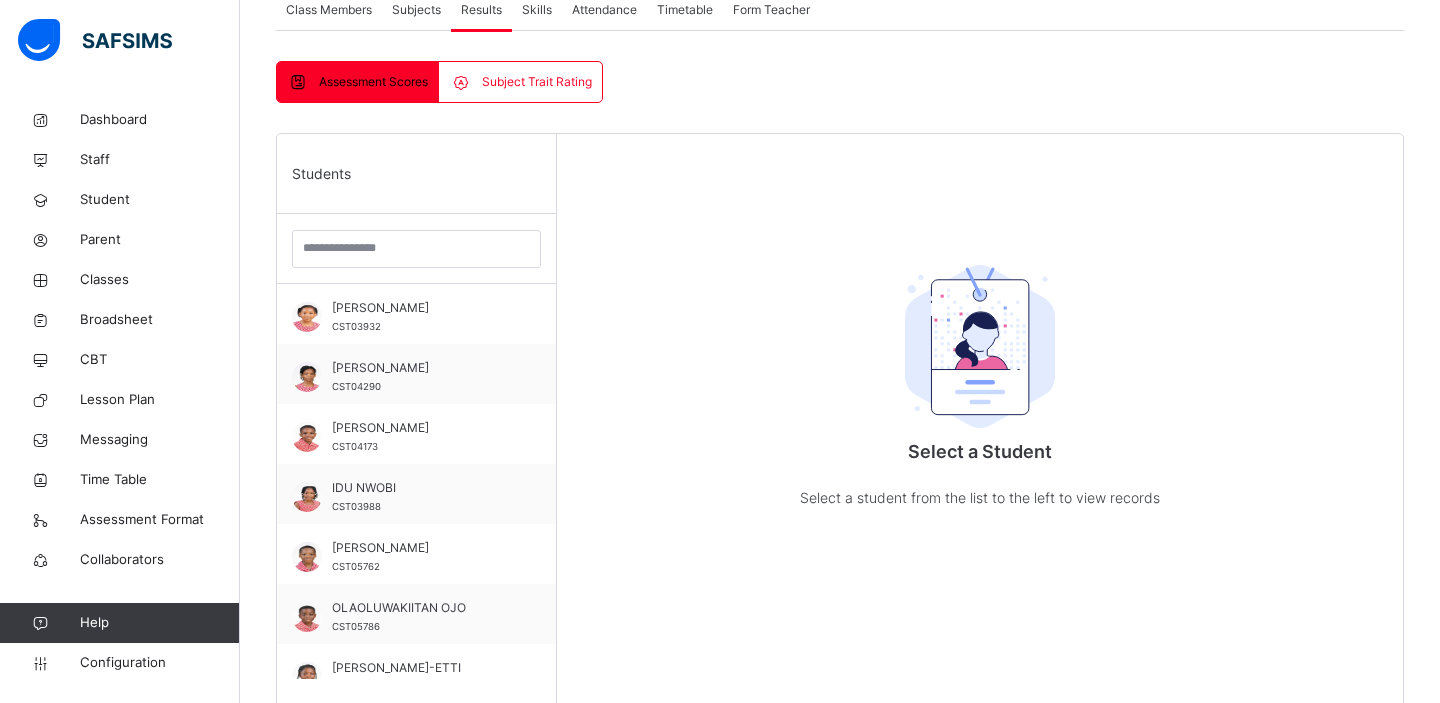 scroll, scrollTop: 363, scrollLeft: 0, axis: vertical 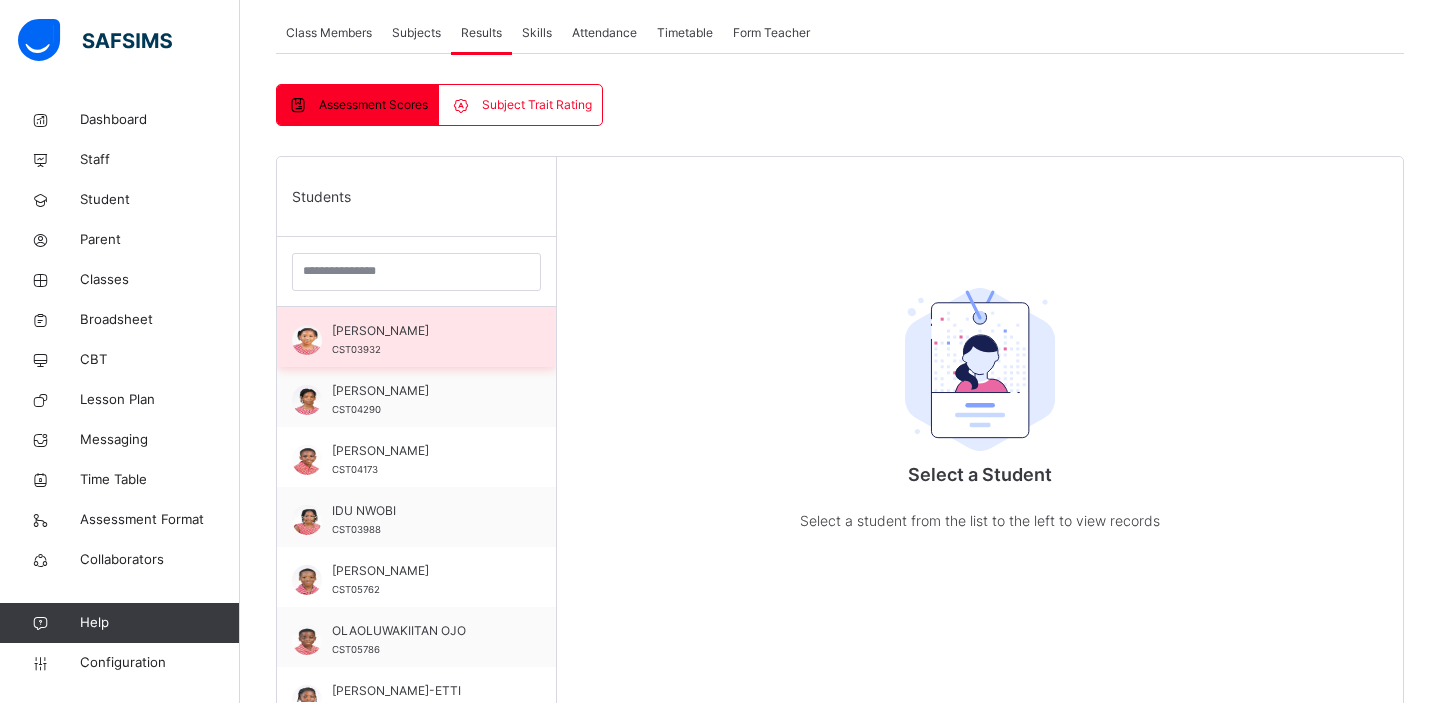 click on "[PERSON_NAME]" at bounding box center (421, 331) 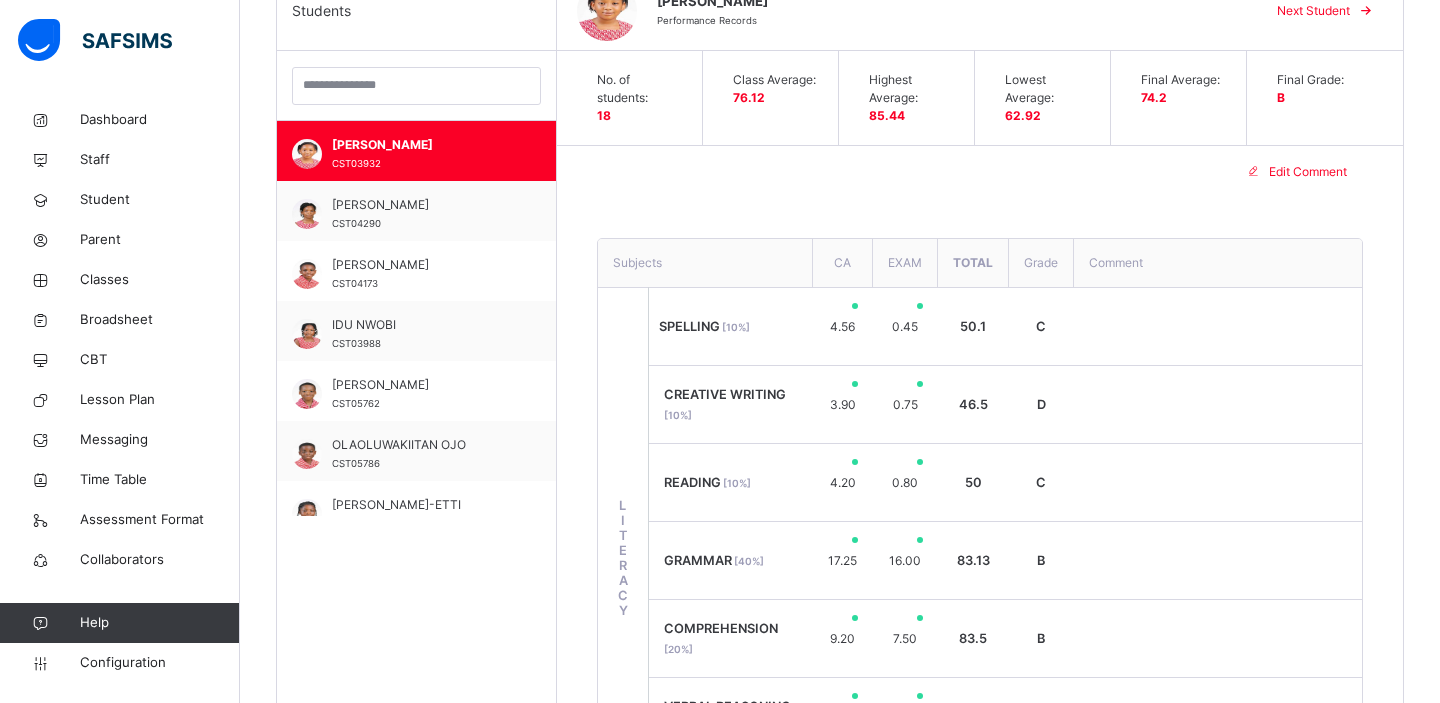 scroll, scrollTop: 551, scrollLeft: 0, axis: vertical 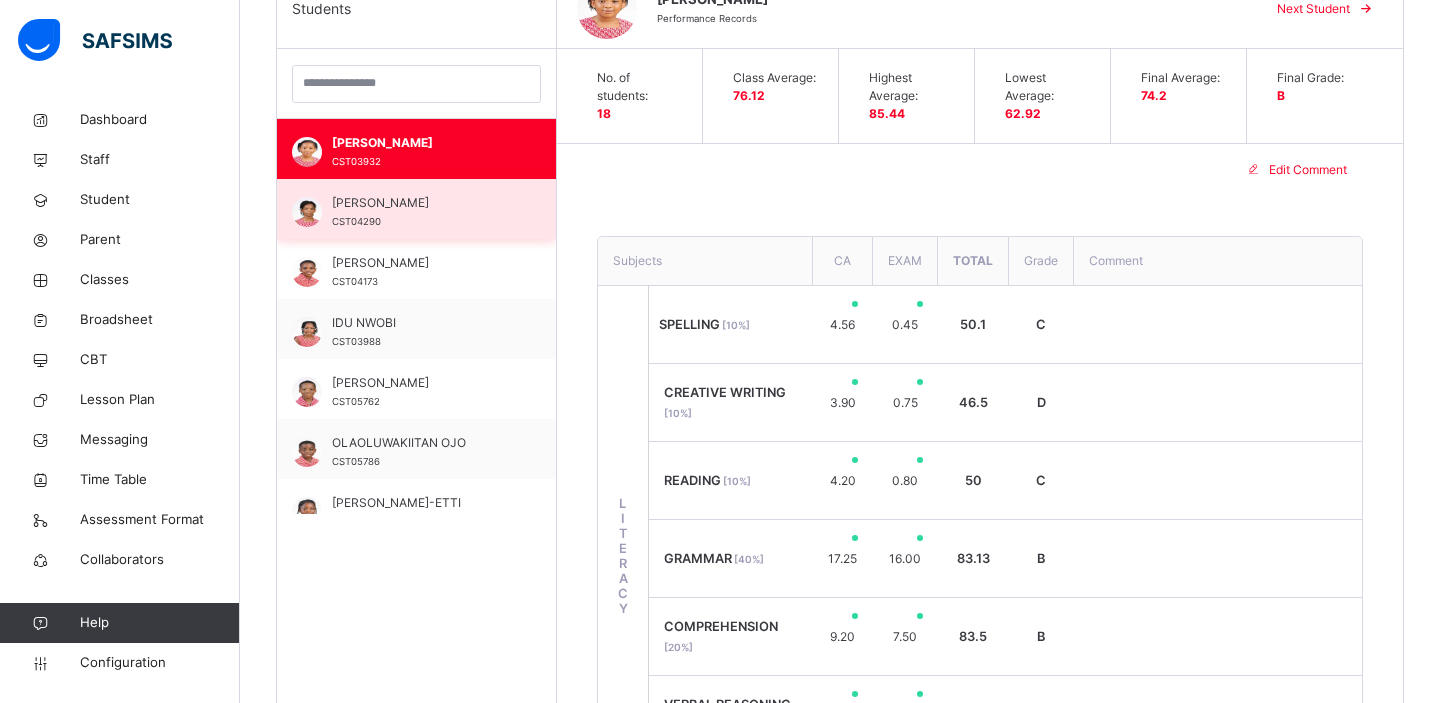 click on "[PERSON_NAME]" at bounding box center (421, 203) 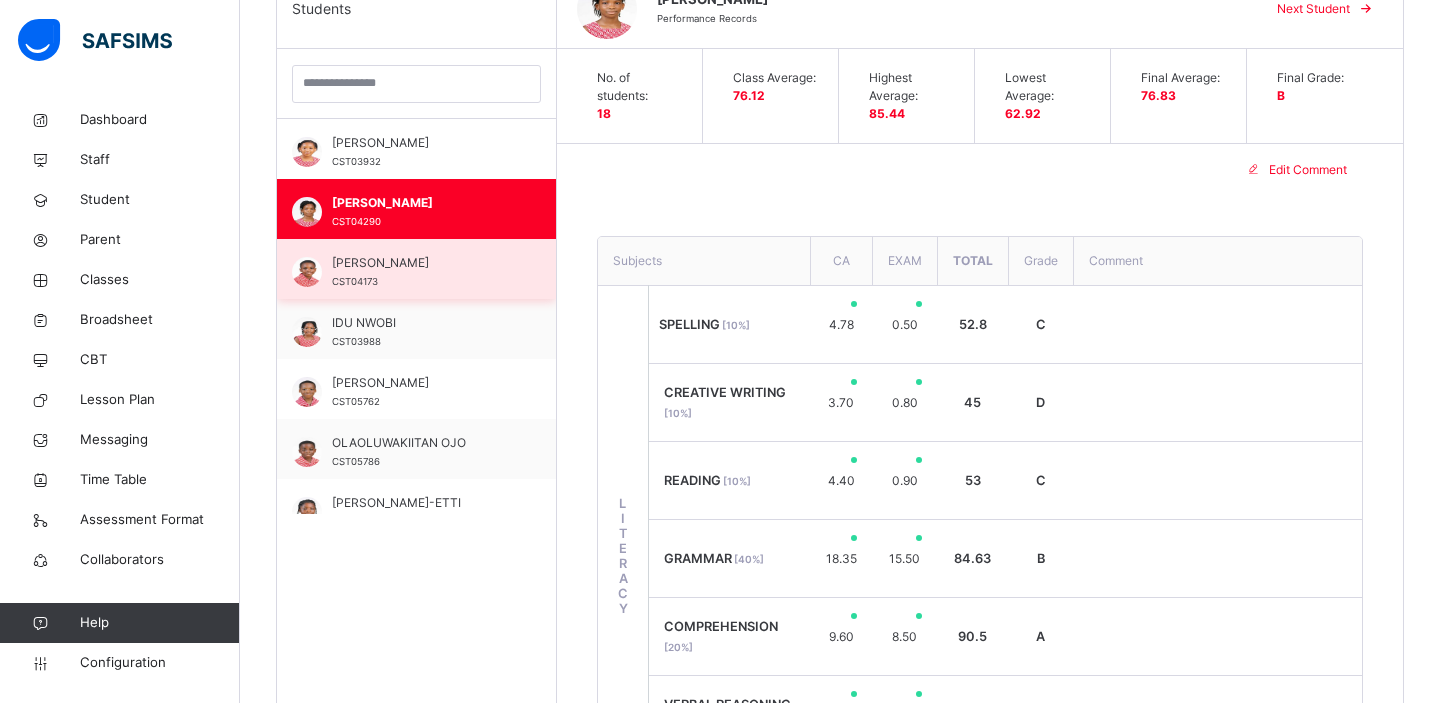 click on "[PERSON_NAME]  AFFI CST04173" at bounding box center (421, 272) 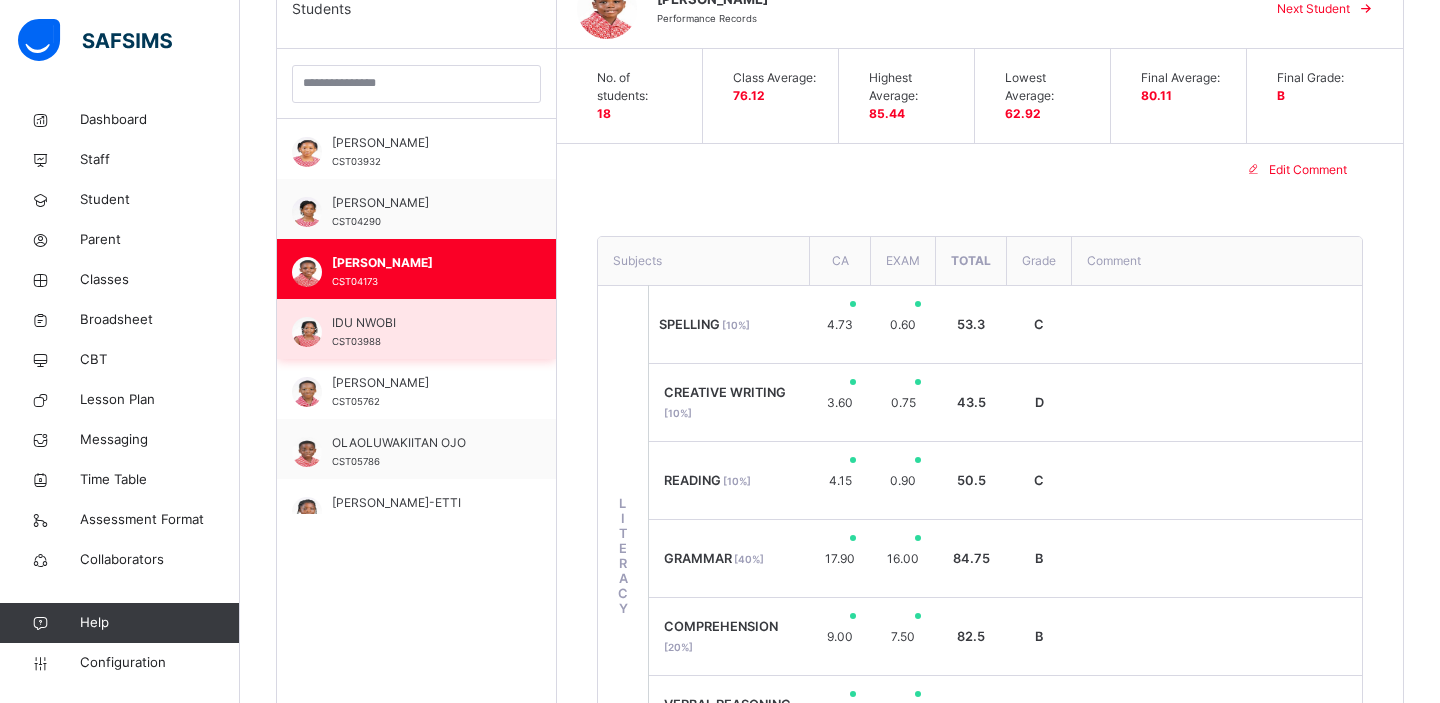 click on "IDU  NWOBI CST03988" at bounding box center [421, 332] 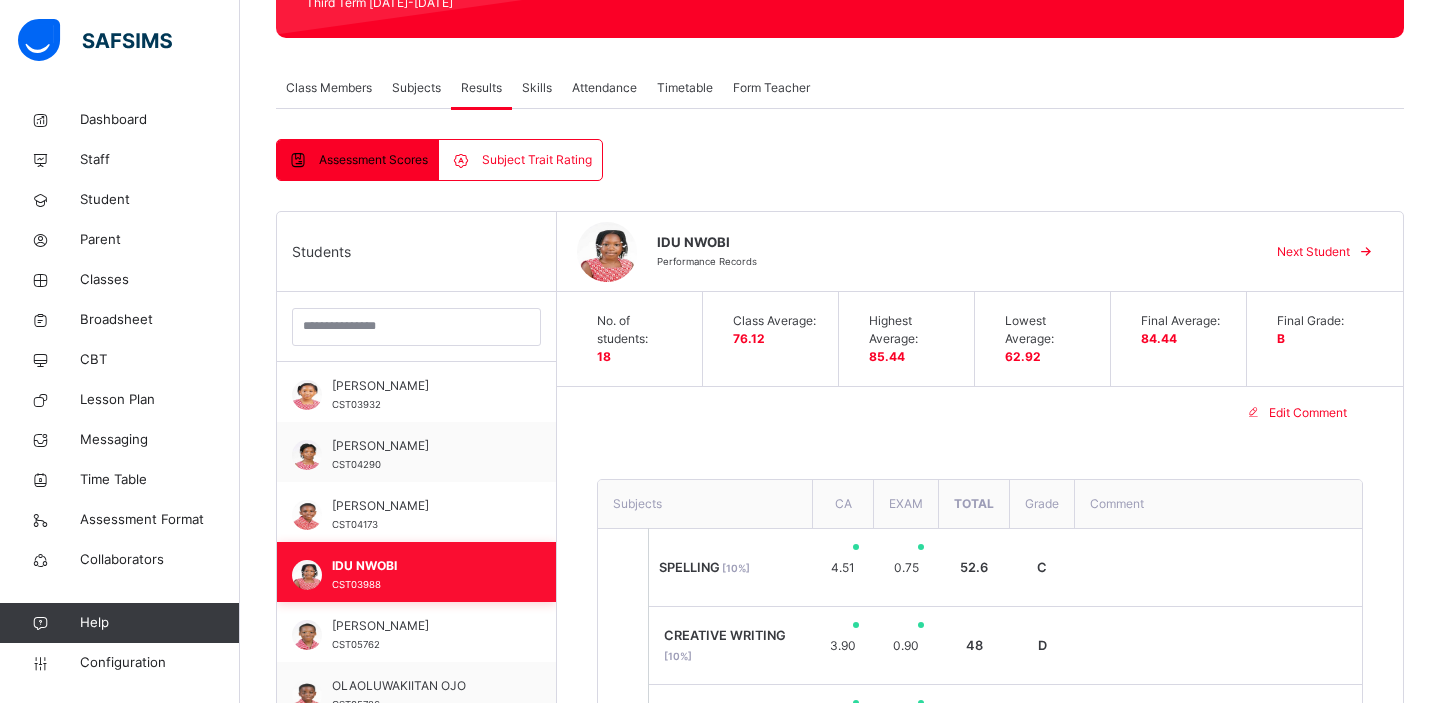 scroll, scrollTop: 305, scrollLeft: 0, axis: vertical 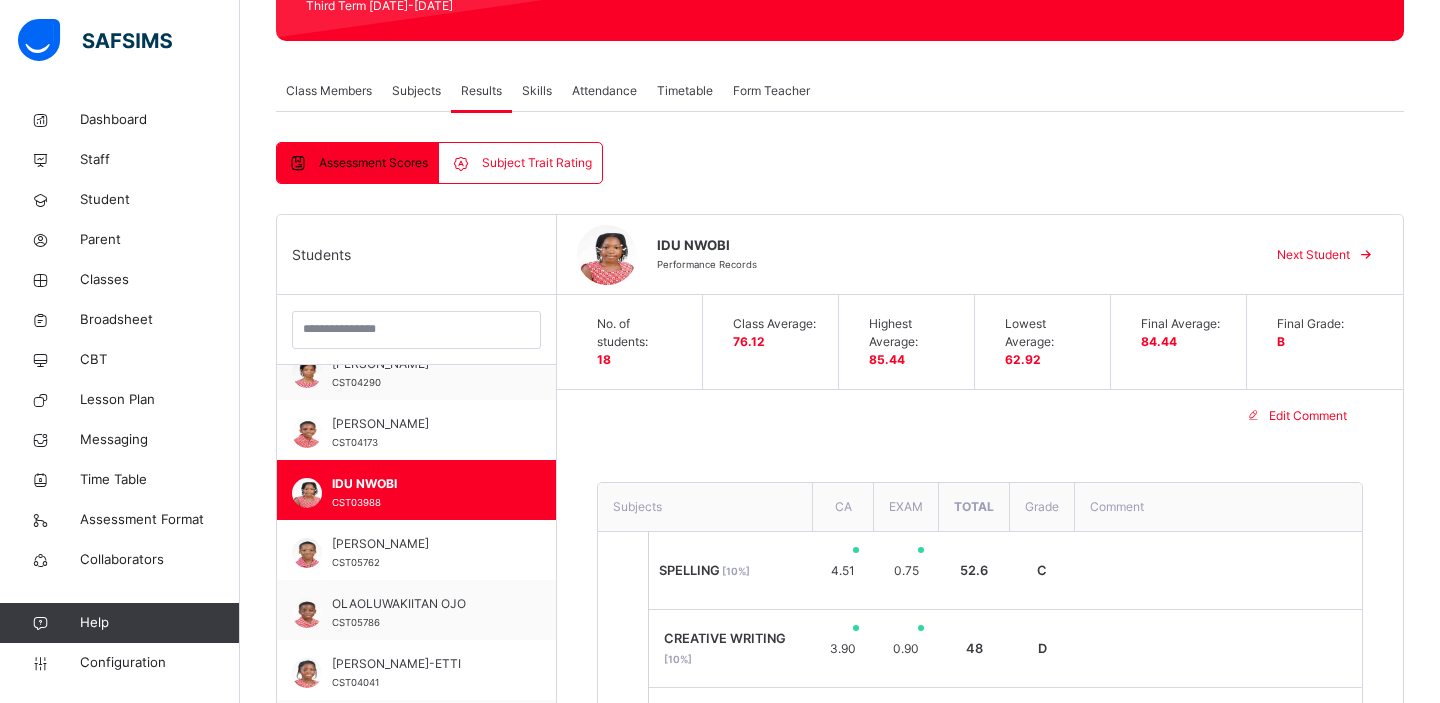 click on "Subjects" at bounding box center (416, 91) 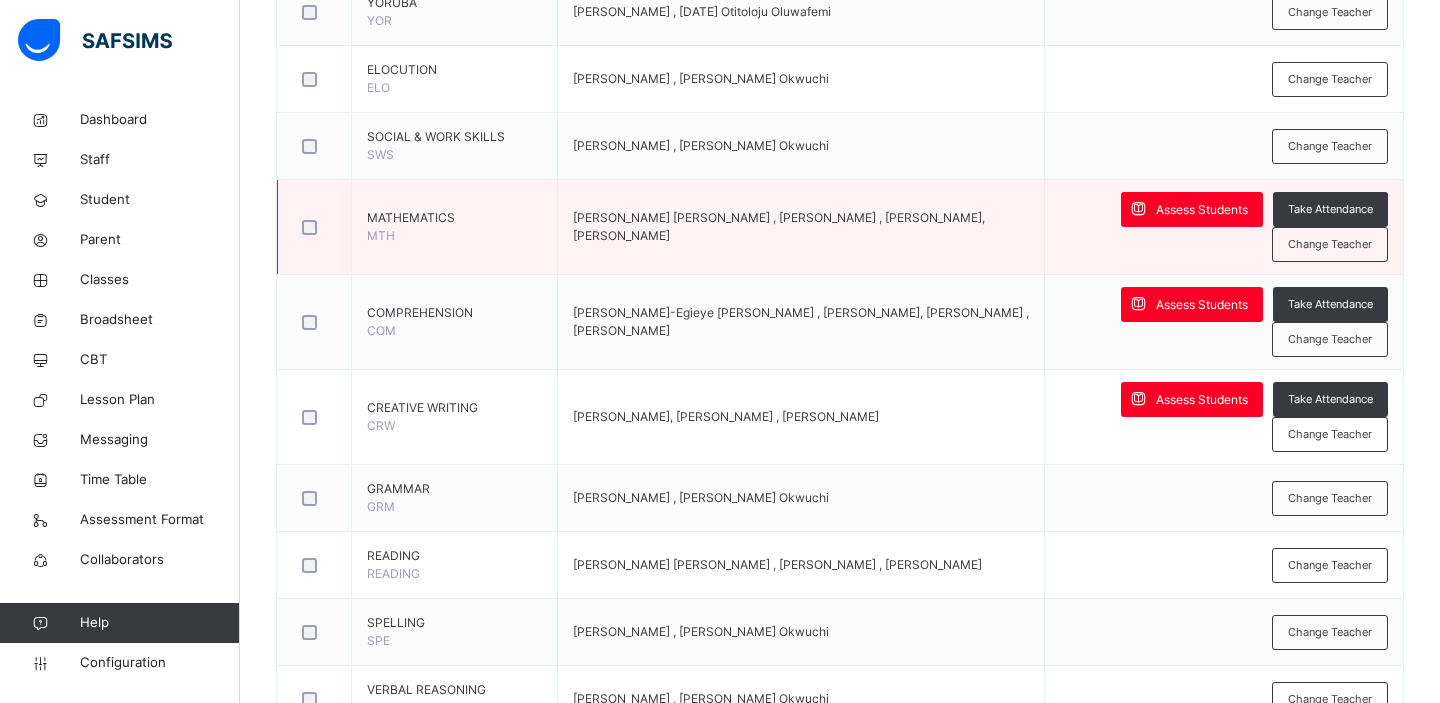 scroll, scrollTop: 1239, scrollLeft: 0, axis: vertical 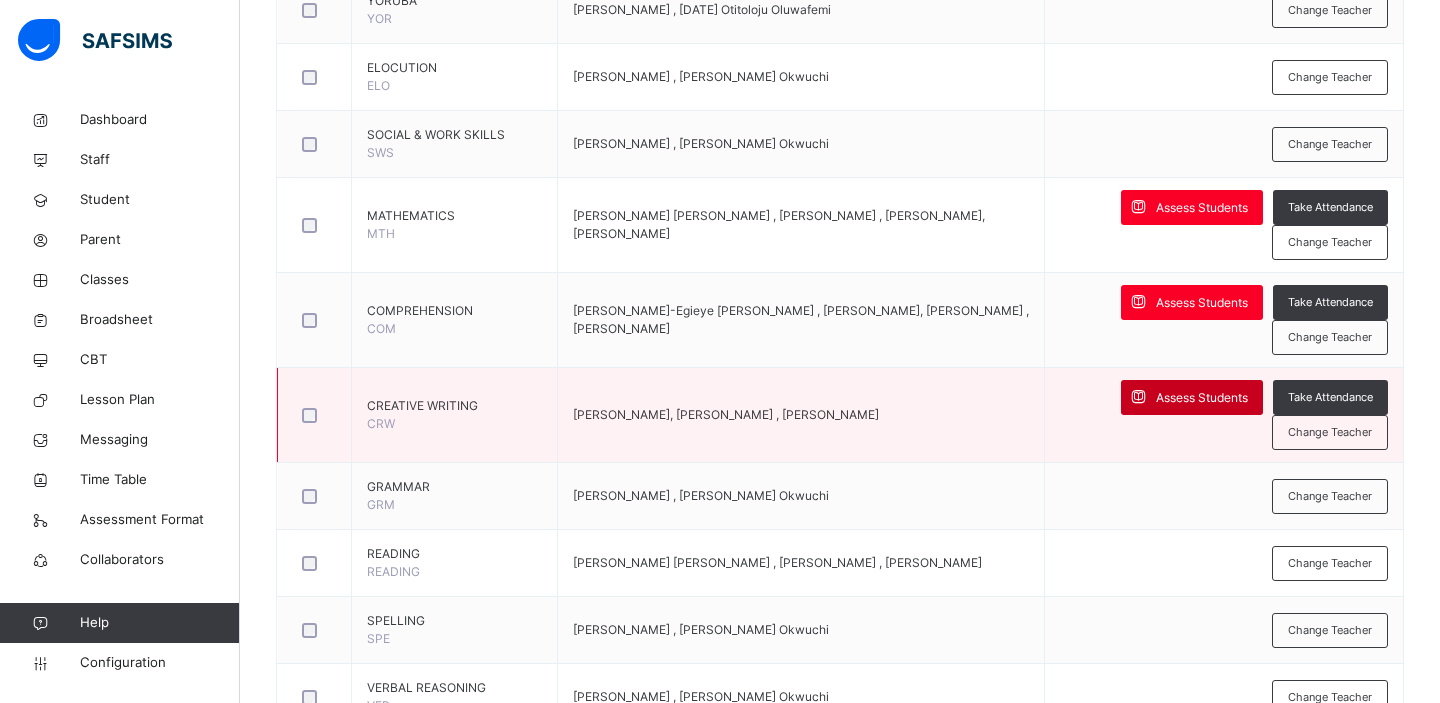 click on "Assess Students" at bounding box center (1202, 398) 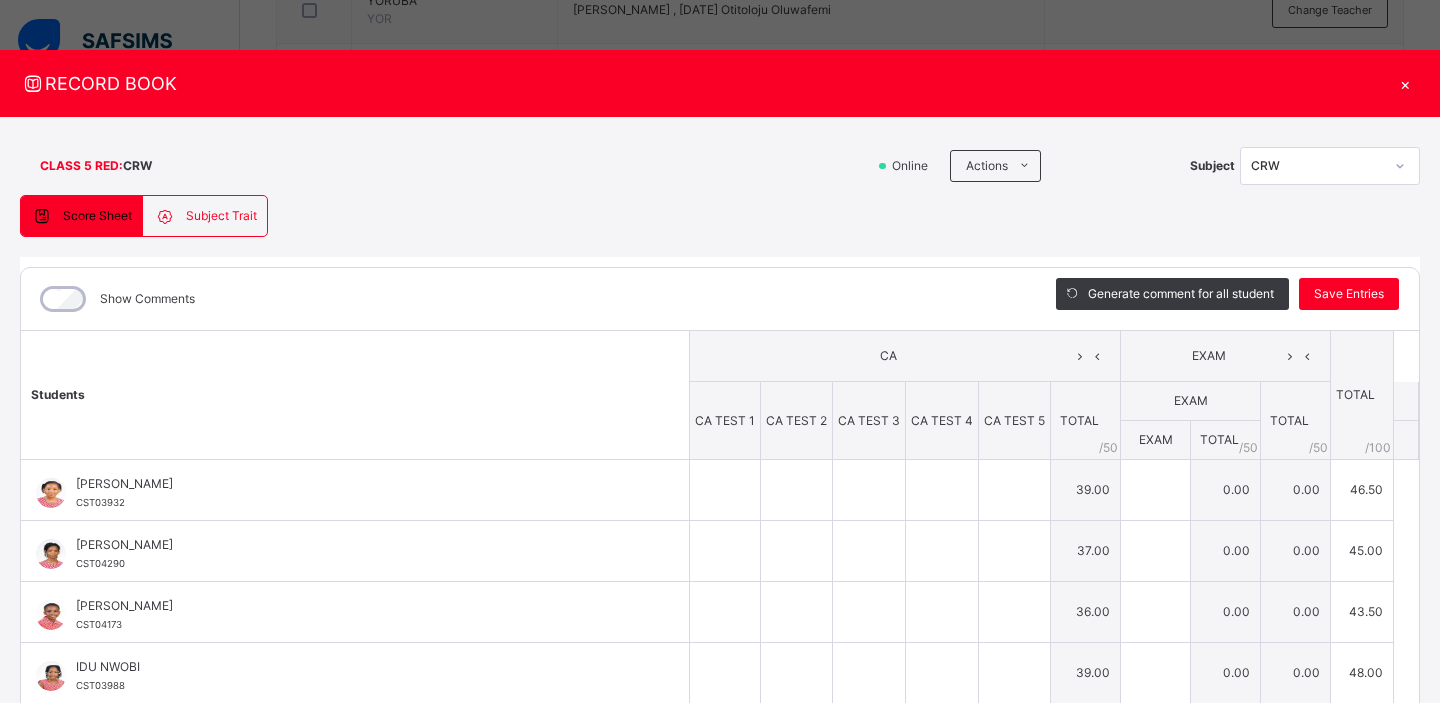 type on "***" 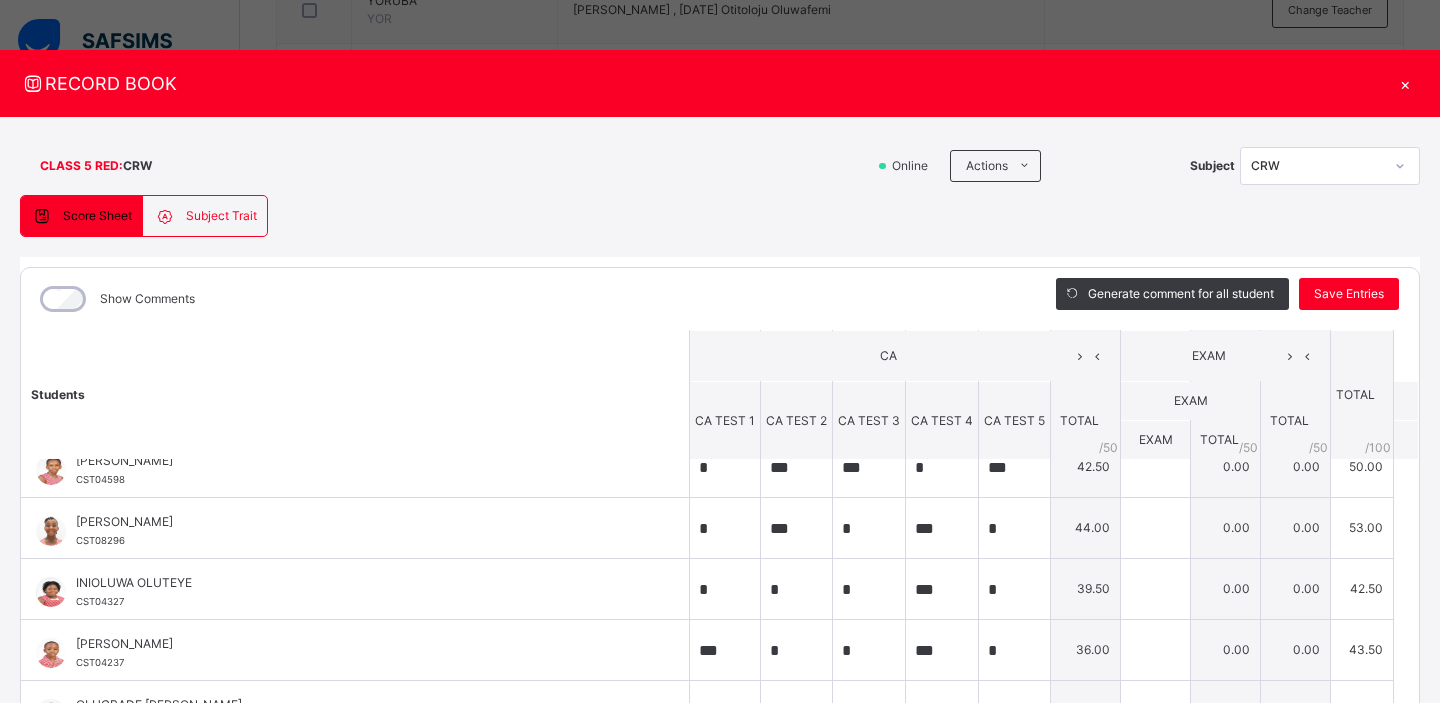 scroll, scrollTop: 634, scrollLeft: 0, axis: vertical 